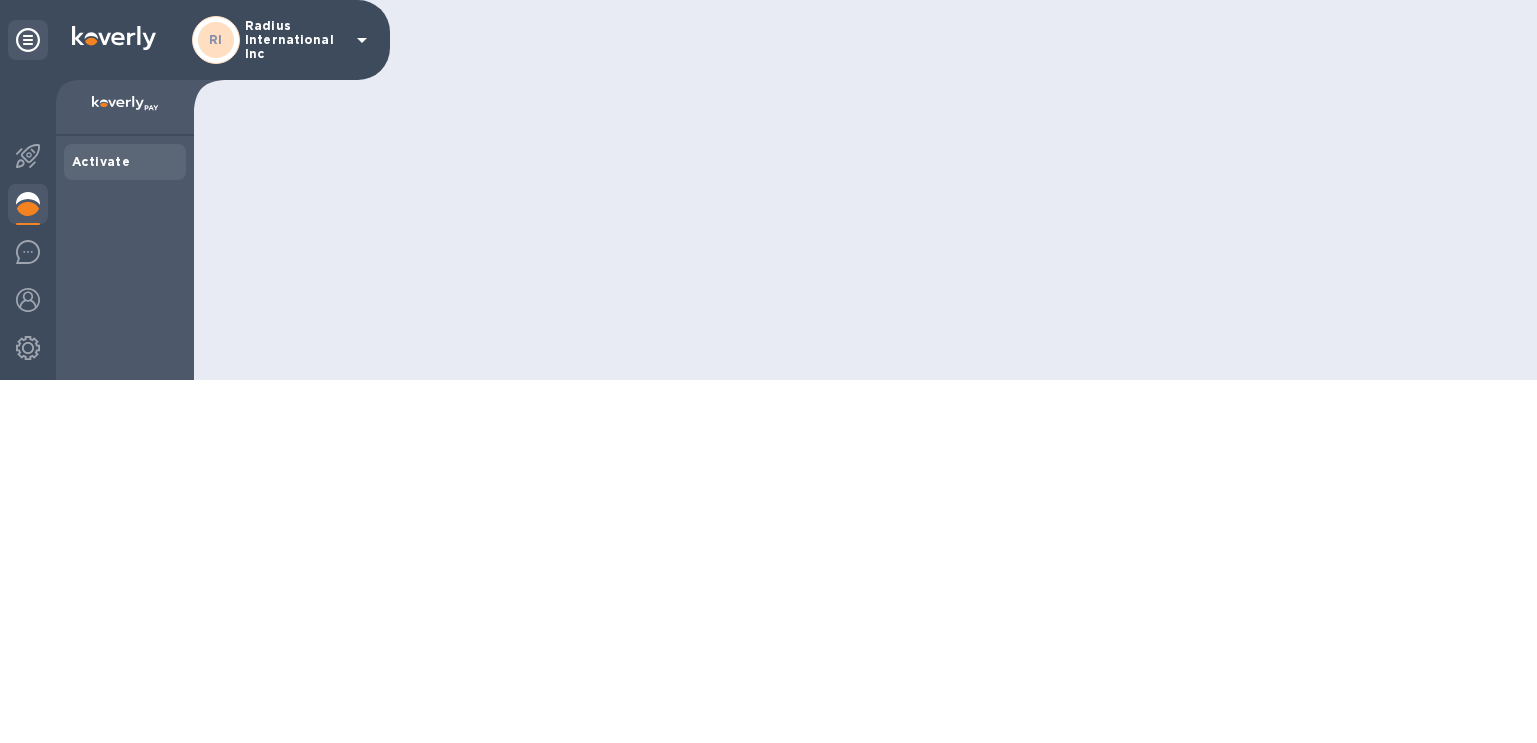 scroll, scrollTop: 0, scrollLeft: 0, axis: both 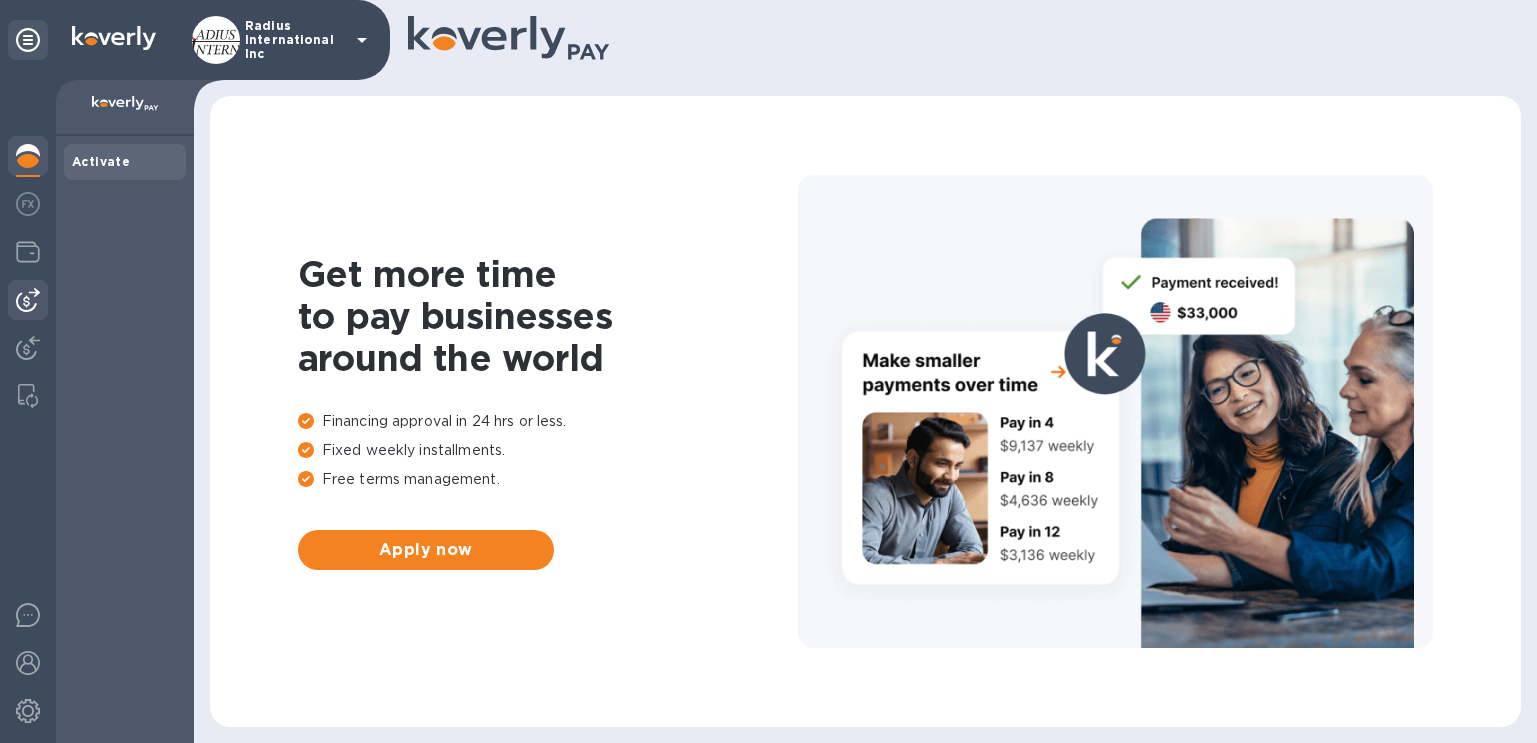 click at bounding box center (28, 300) 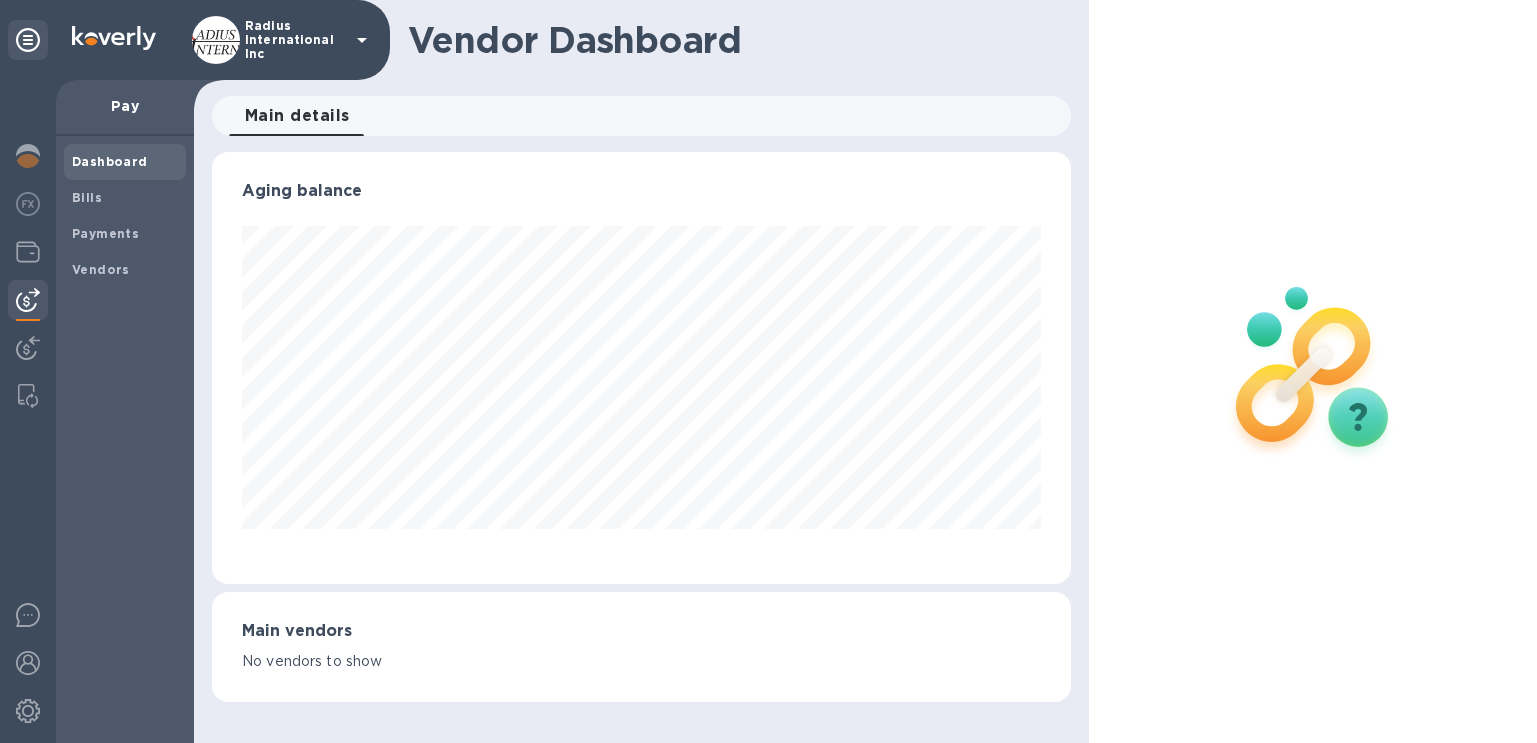 scroll, scrollTop: 999568, scrollLeft: 999141, axis: both 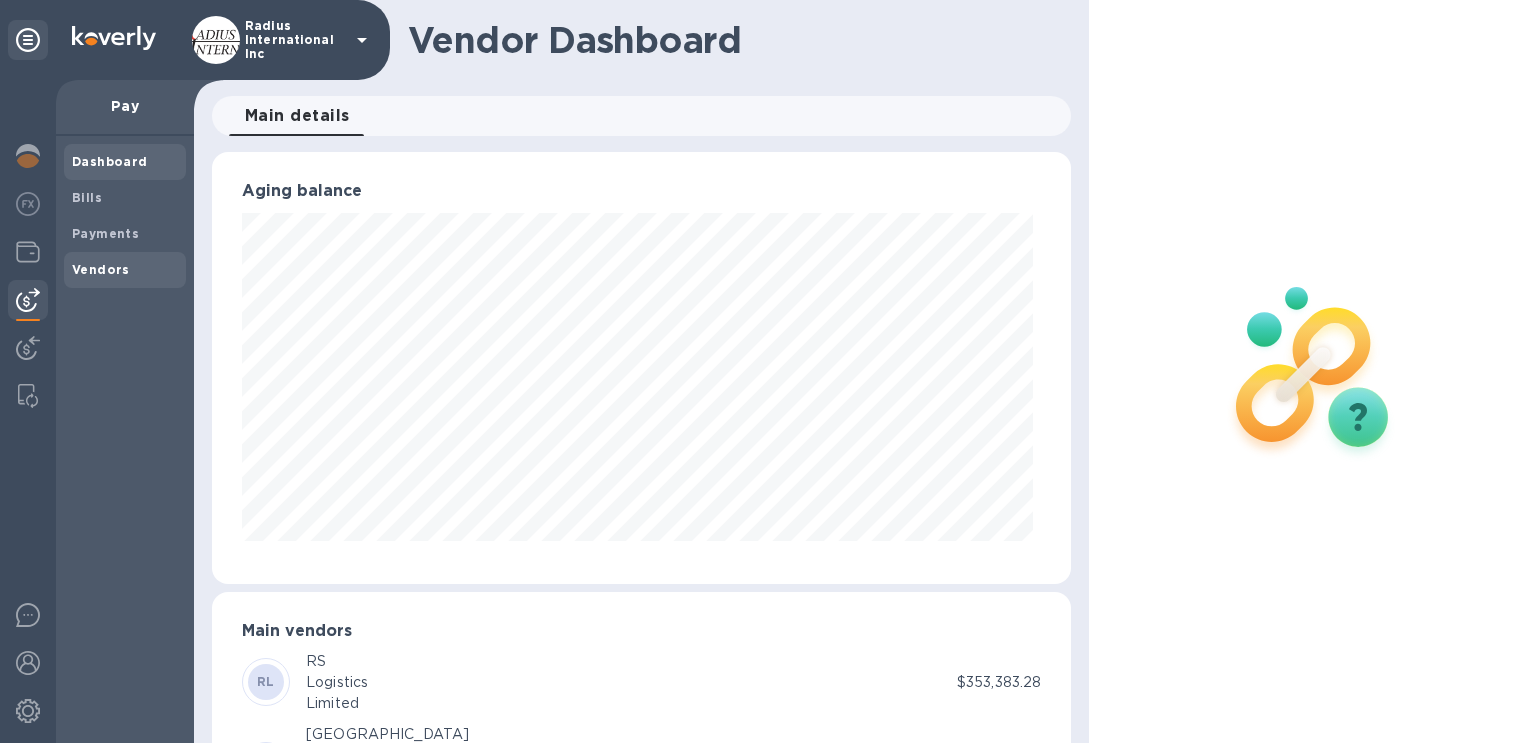 click on "Vendors" at bounding box center (101, 269) 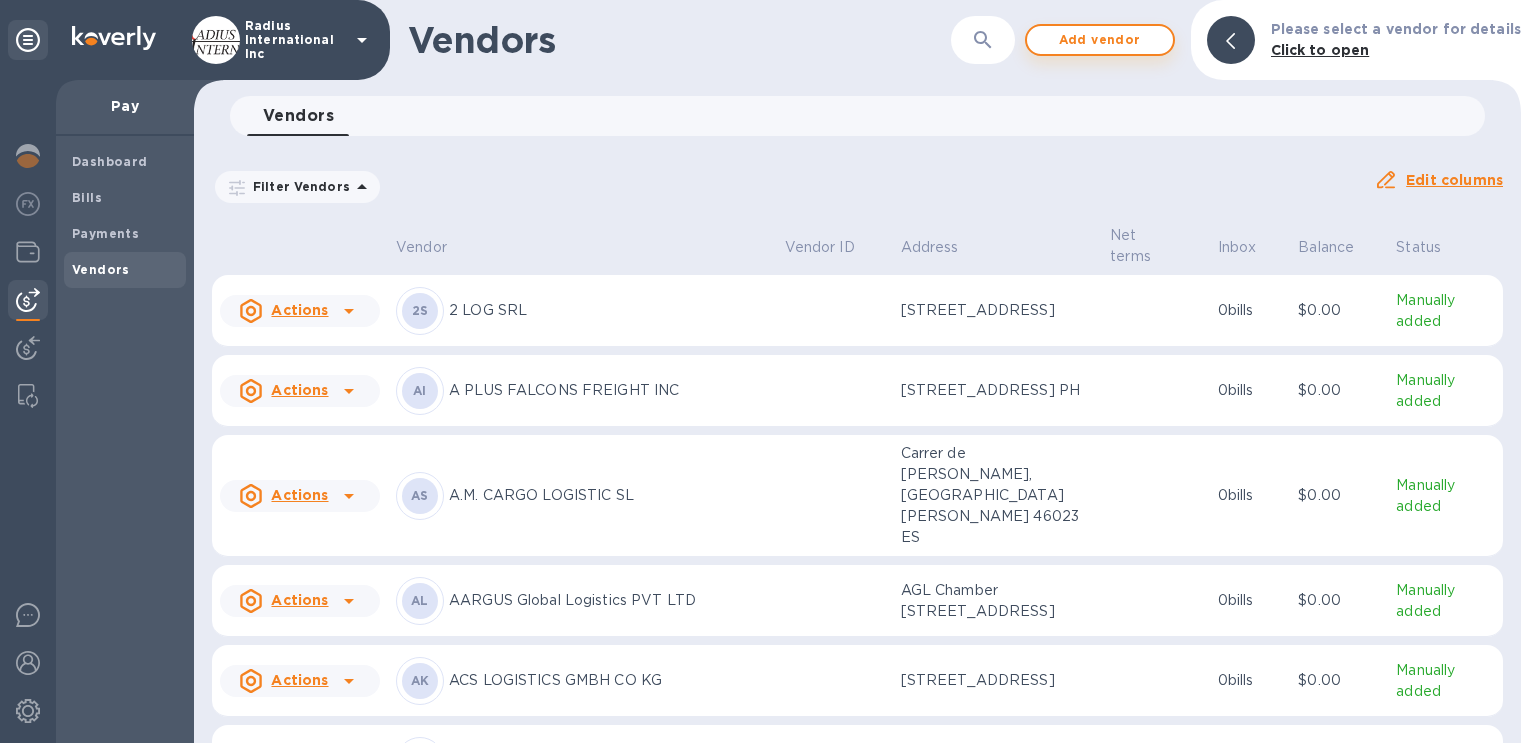click on "Add vendor" at bounding box center (1100, 40) 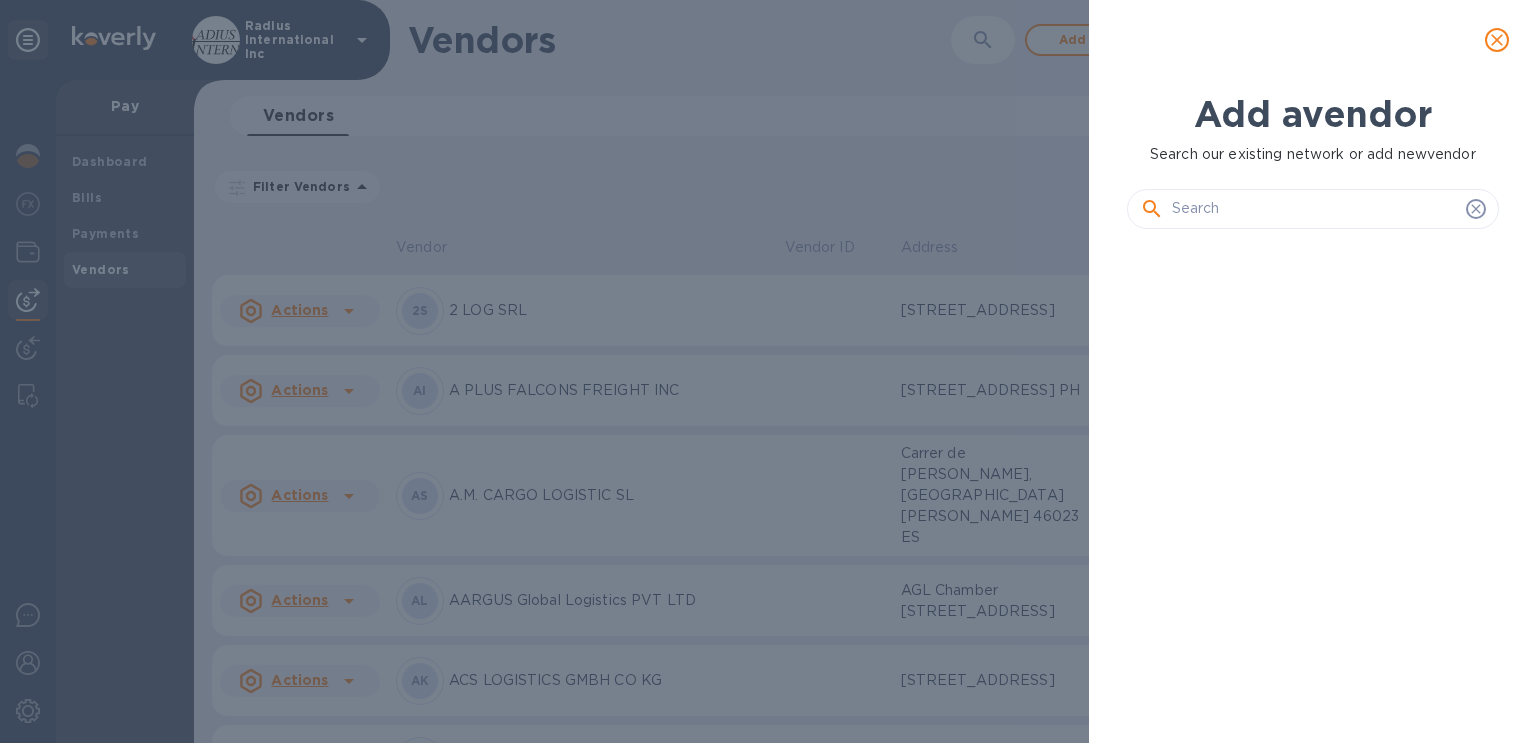scroll, scrollTop: 16, scrollLeft: 9, axis: both 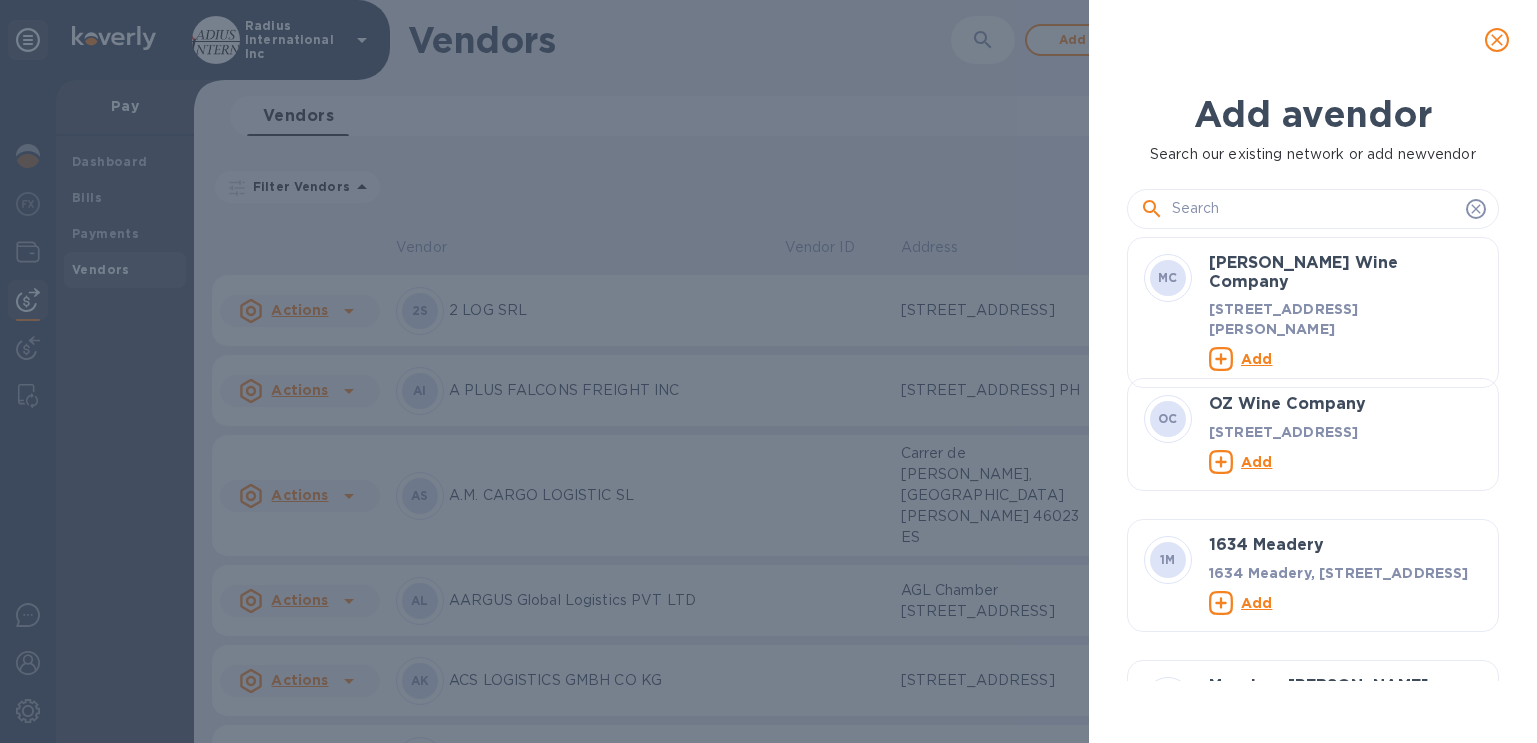 drag, startPoint x: 1280, startPoint y: 198, endPoint x: 1292, endPoint y: 179, distance: 22.472204 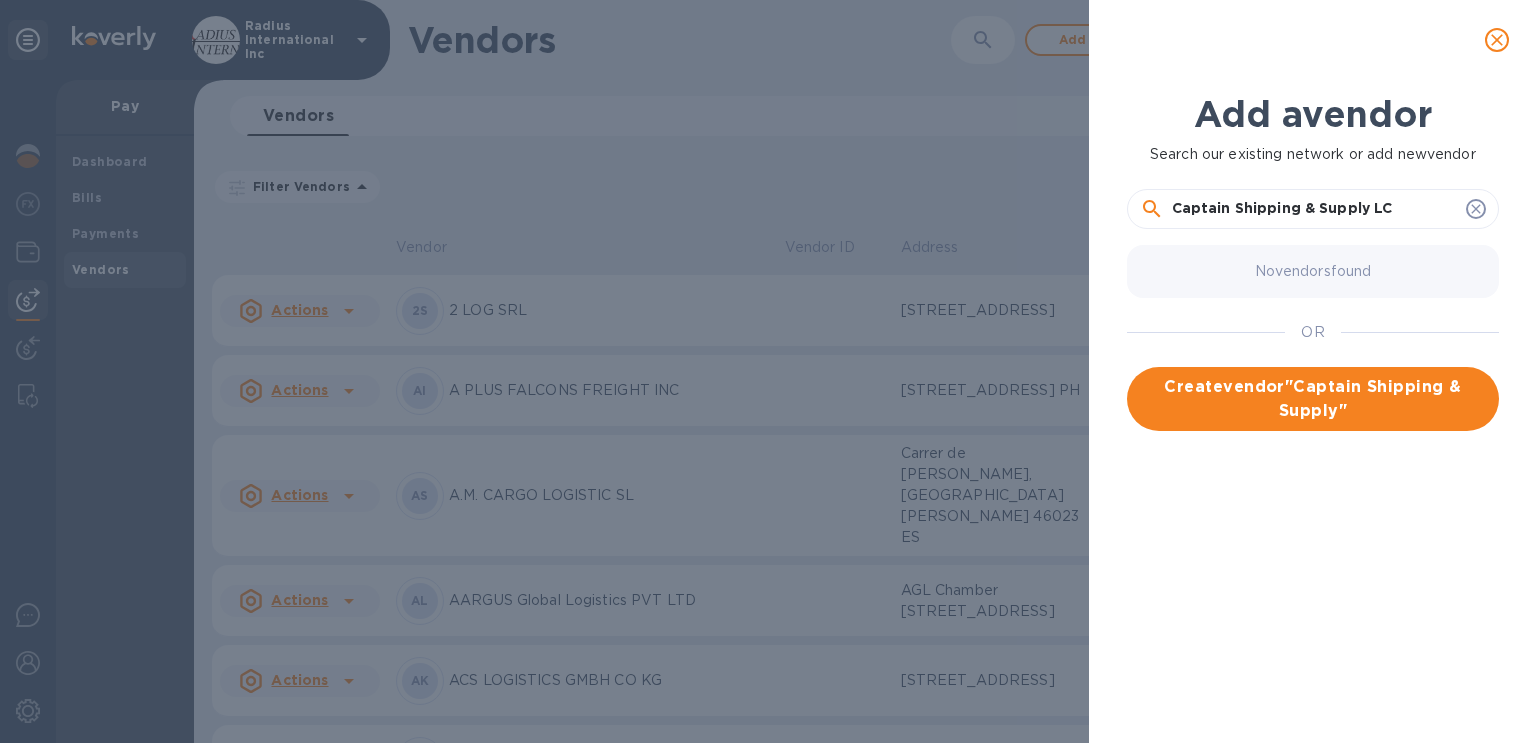 type on "Captain Shipping & Supply LC" 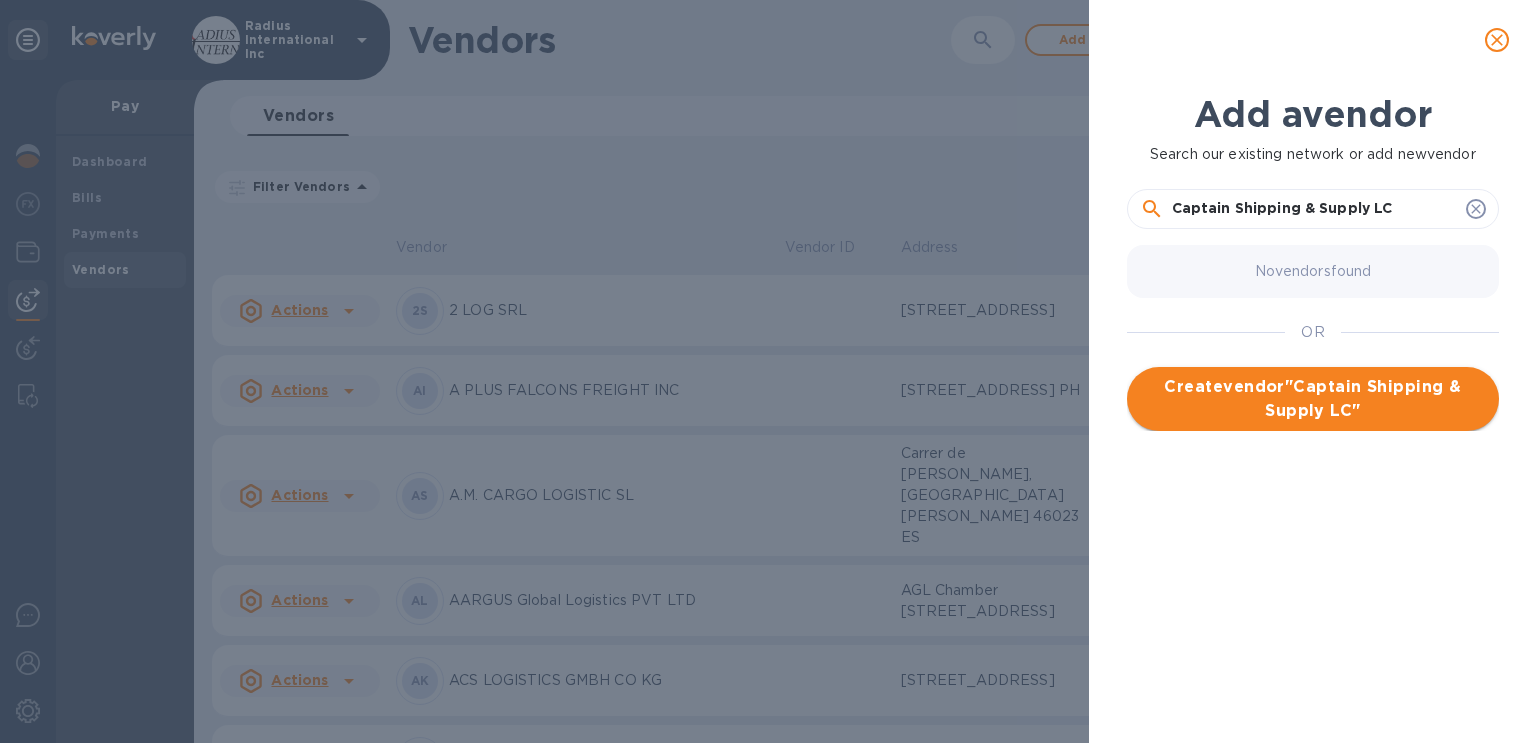 click on "Create  vendor  " Captain Shipping & Supply LC "" at bounding box center [1313, 399] 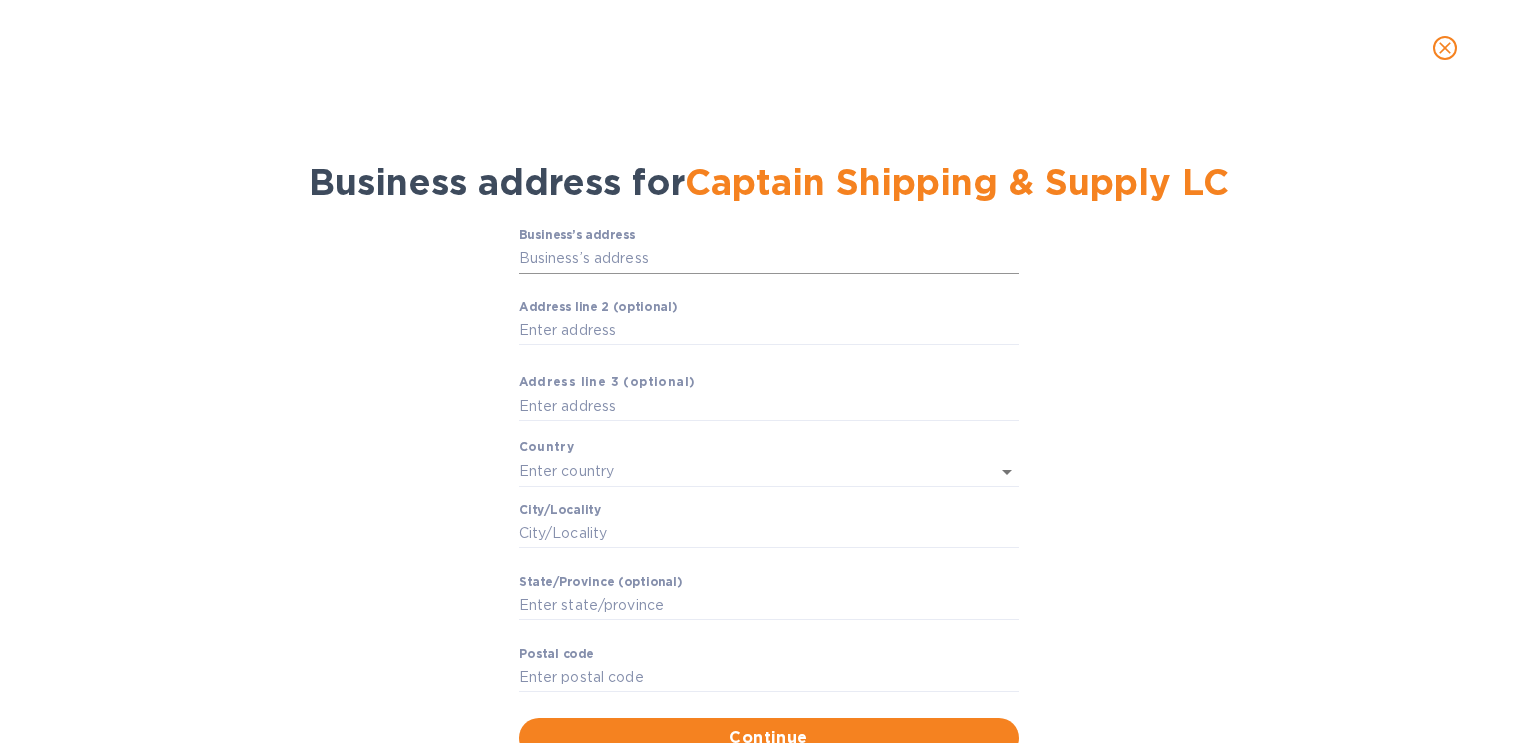 drag, startPoint x: 587, startPoint y: 266, endPoint x: 642, endPoint y: 250, distance: 57.280014 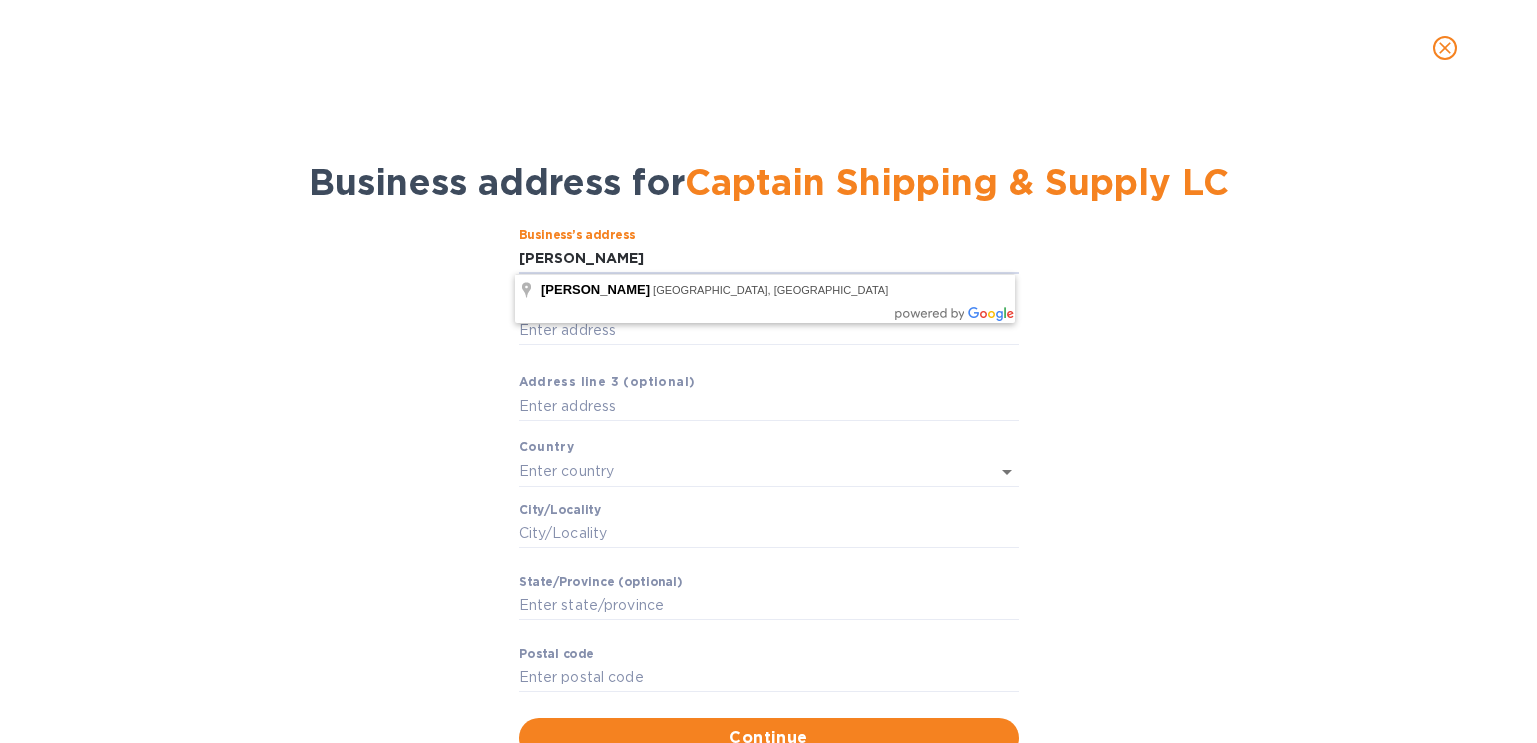 type on "[PERSON_NAME]" 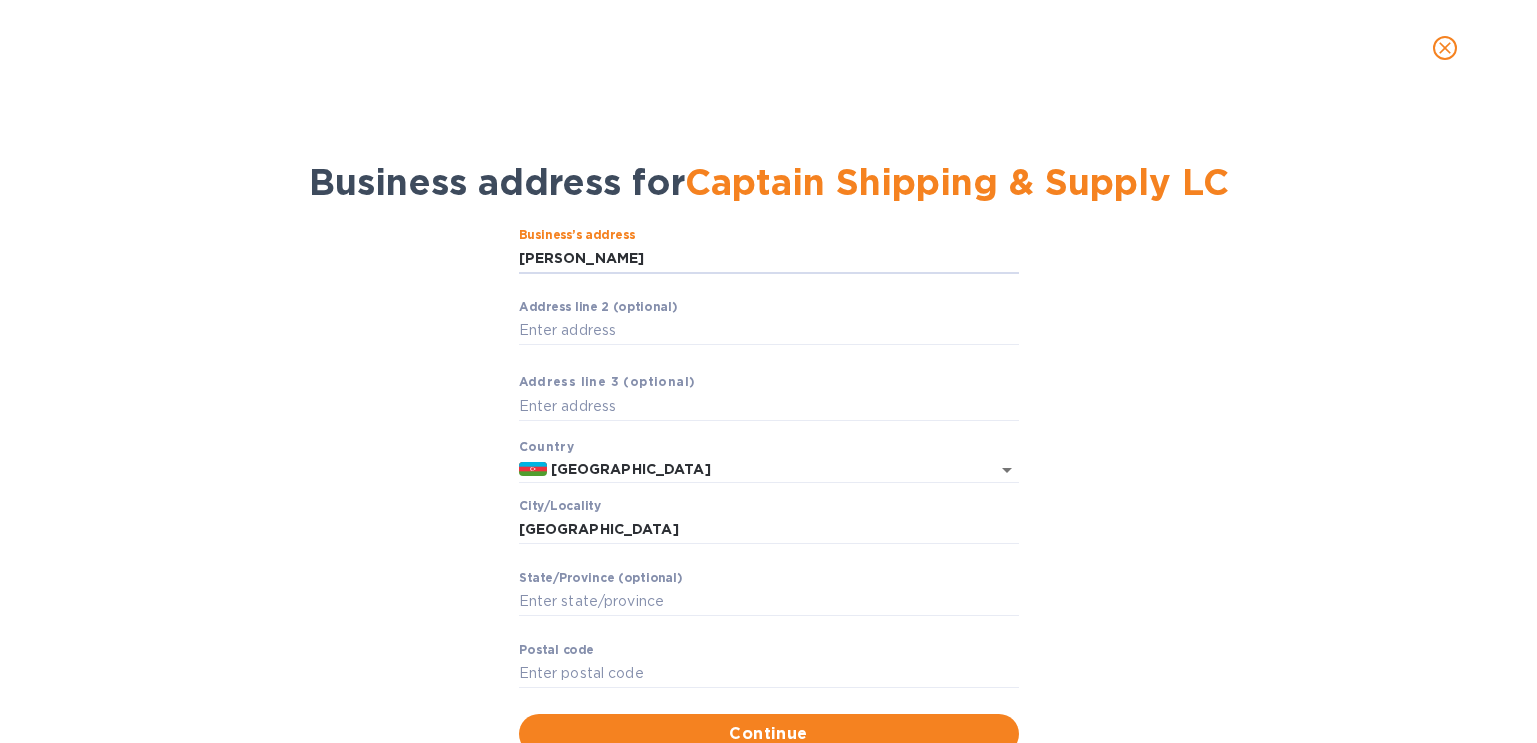 drag, startPoint x: 636, startPoint y: 265, endPoint x: 275, endPoint y: 256, distance: 361.11218 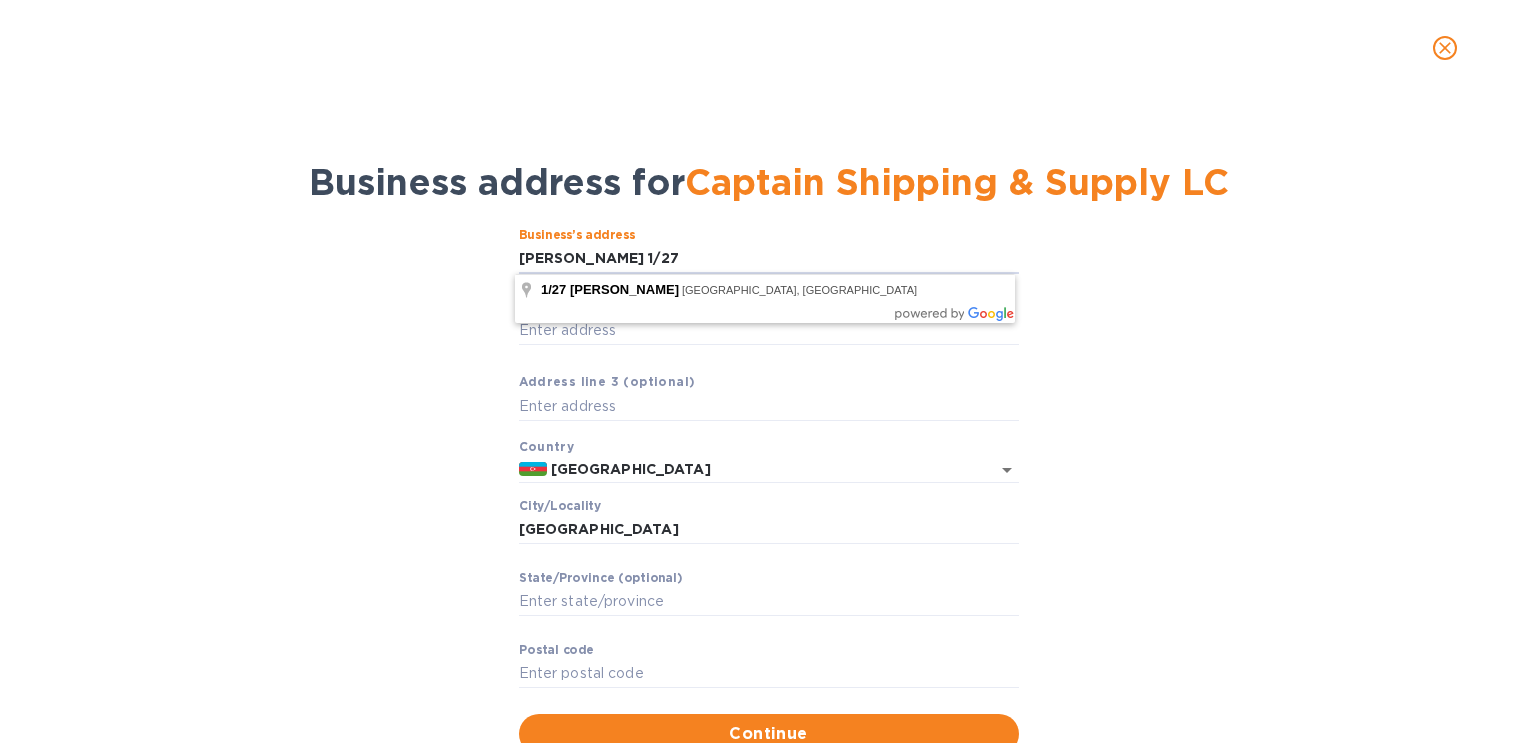 type on "[PERSON_NAME] 1/27" 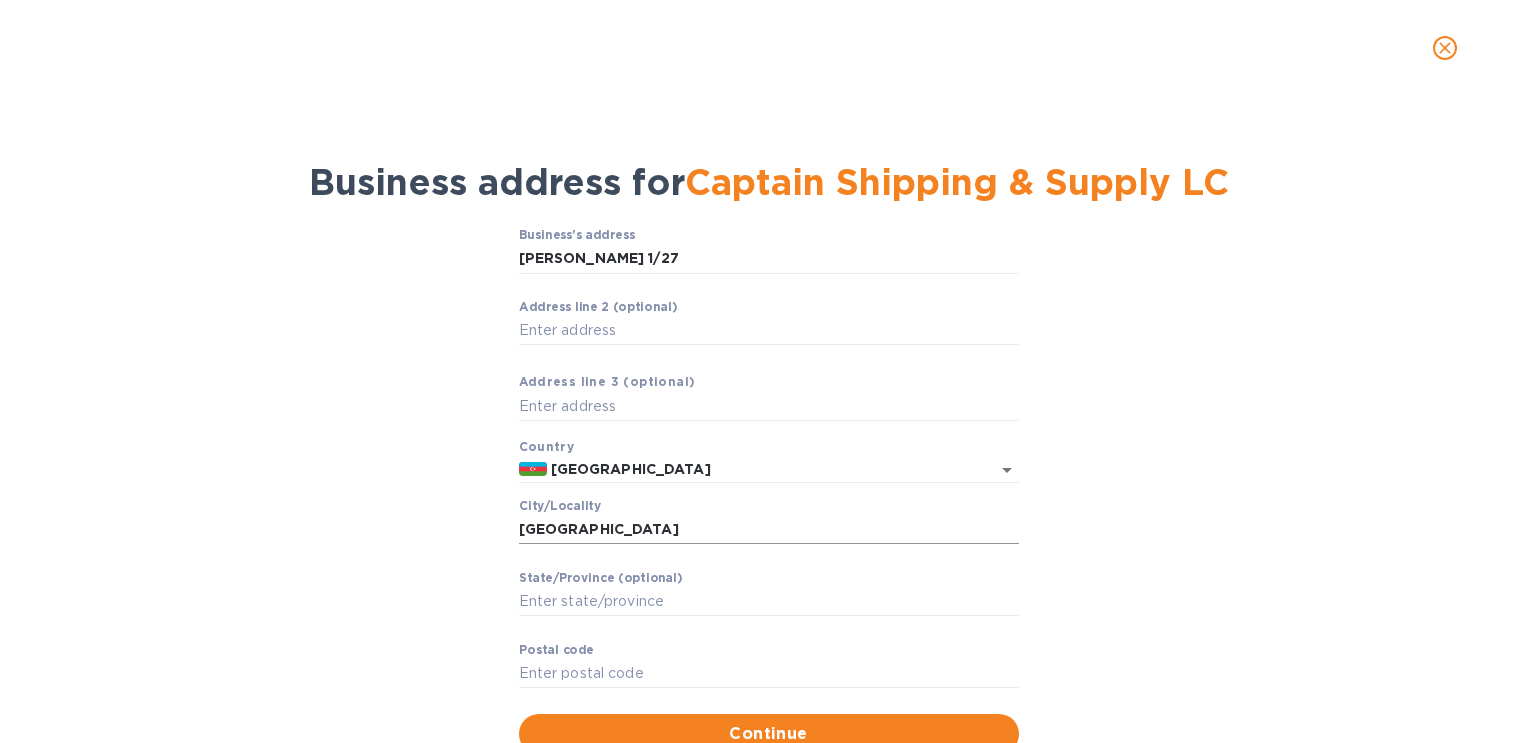 click on "[GEOGRAPHIC_DATA]" at bounding box center (769, 530) 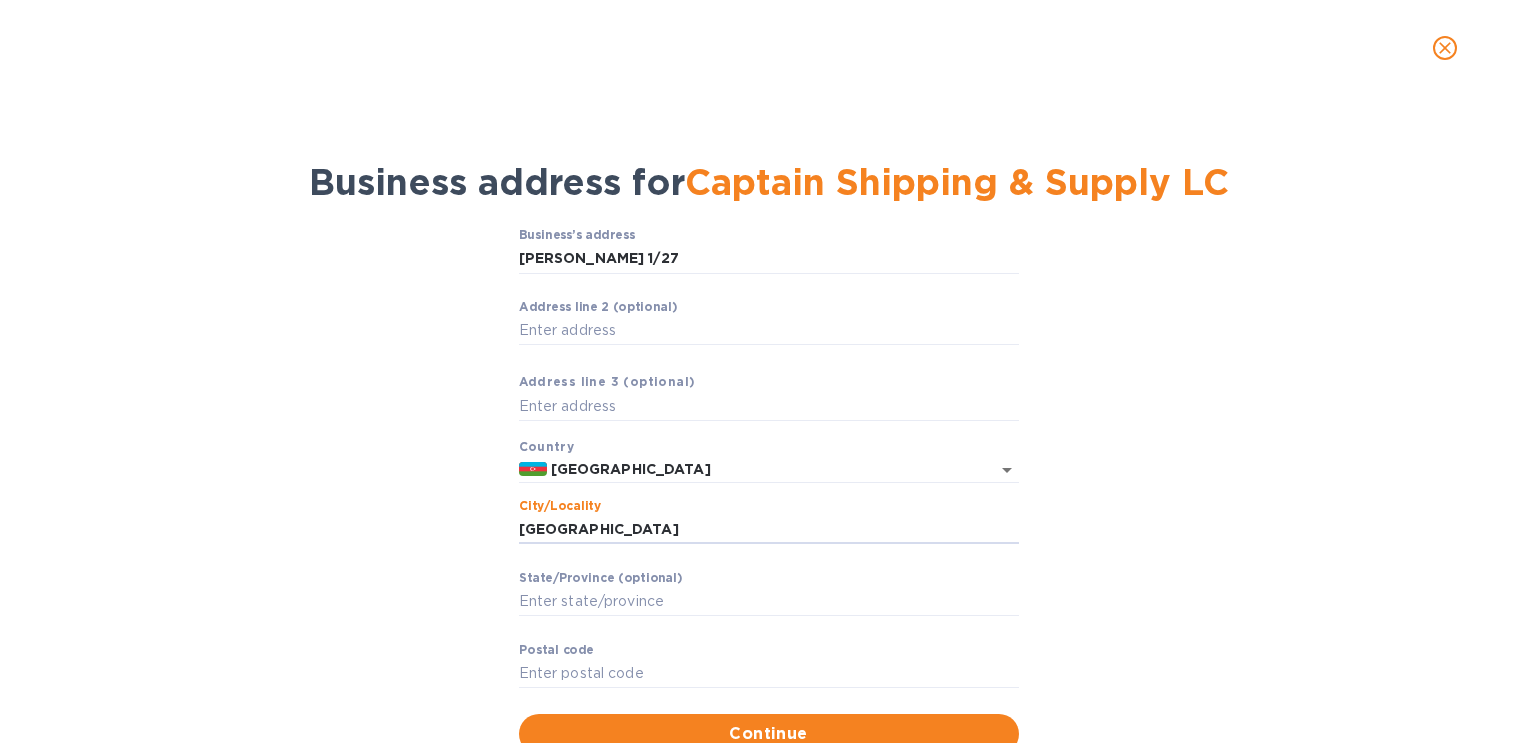 type on "[GEOGRAPHIC_DATA]" 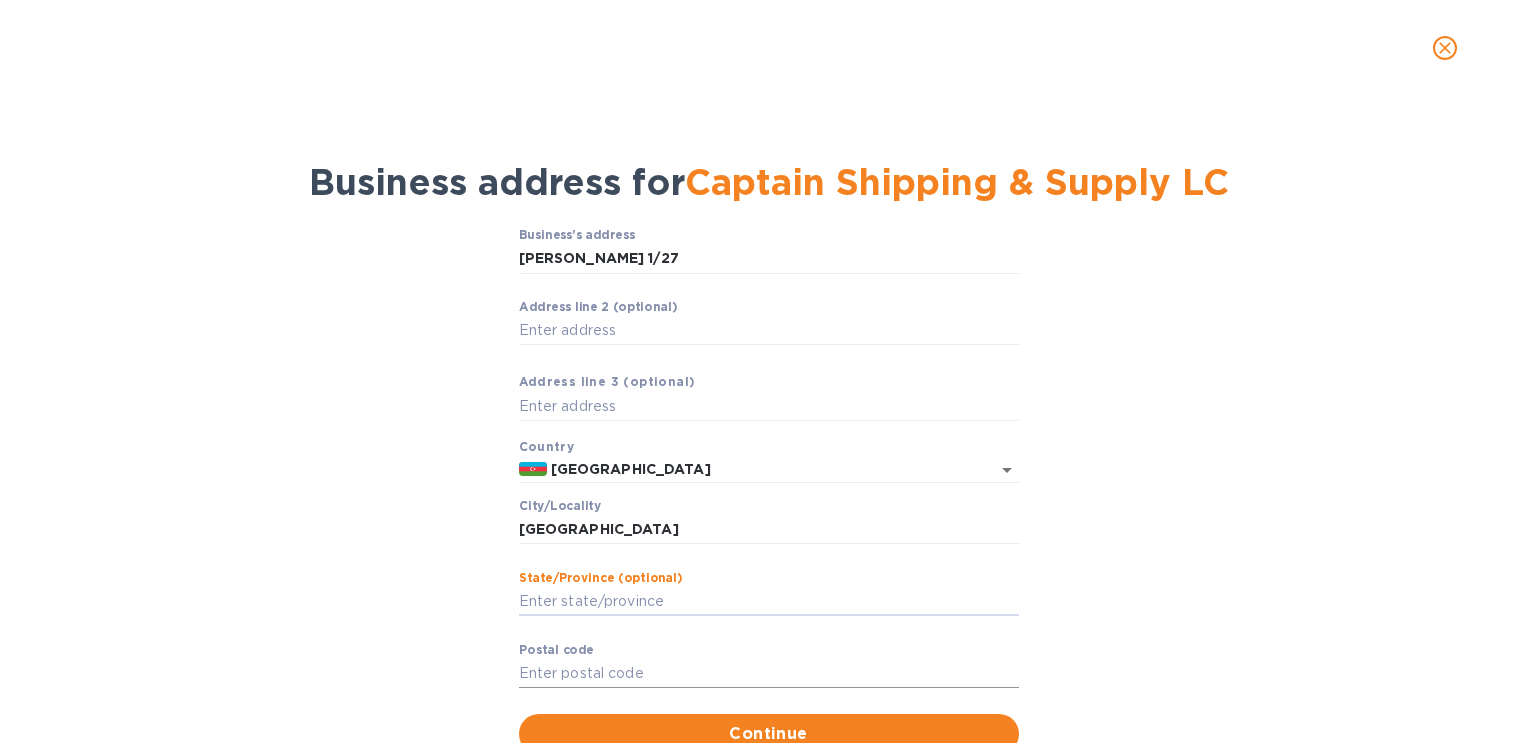 click on "Pоstal cоde" at bounding box center [769, 674] 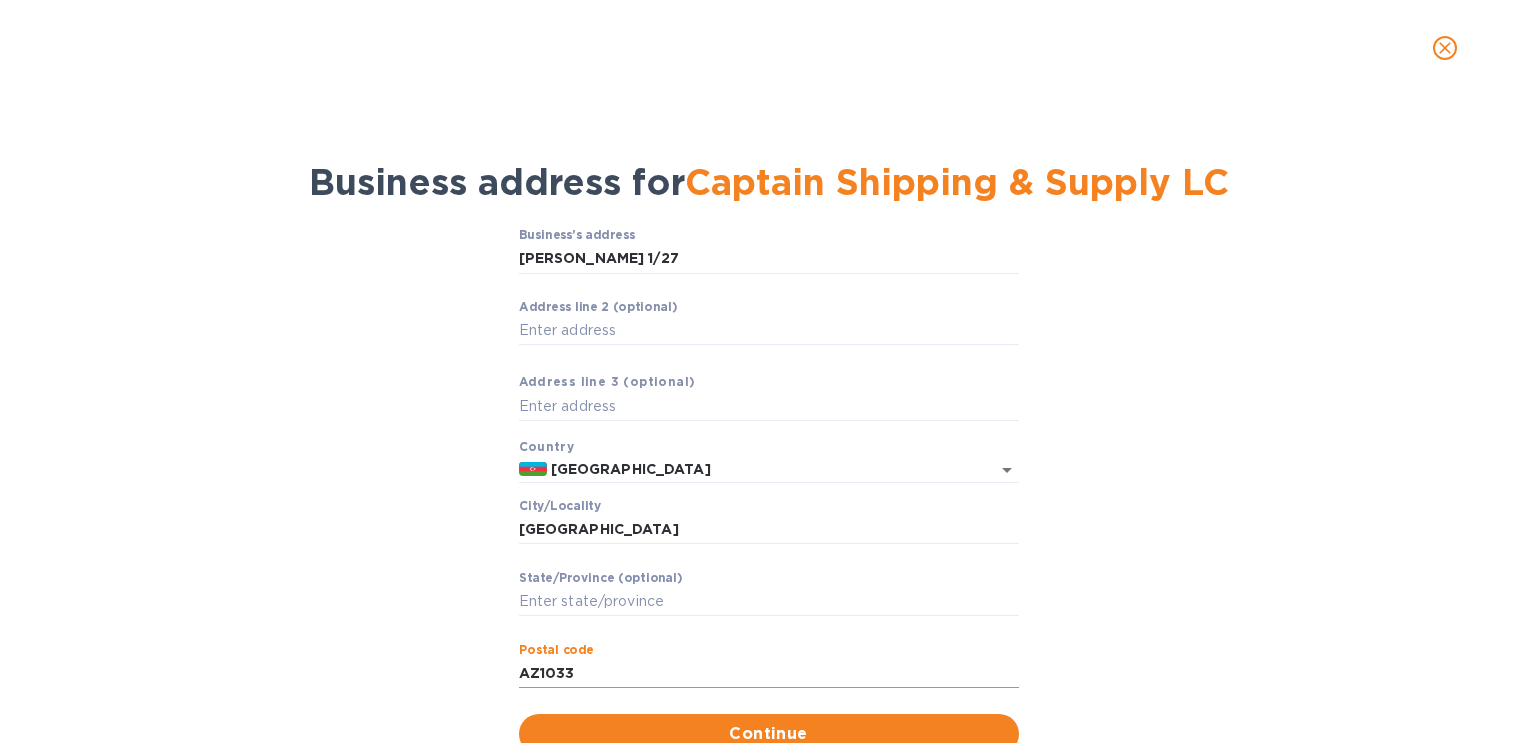 type on "AZ1033" 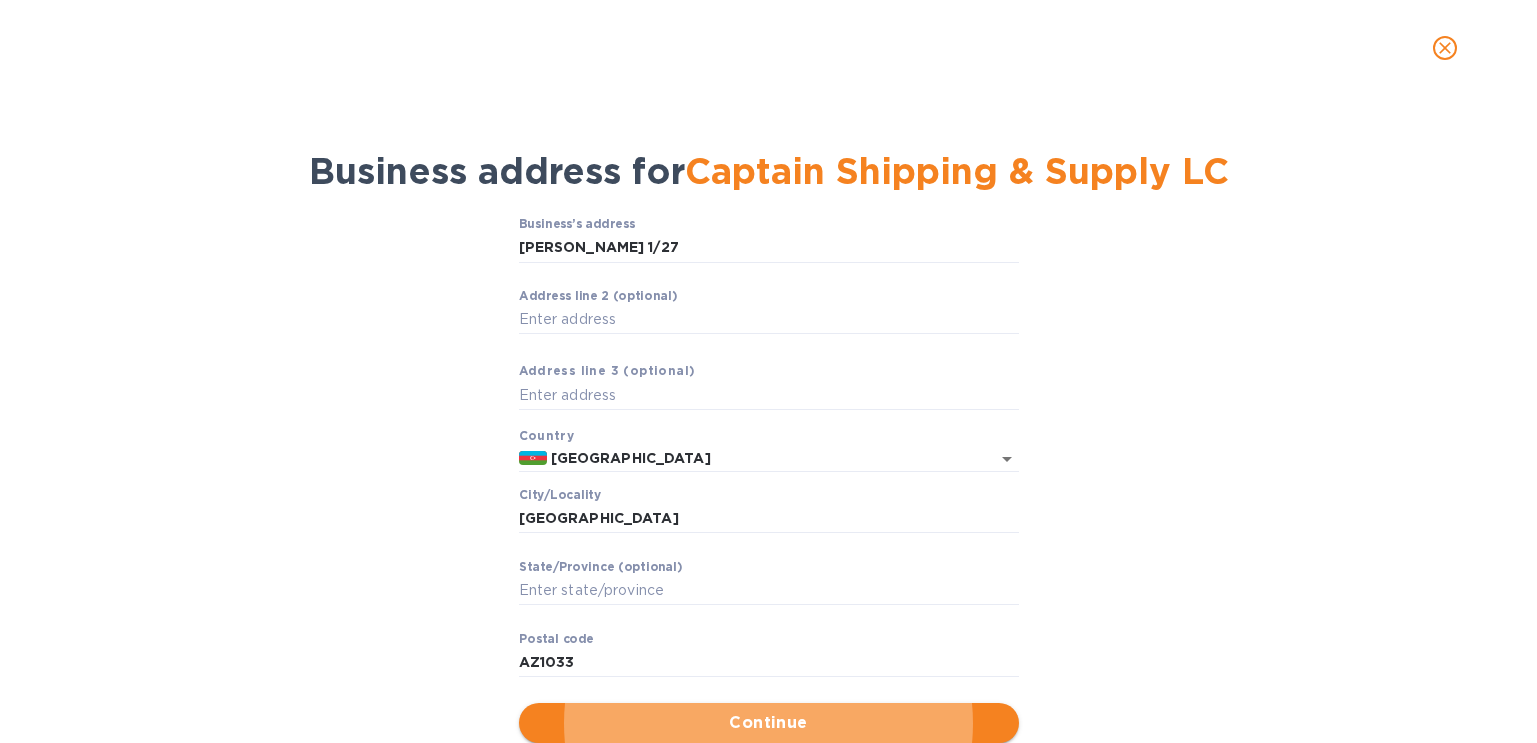 click on "Continue" at bounding box center (769, 723) 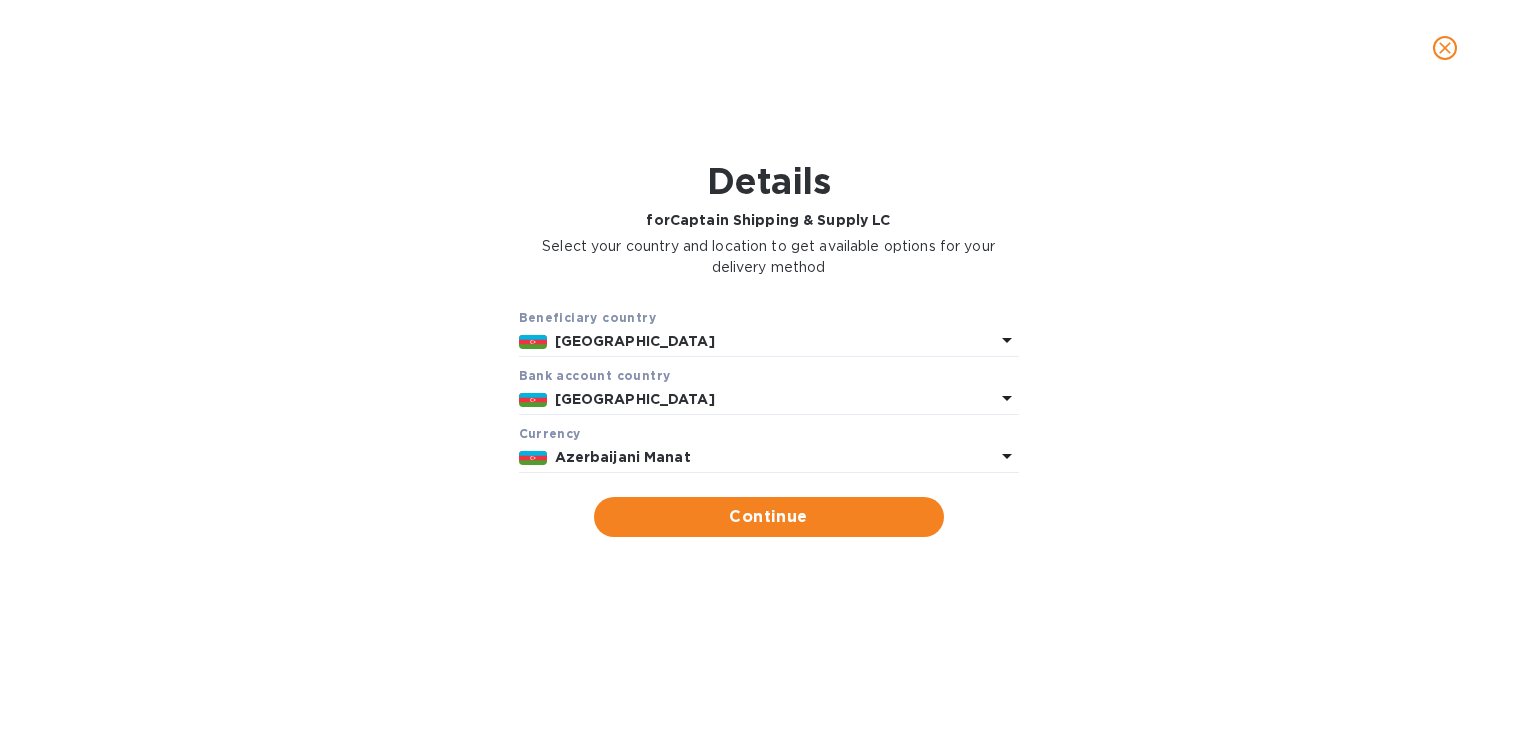 click on "Azerbaijani Manat" at bounding box center [623, 457] 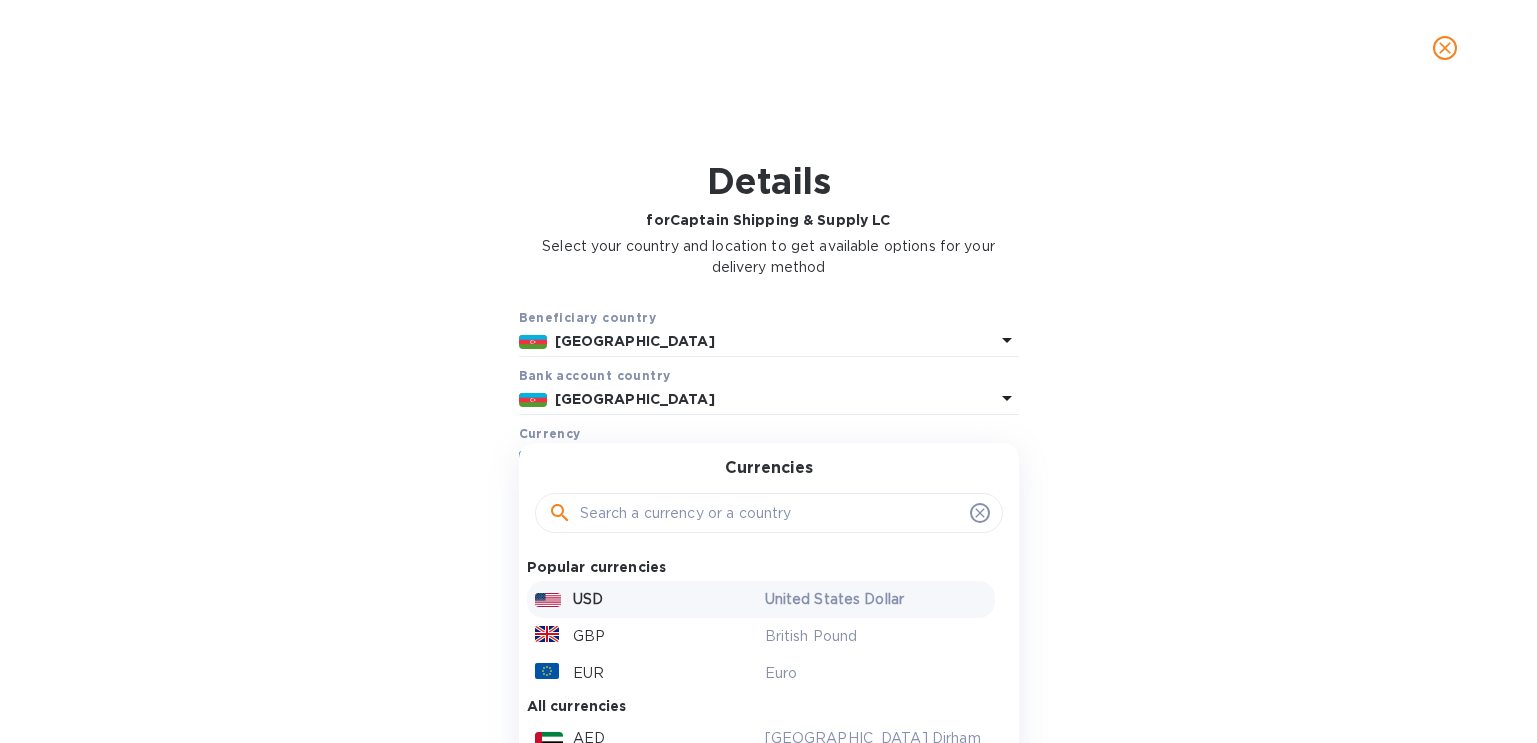 click on "USD" at bounding box center [588, 599] 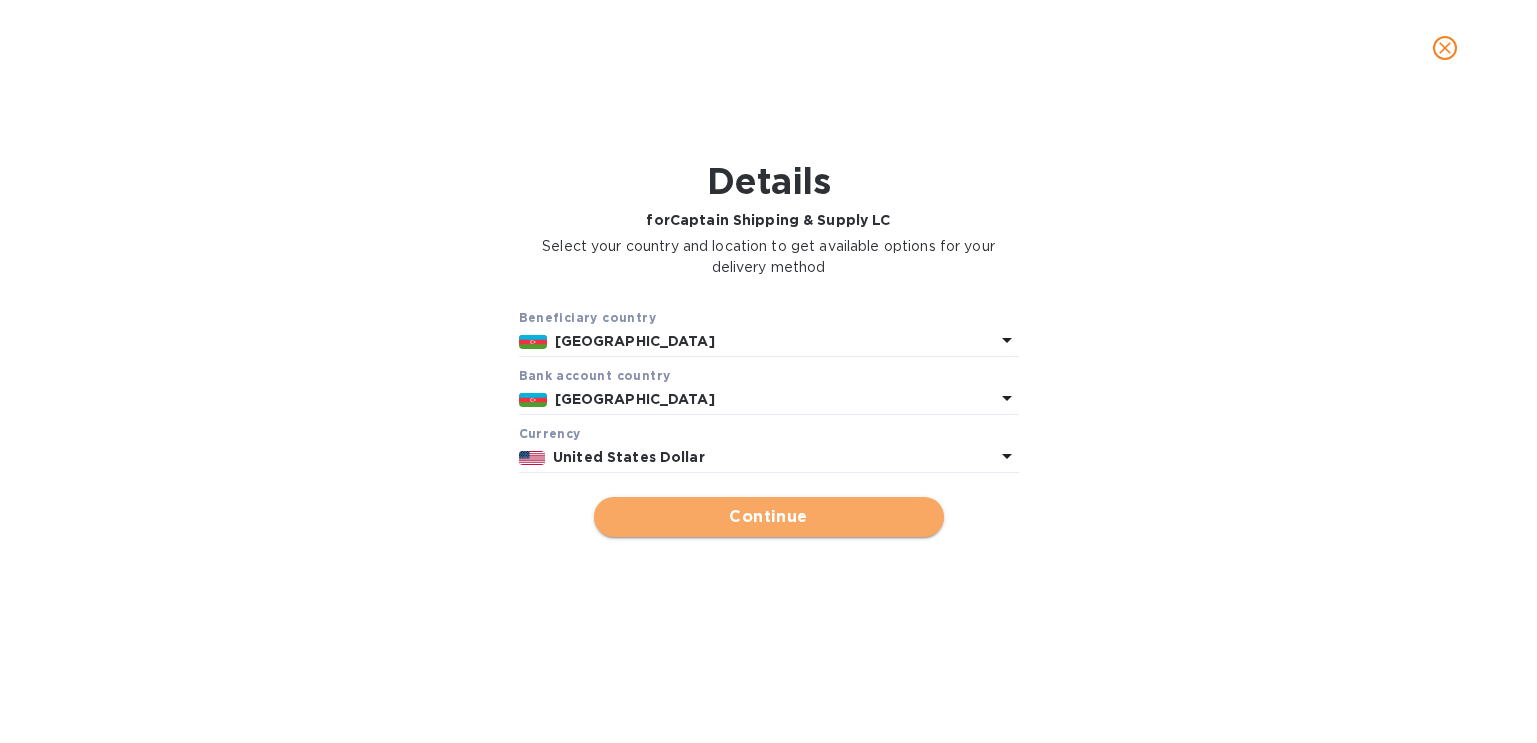 click on "Continue" at bounding box center (769, 517) 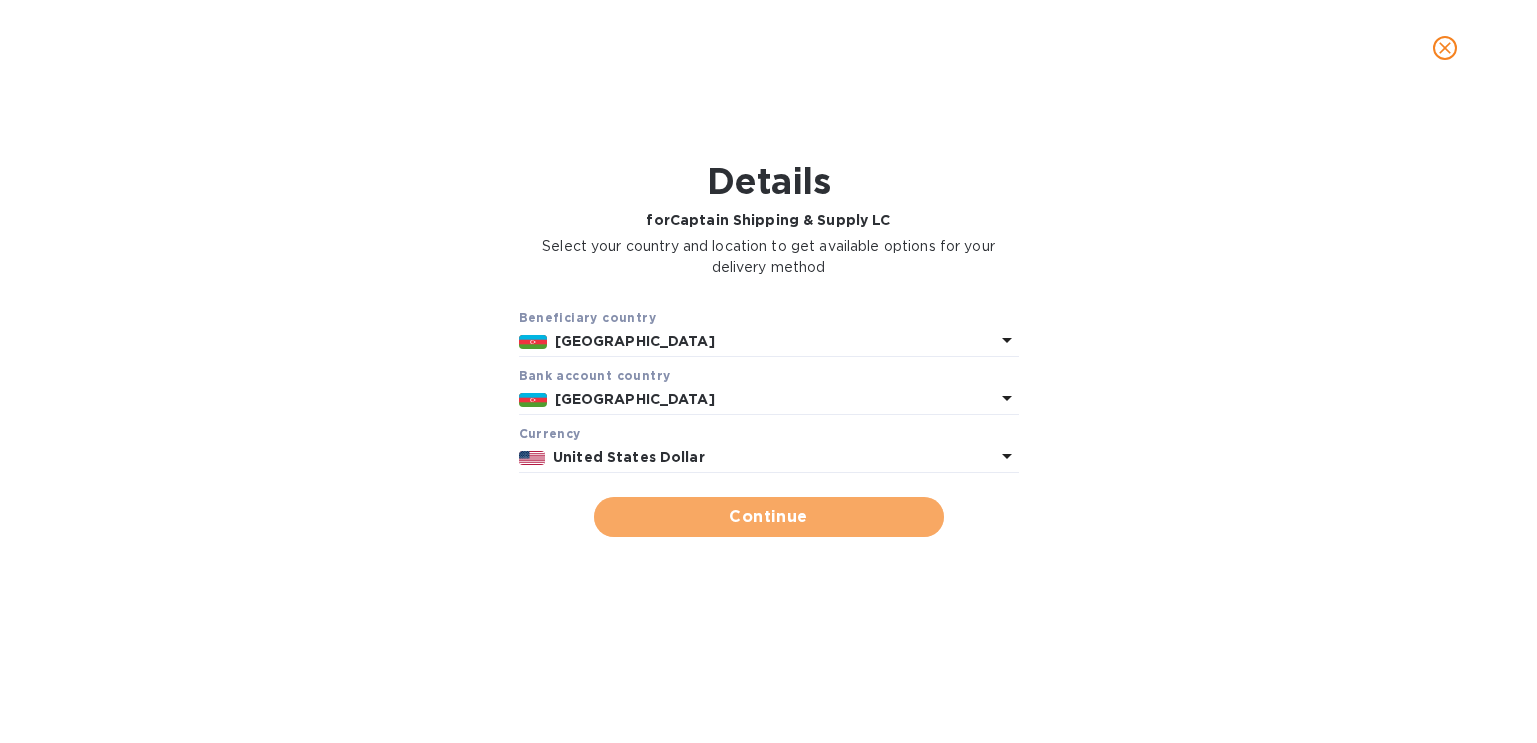 type on "Captain Shipping & Supply LC" 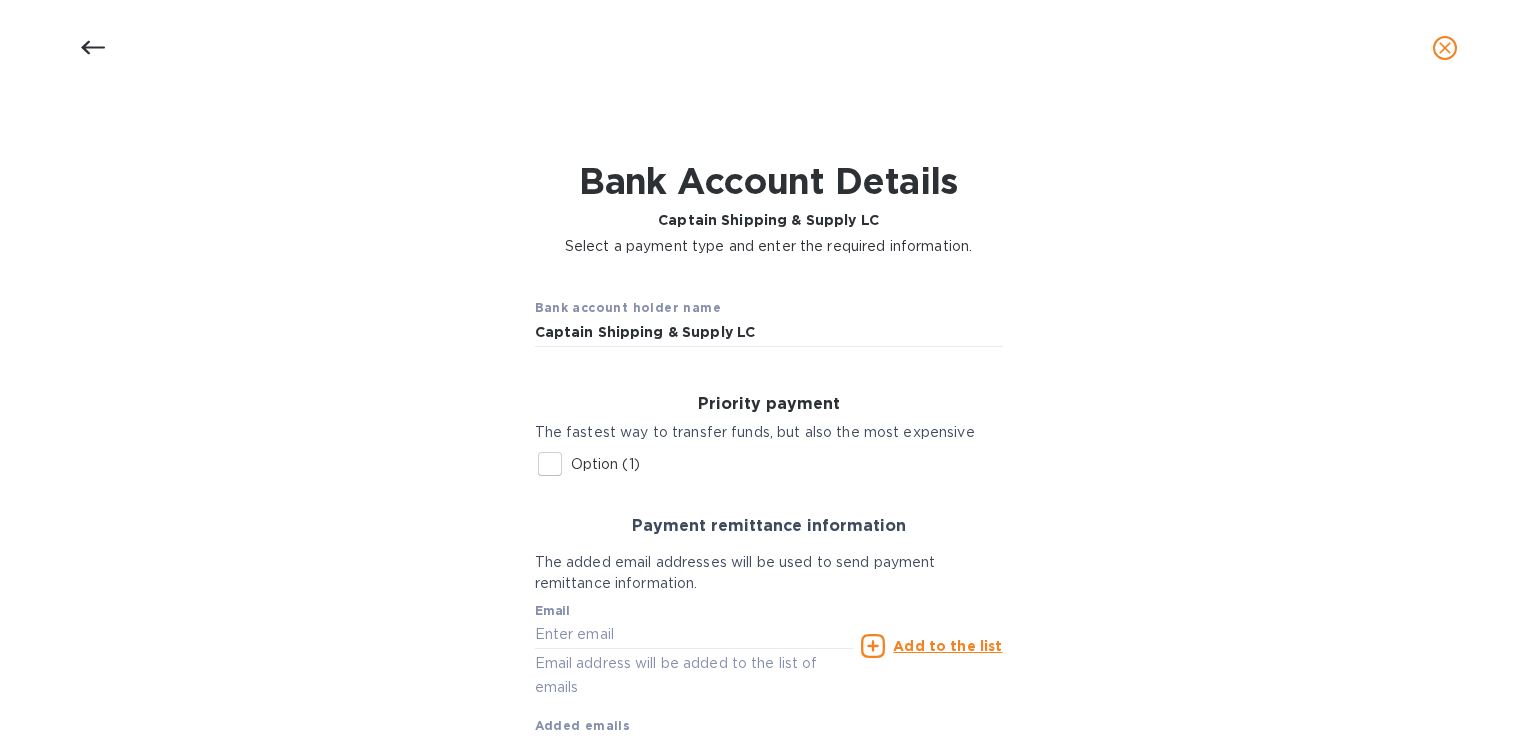 click on "Option (1)" at bounding box center (605, 464) 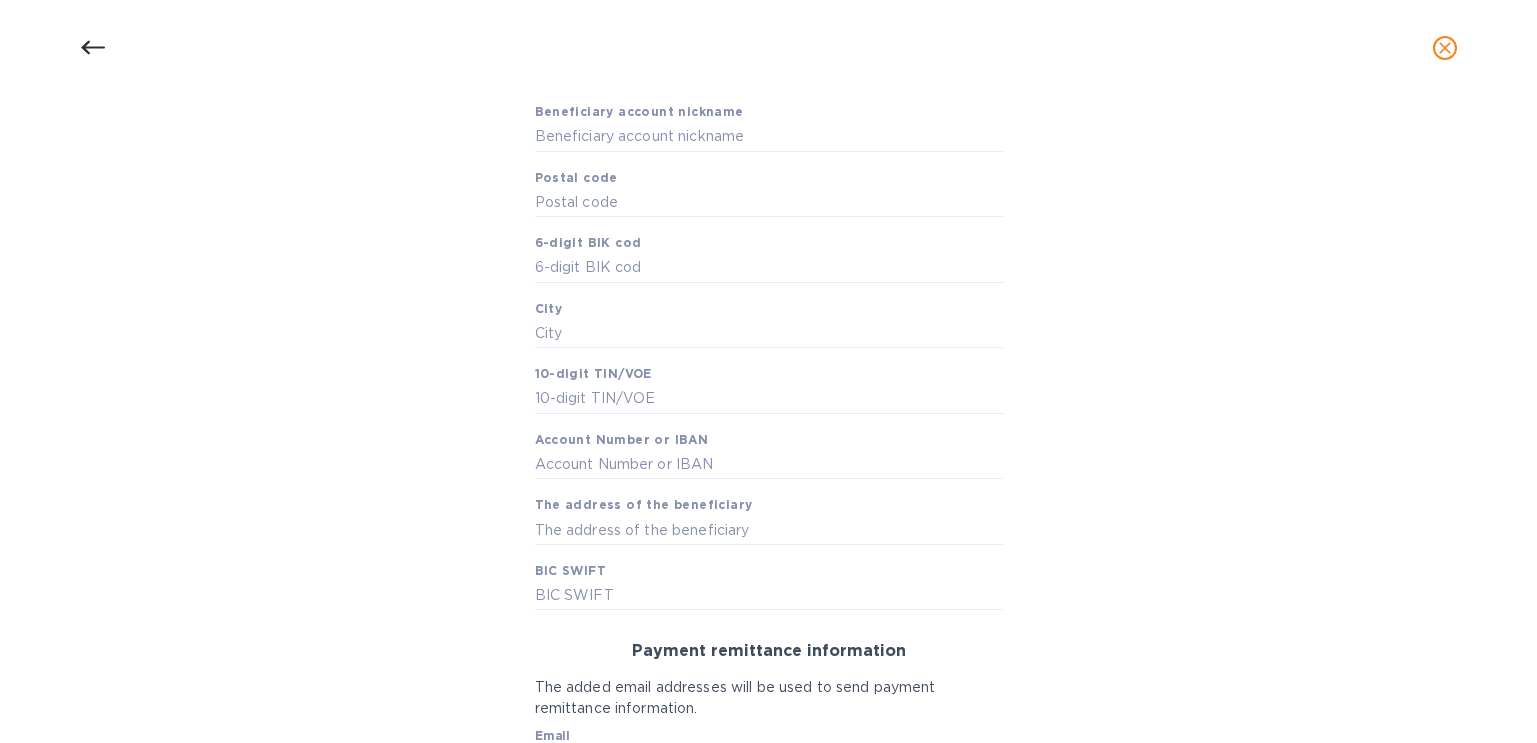 scroll, scrollTop: 351, scrollLeft: 0, axis: vertical 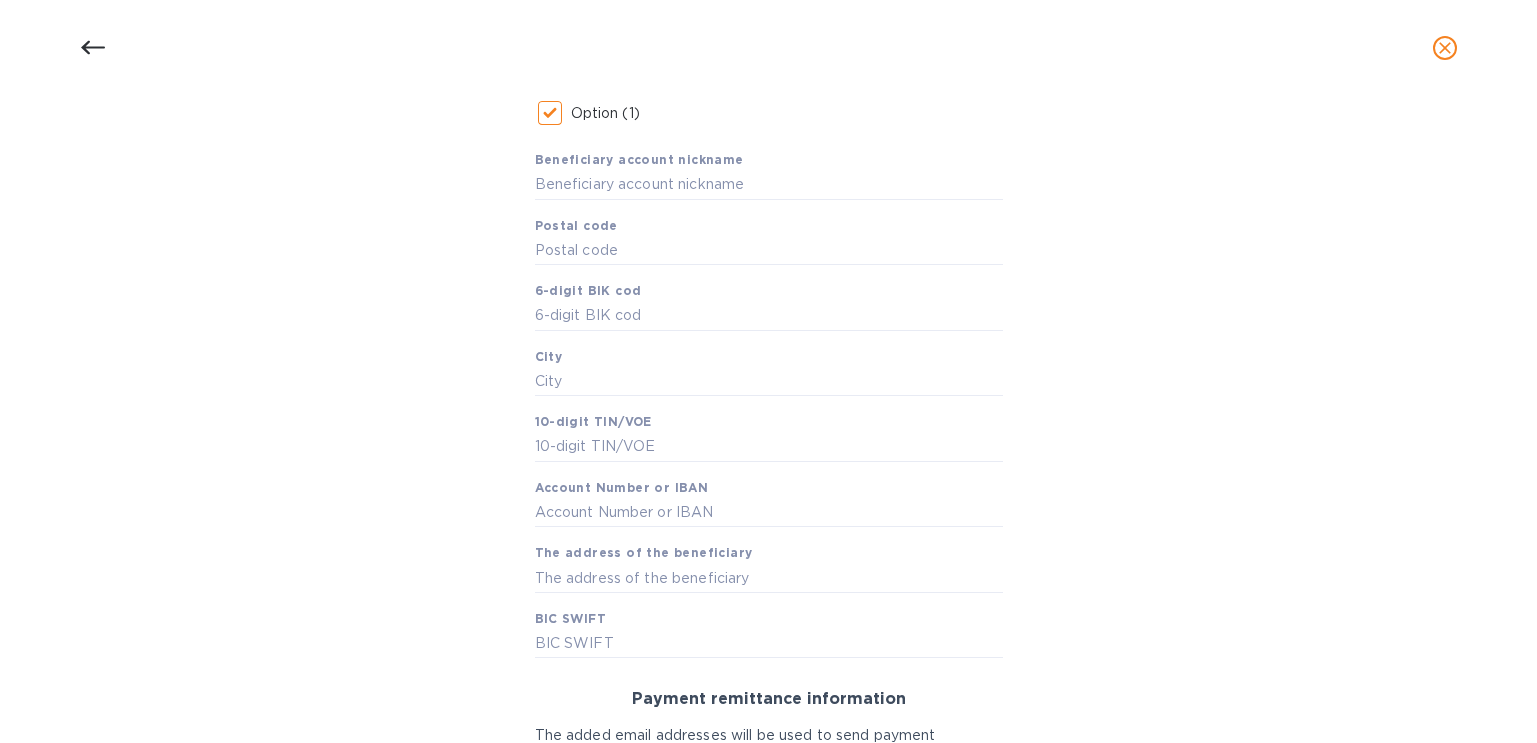 drag, startPoint x: 959, startPoint y: 387, endPoint x: 1163, endPoint y: 114, distance: 340.80054 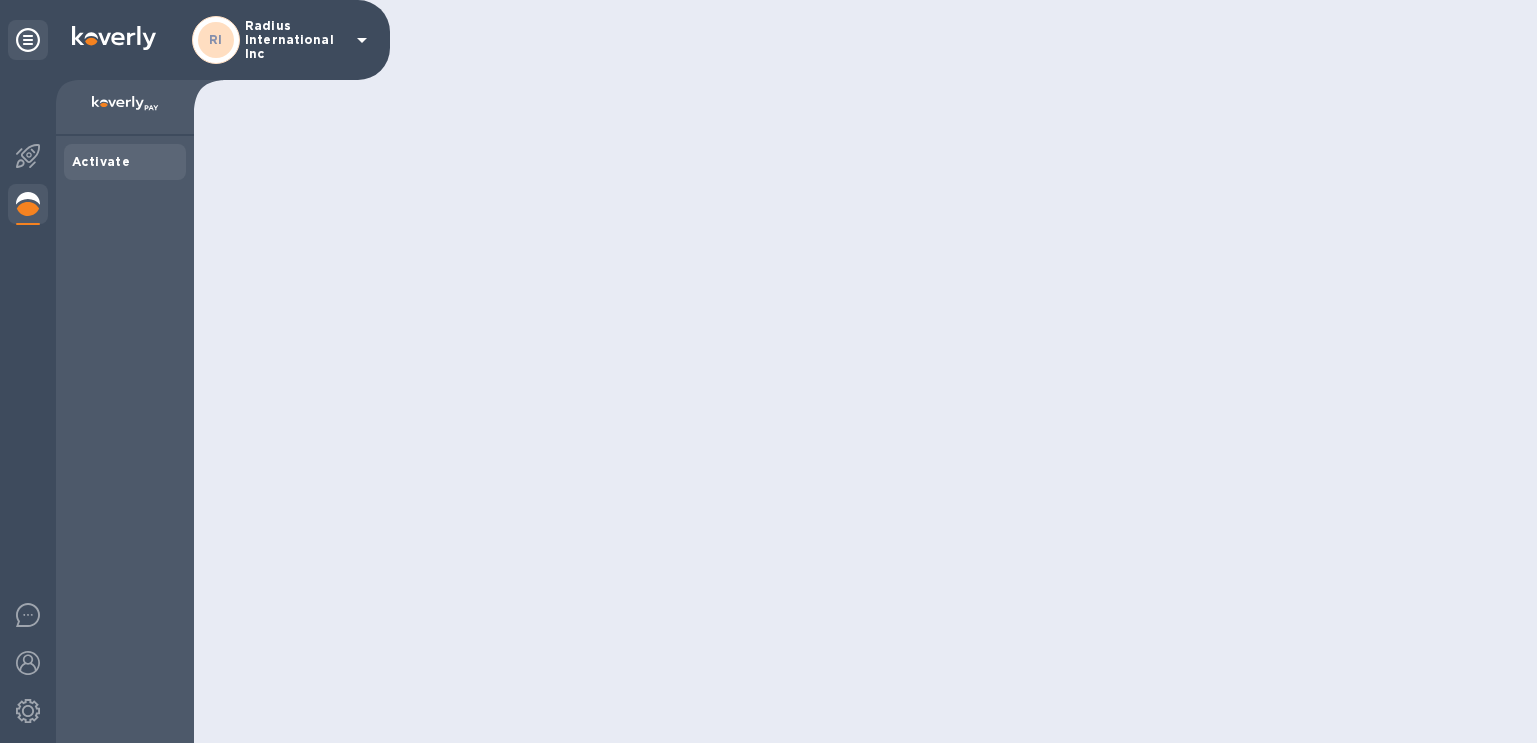scroll, scrollTop: 0, scrollLeft: 0, axis: both 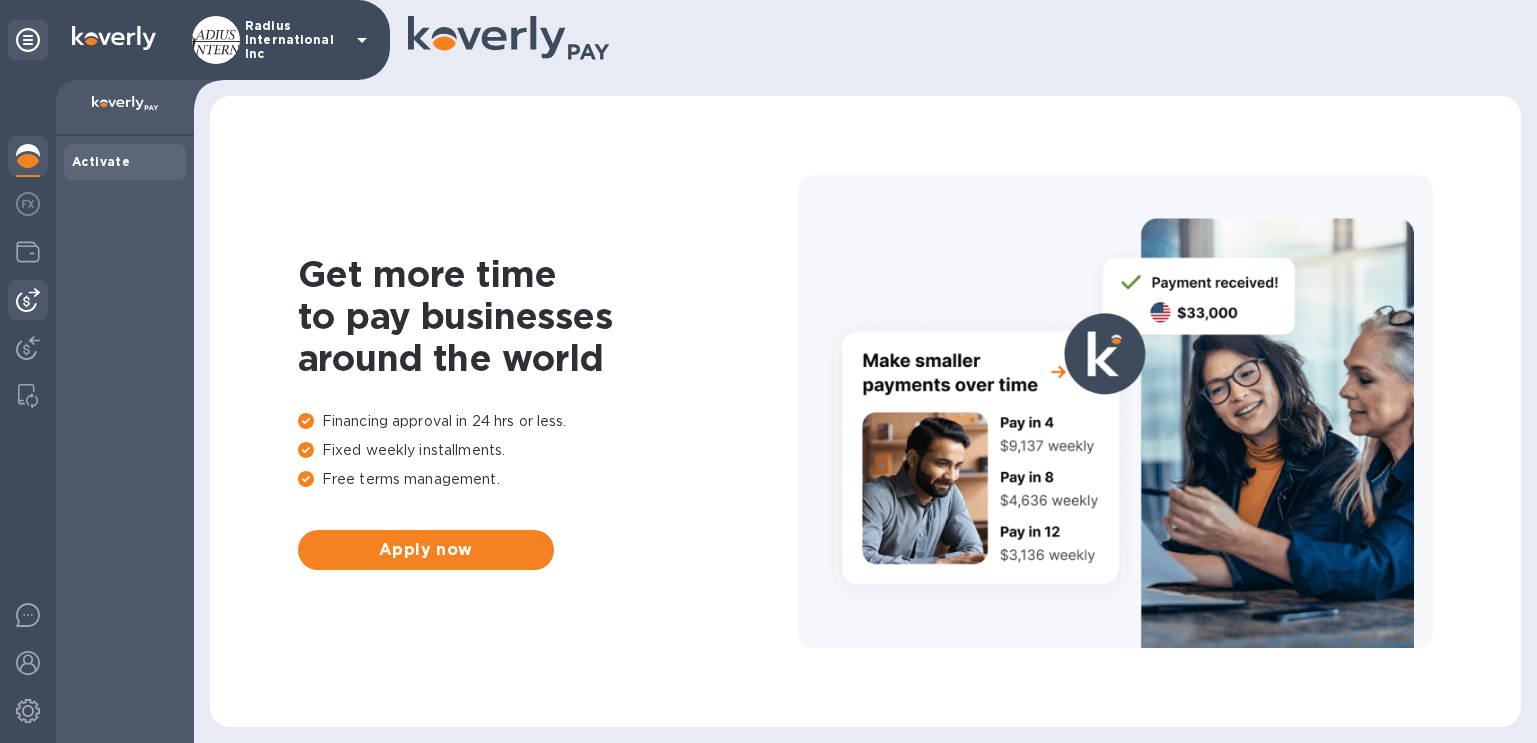 drag, startPoint x: 25, startPoint y: 304, endPoint x: 65, endPoint y: 295, distance: 41 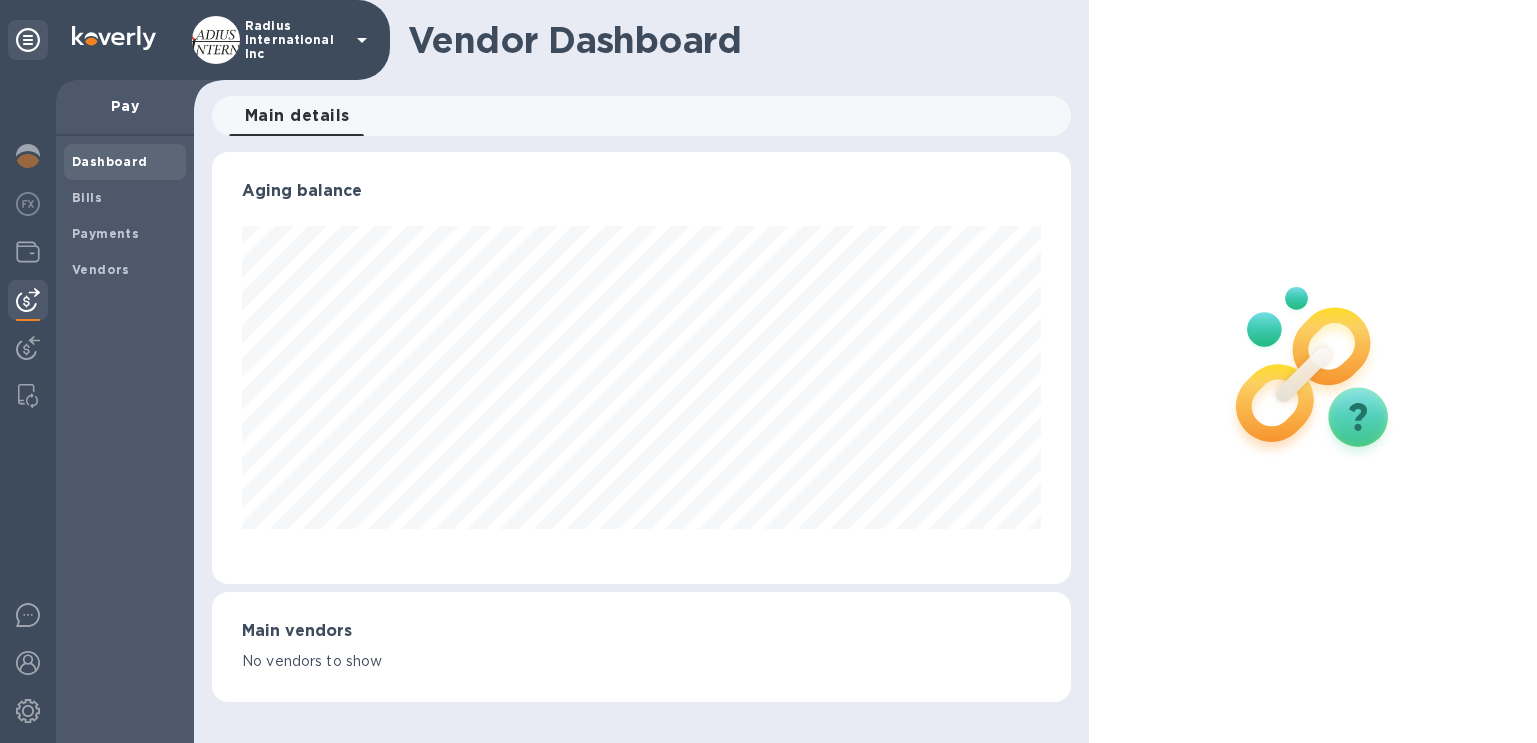 scroll, scrollTop: 999568, scrollLeft: 999141, axis: both 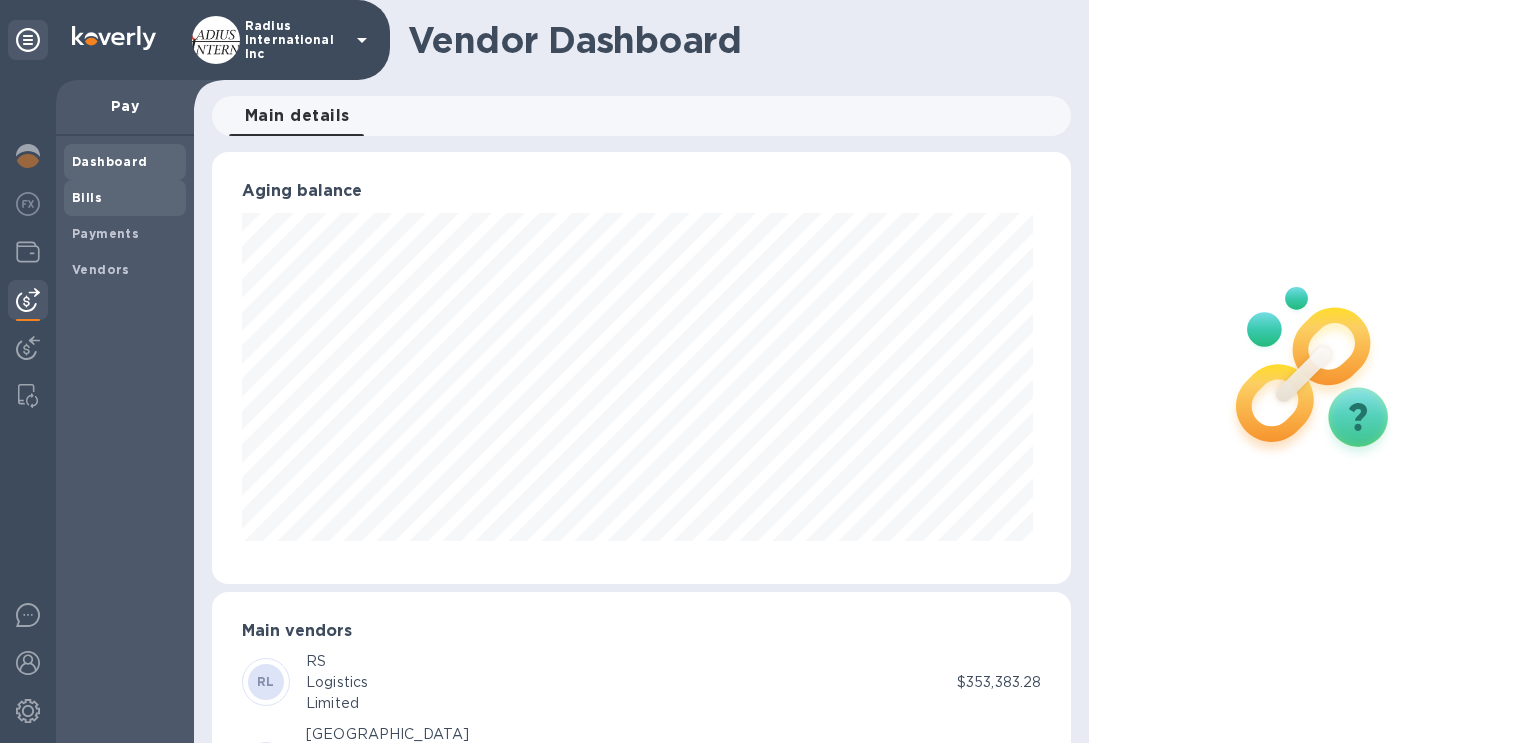 click on "Bills" at bounding box center [87, 197] 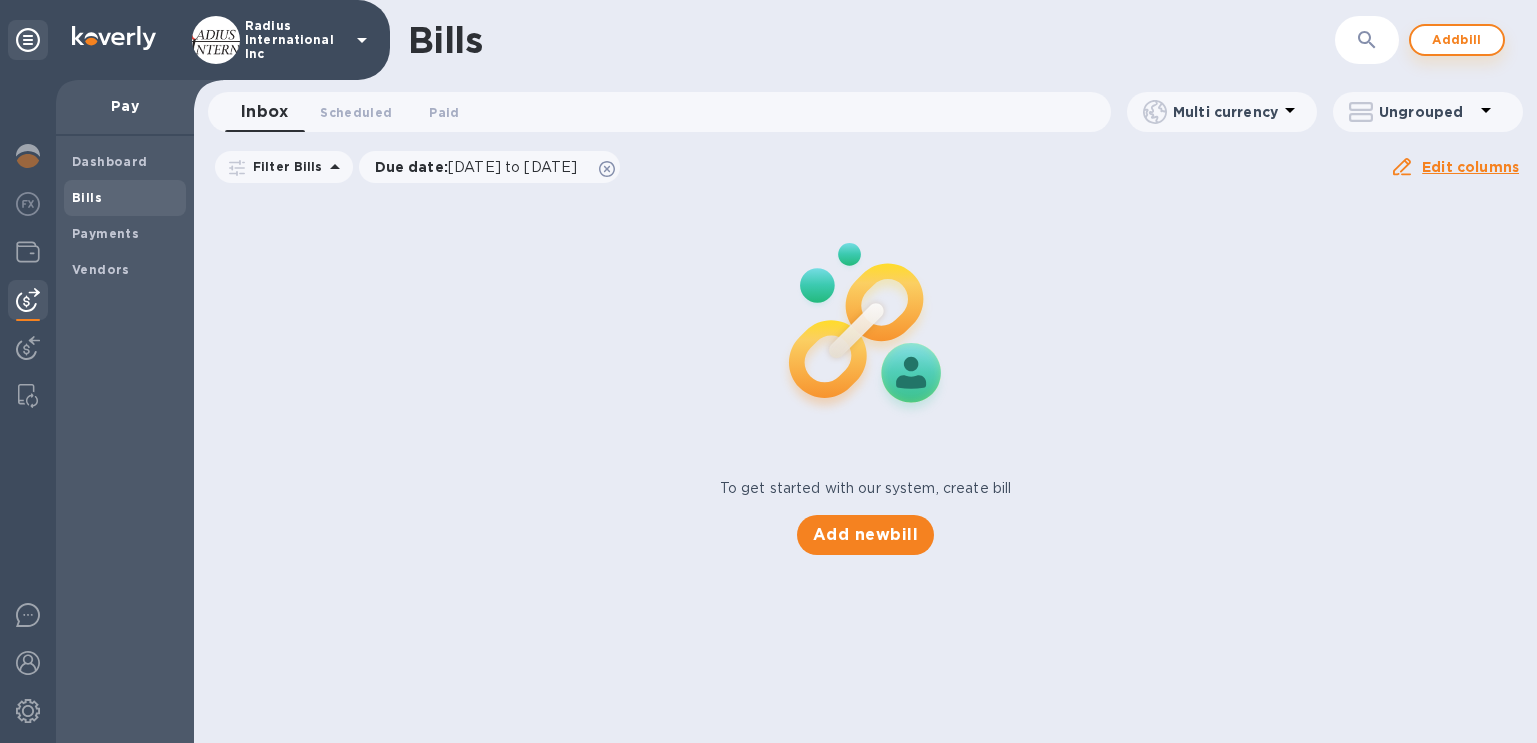 click on "Add   bill" at bounding box center (1457, 40) 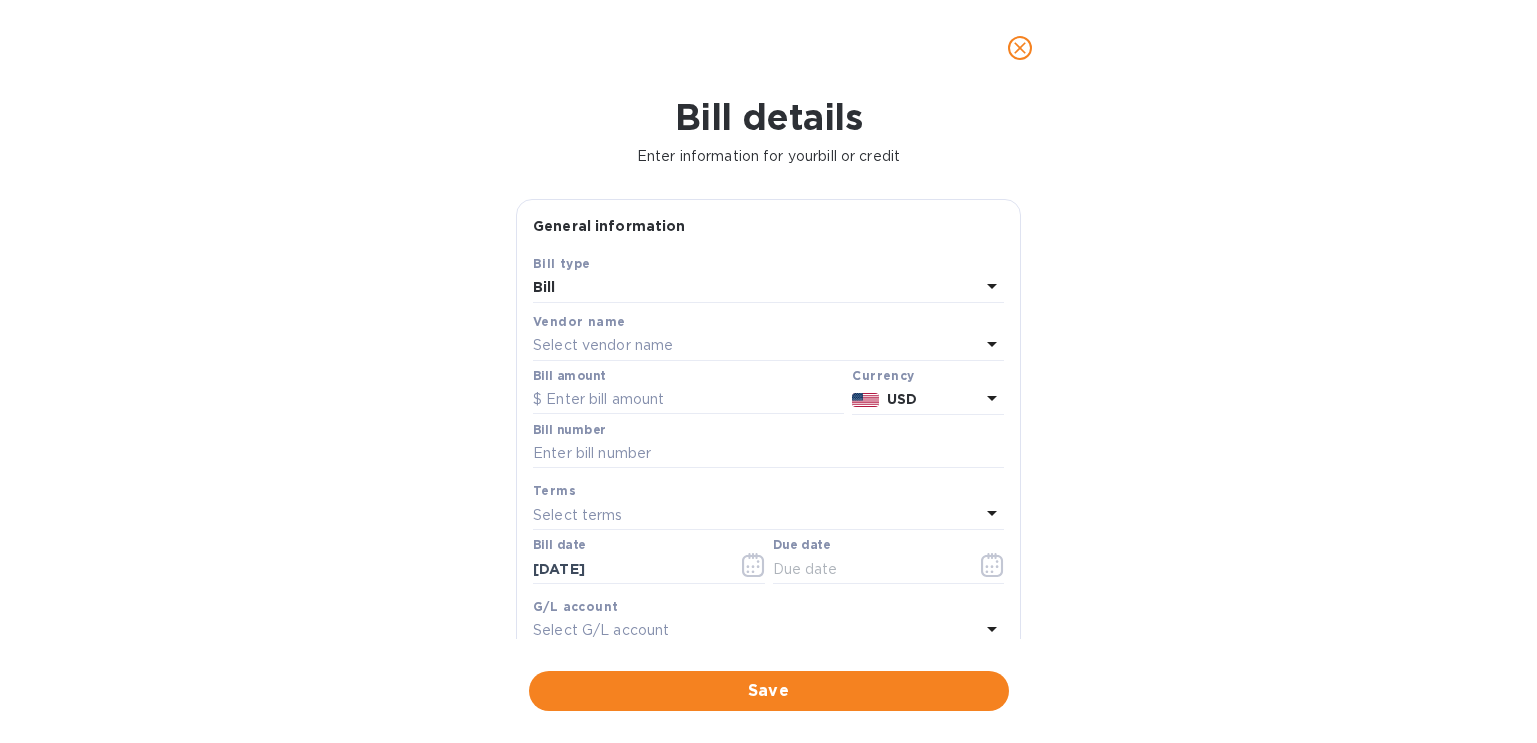 click on "Select vendor name" at bounding box center [603, 345] 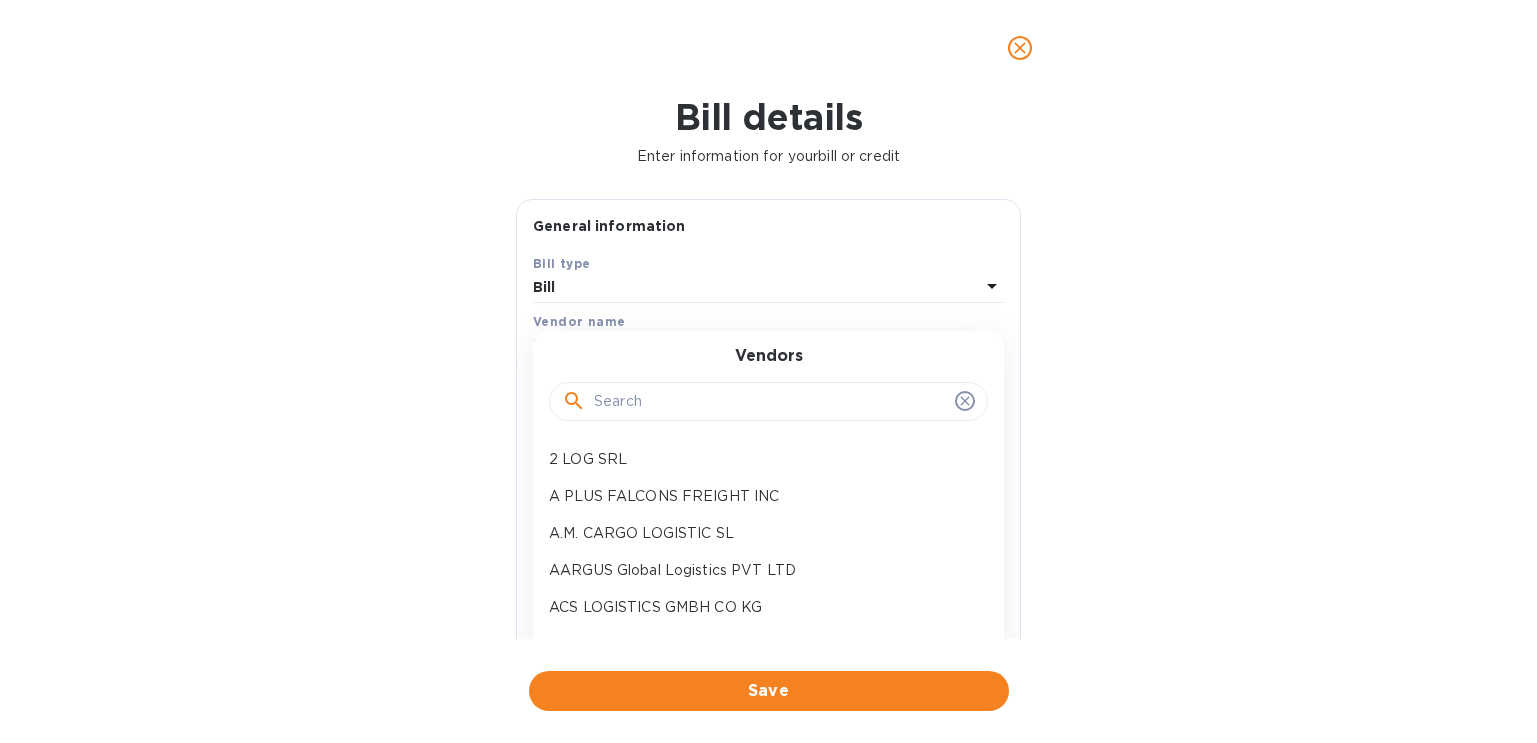drag, startPoint x: 629, startPoint y: 397, endPoint x: 609, endPoint y: 358, distance: 43.829212 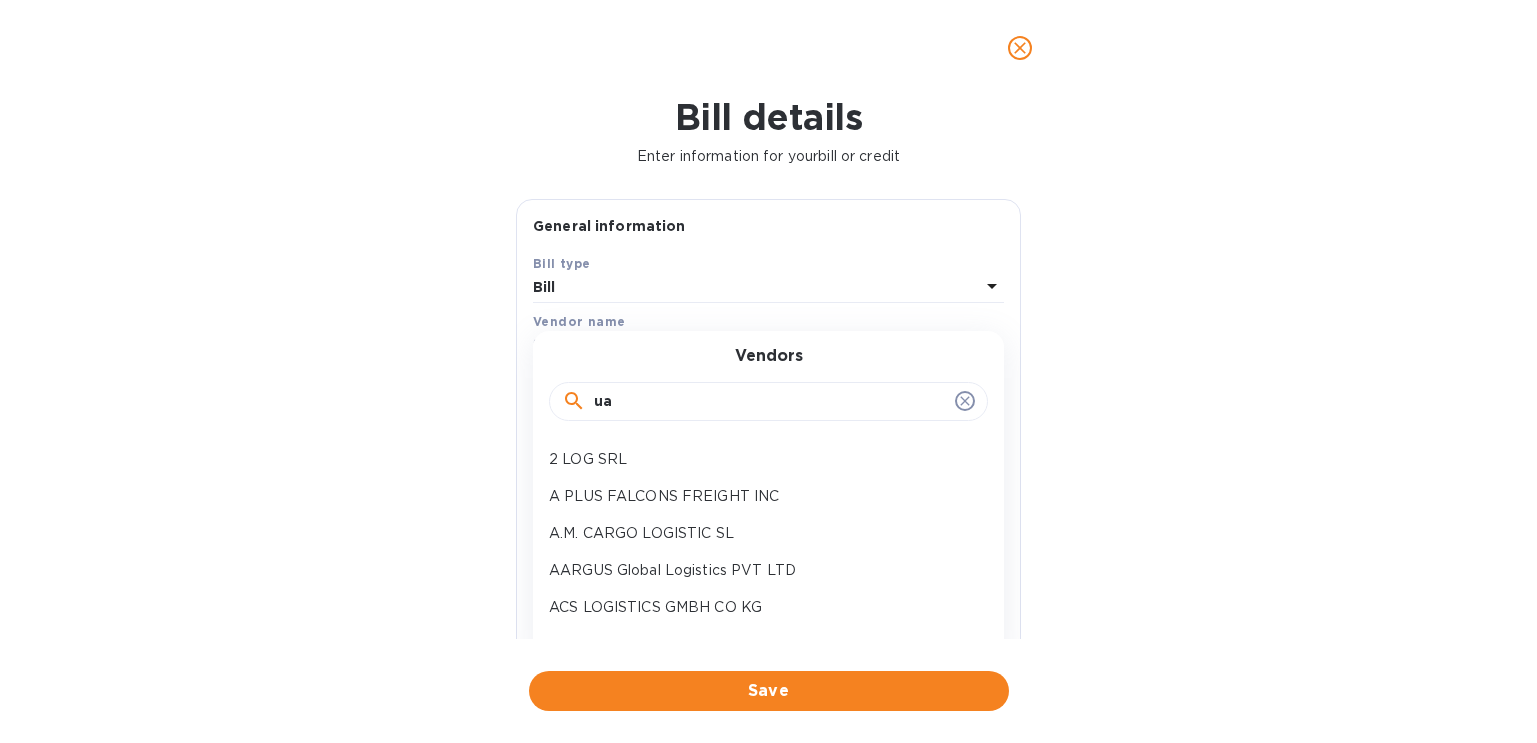 type on "uac" 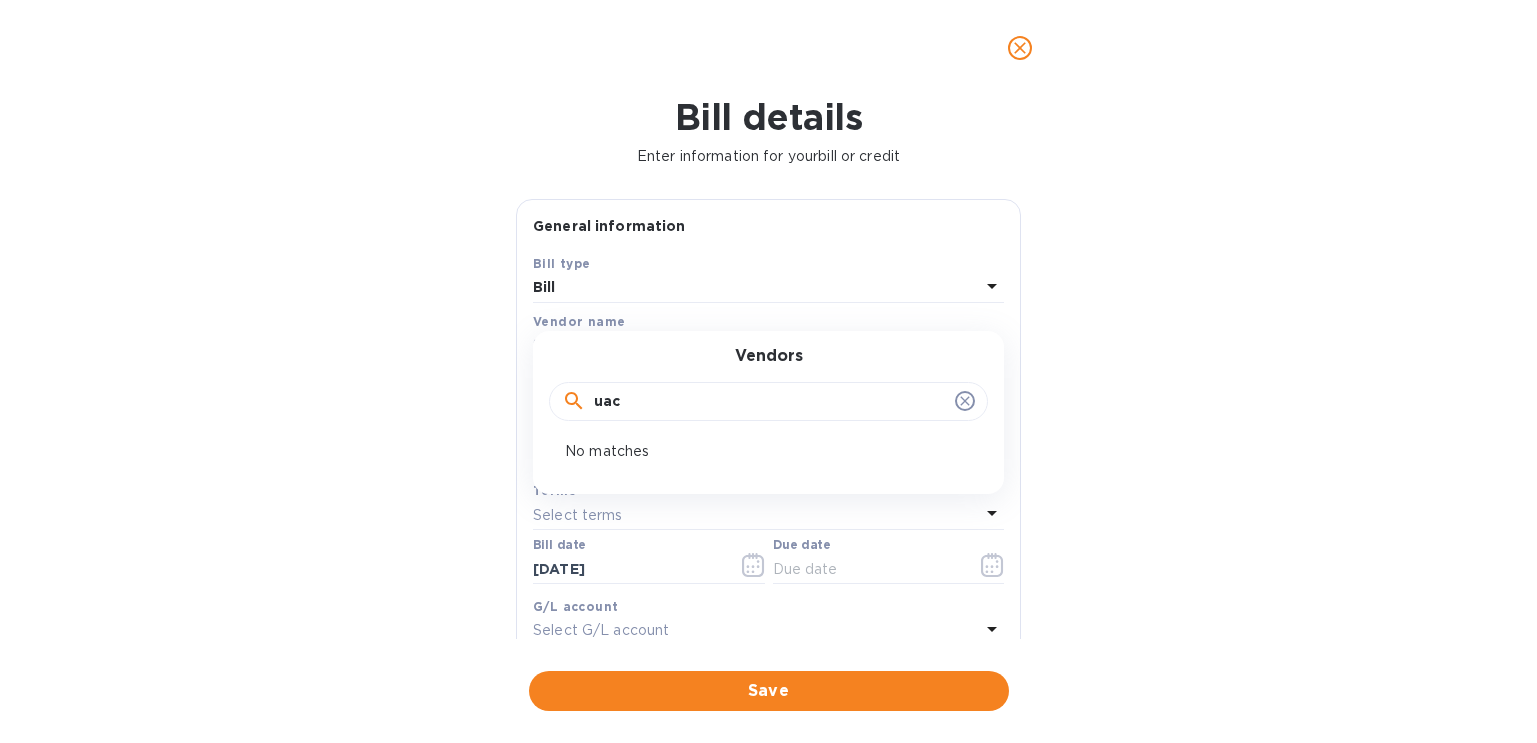click on "uac" at bounding box center [770, 402] 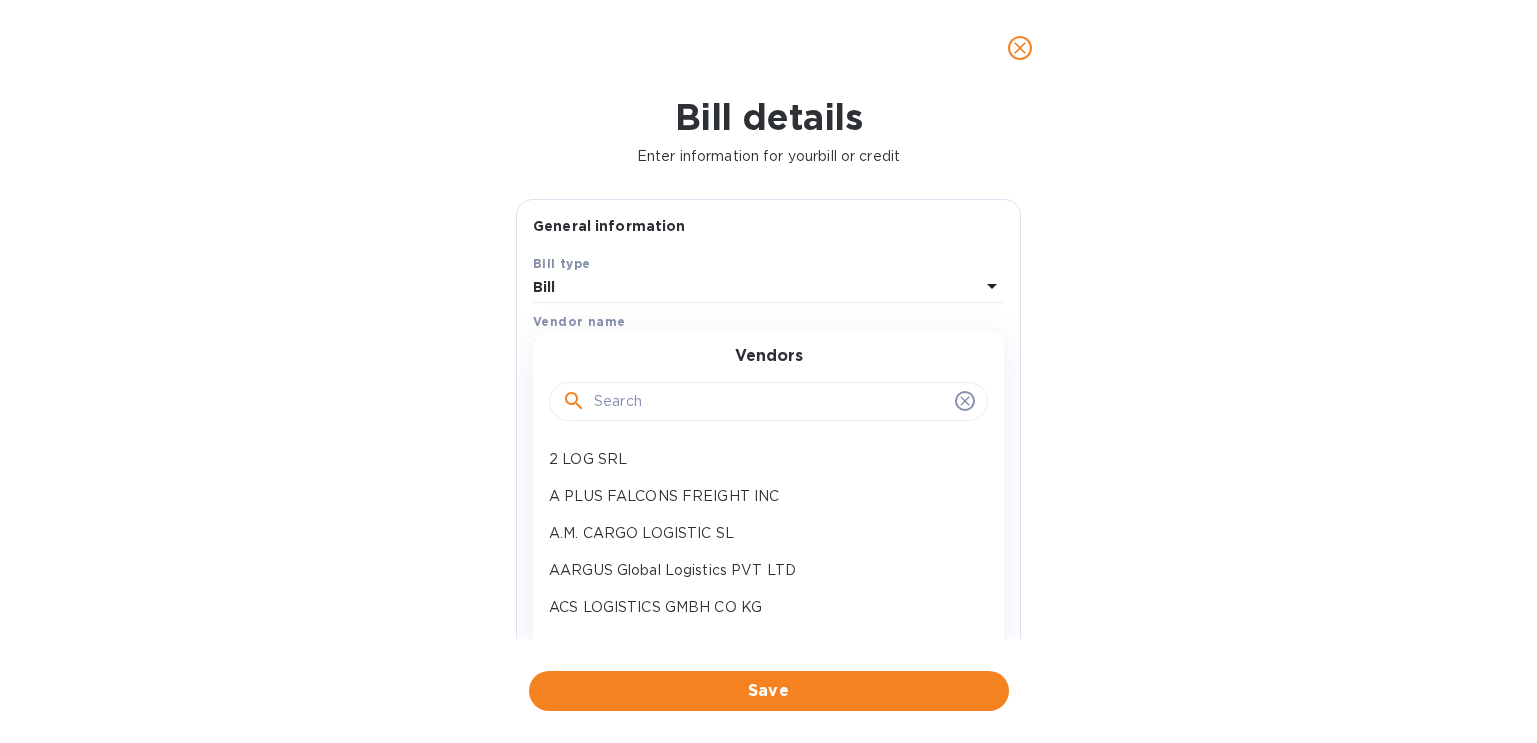type on "u" 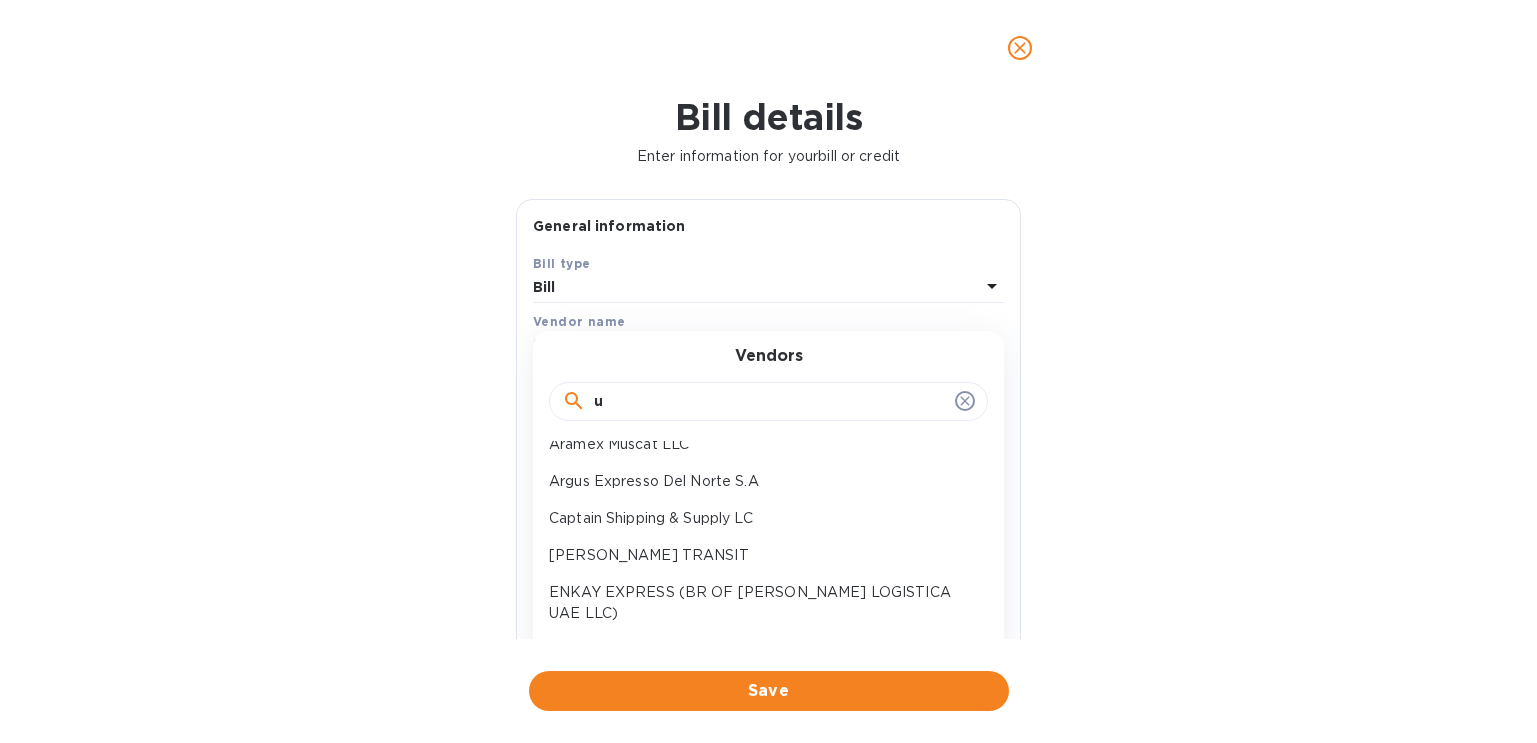 scroll, scrollTop: 600, scrollLeft: 0, axis: vertical 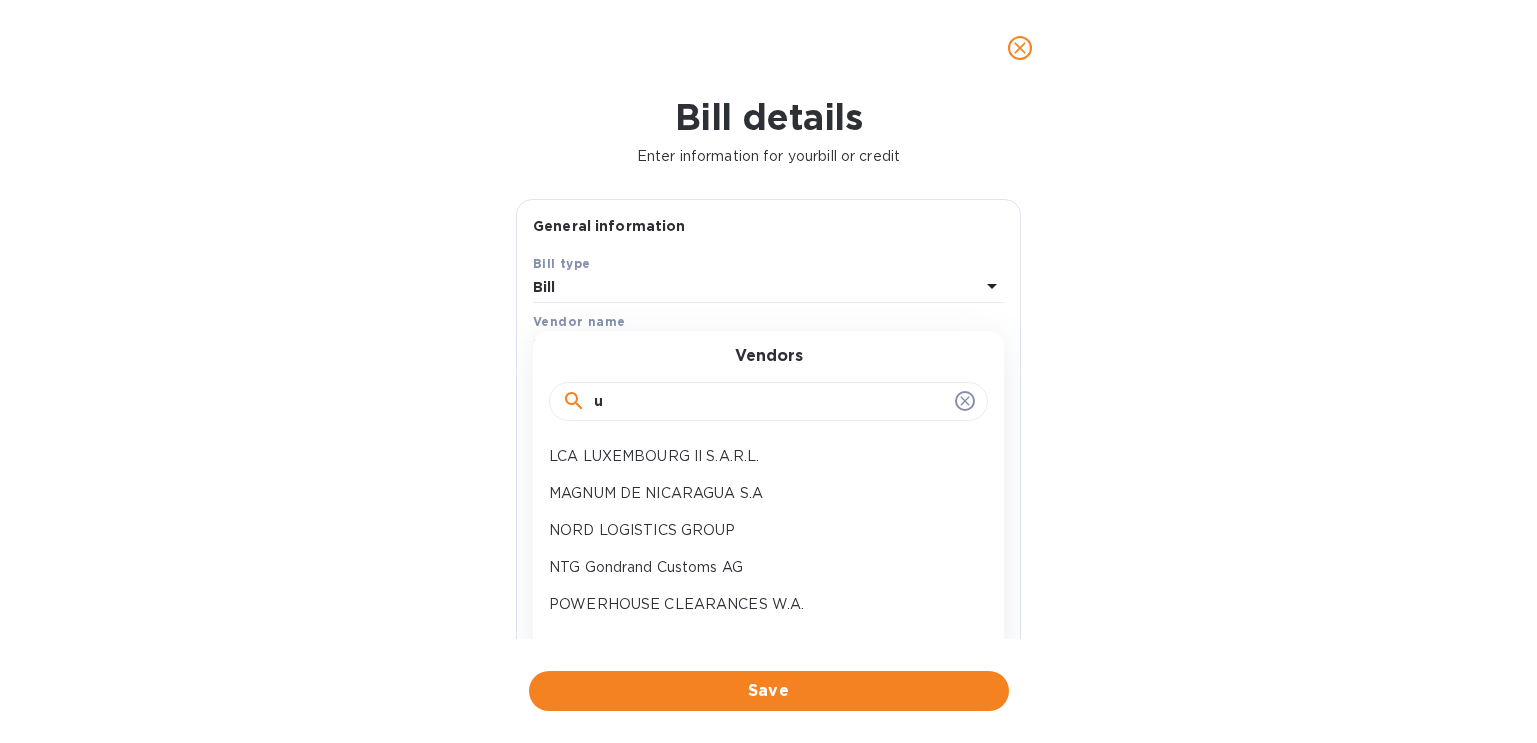 click 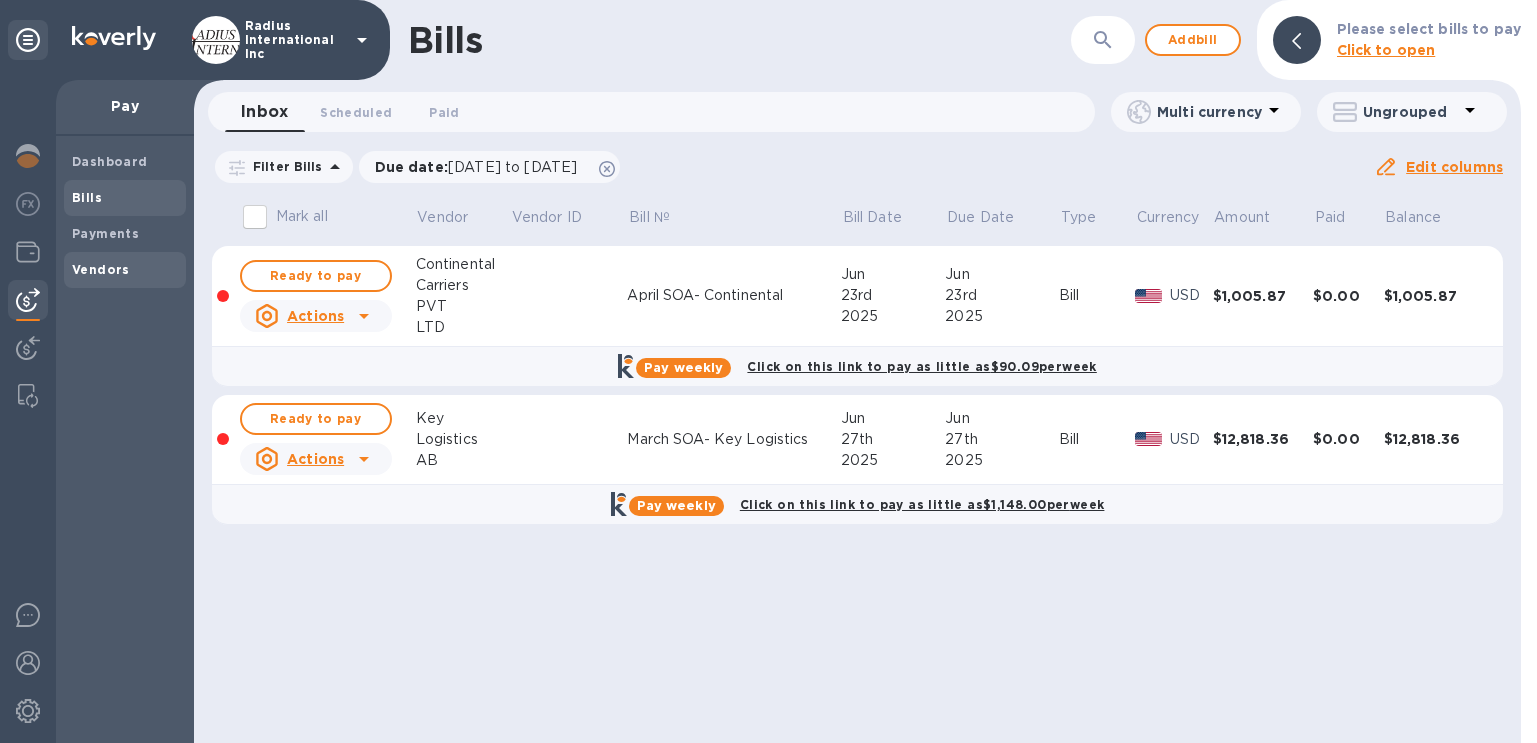 click on "Vendors" at bounding box center (125, 270) 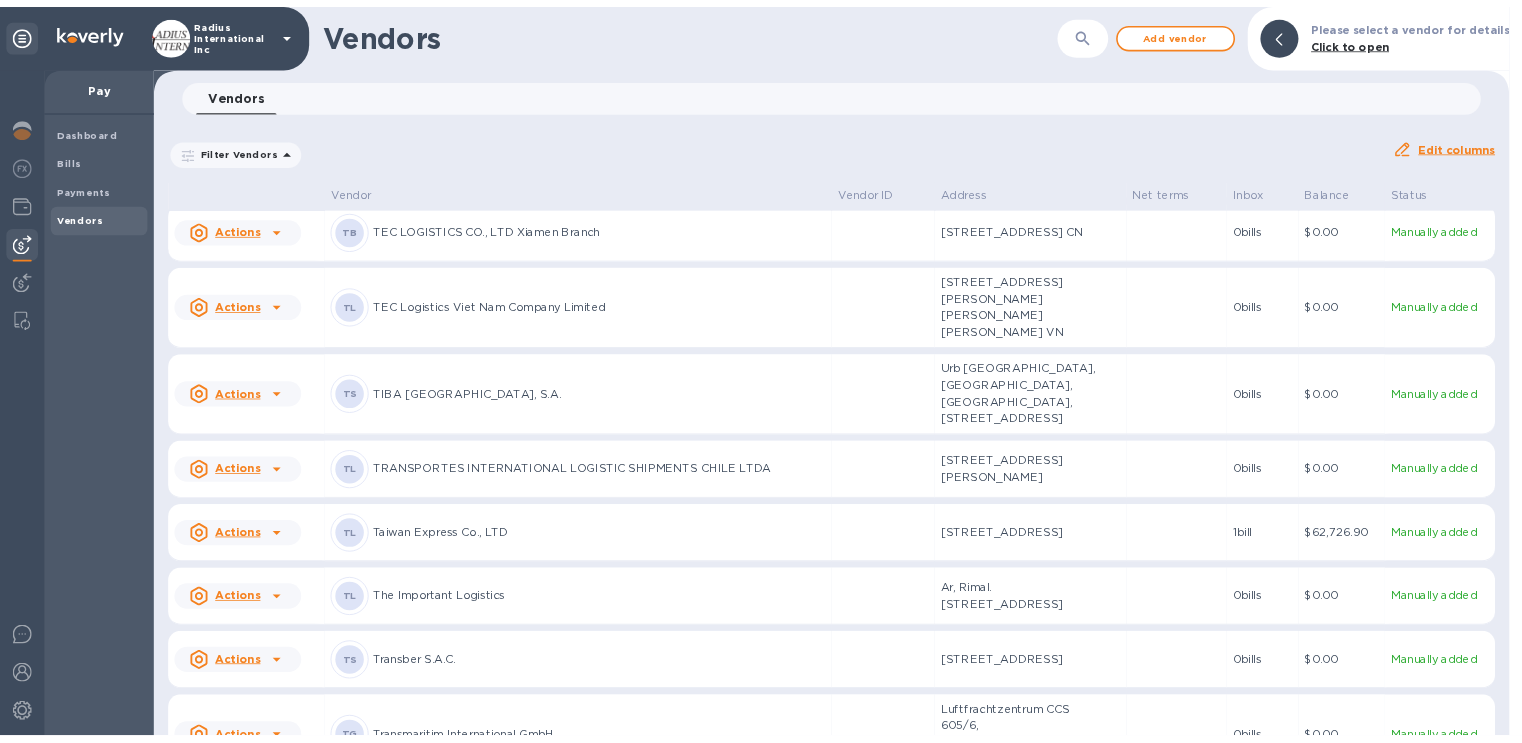 scroll, scrollTop: 14100, scrollLeft: 0, axis: vertical 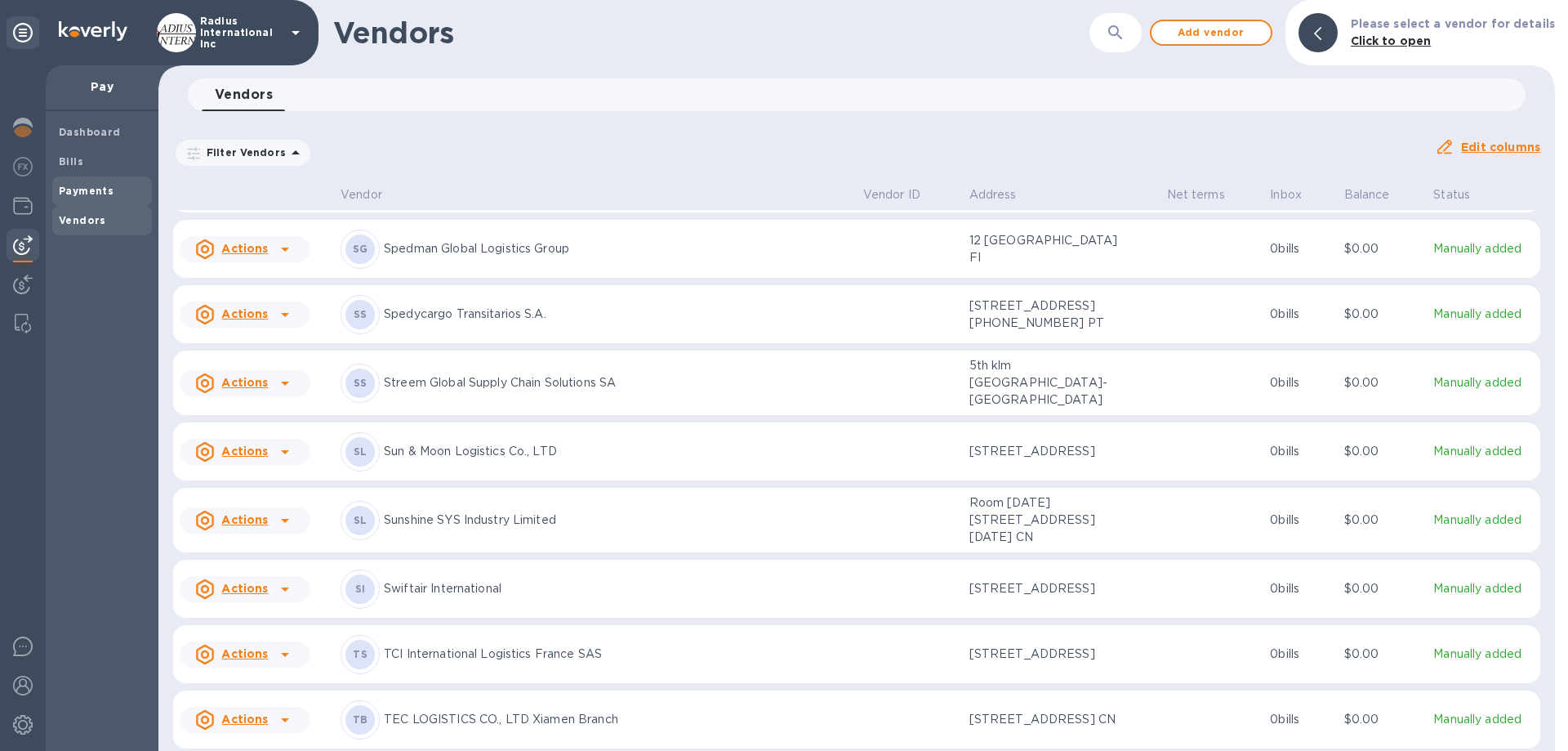 drag, startPoint x: 98, startPoint y: 192, endPoint x: 149, endPoint y: 203, distance: 52.17279 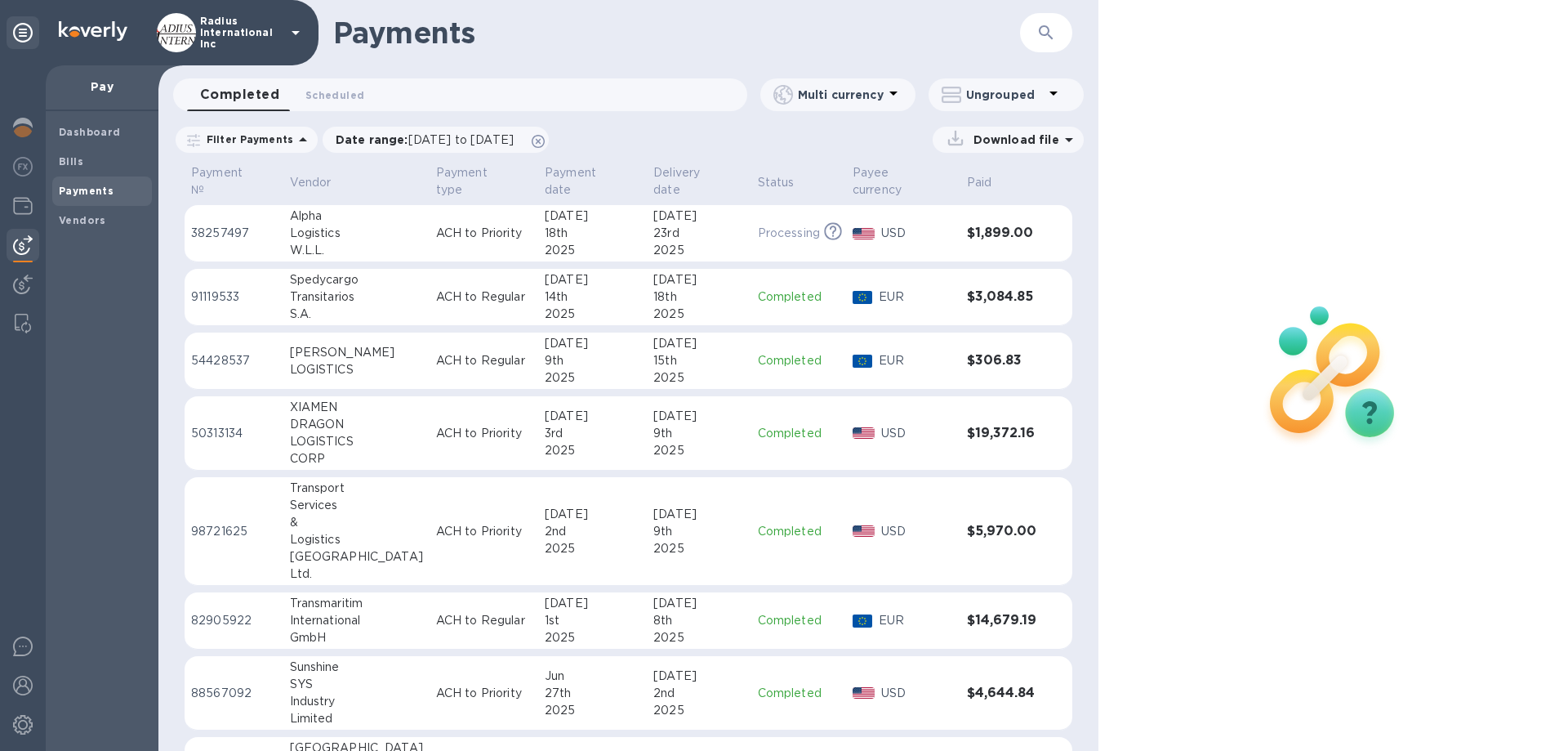 click on "Filter Payments" at bounding box center (247, 139) 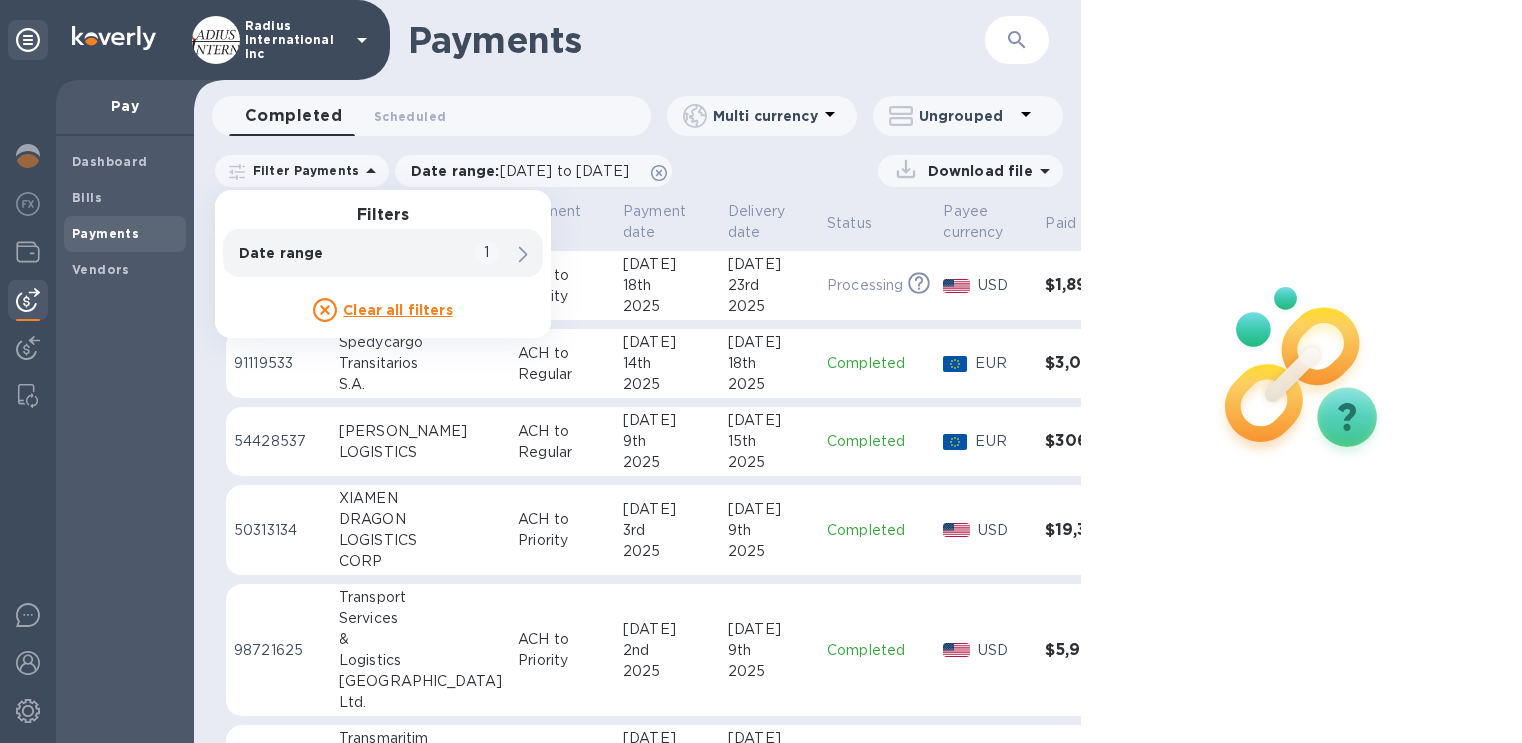 click on "Payments ​" at bounding box center [637, 40] 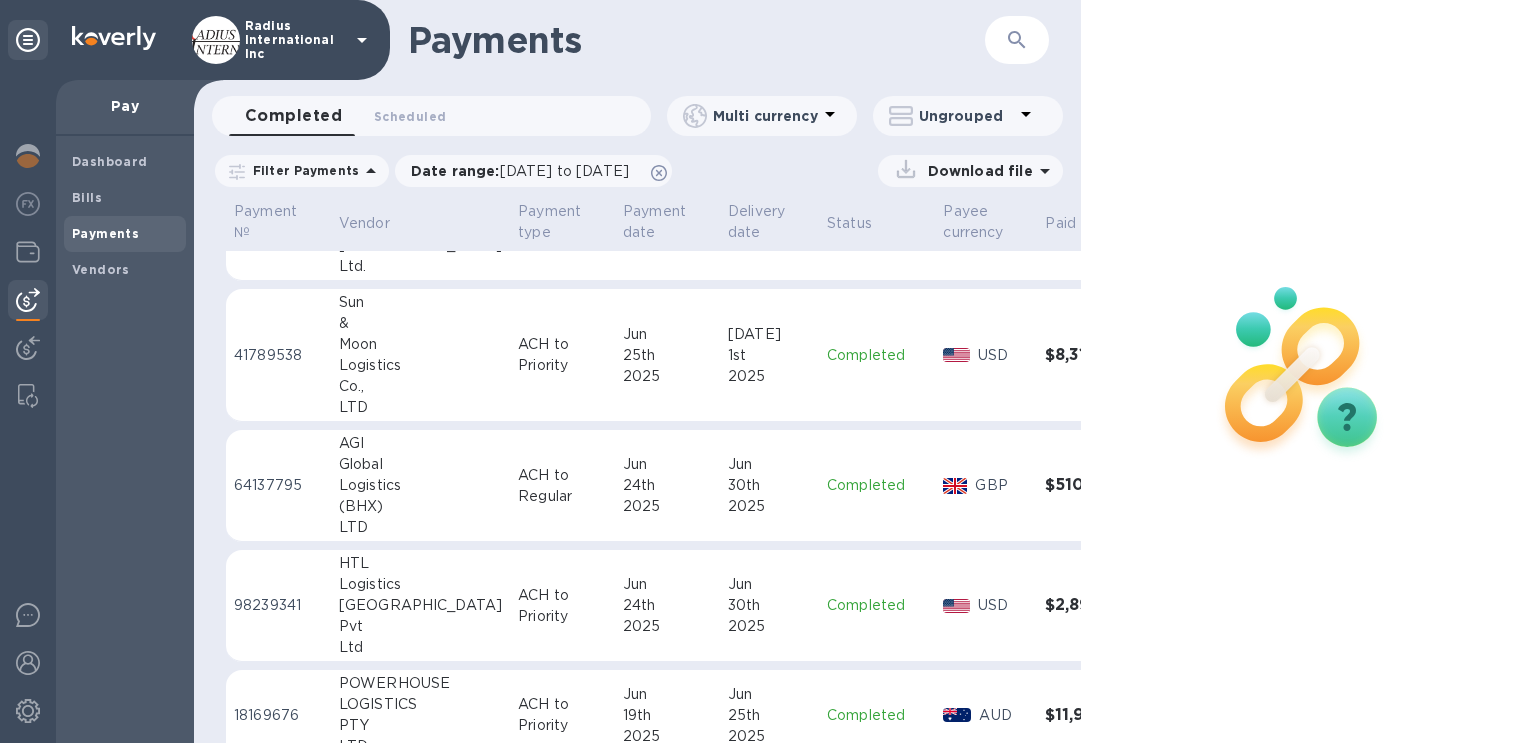 scroll, scrollTop: 1462, scrollLeft: 0, axis: vertical 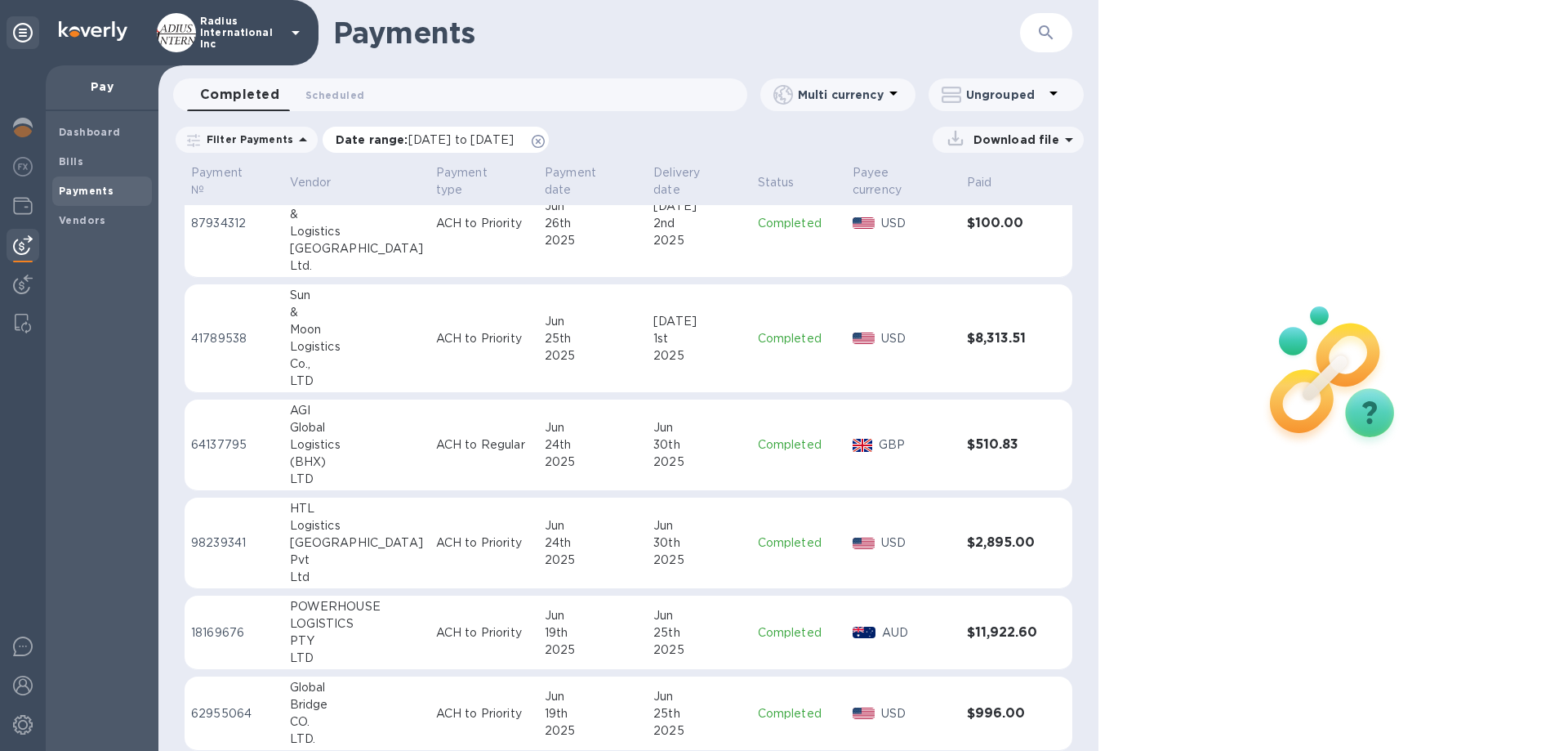 click 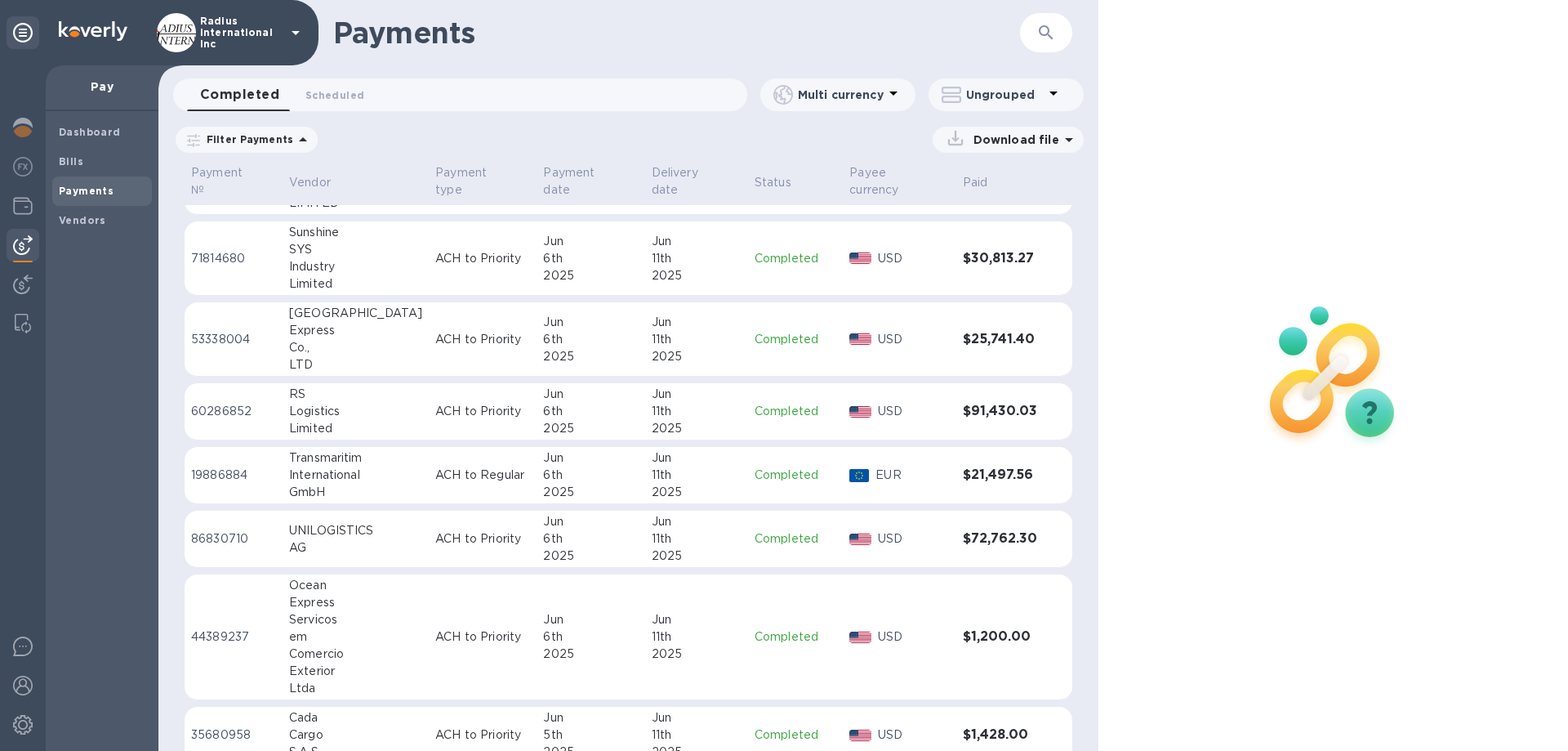 scroll, scrollTop: 3181, scrollLeft: 0, axis: vertical 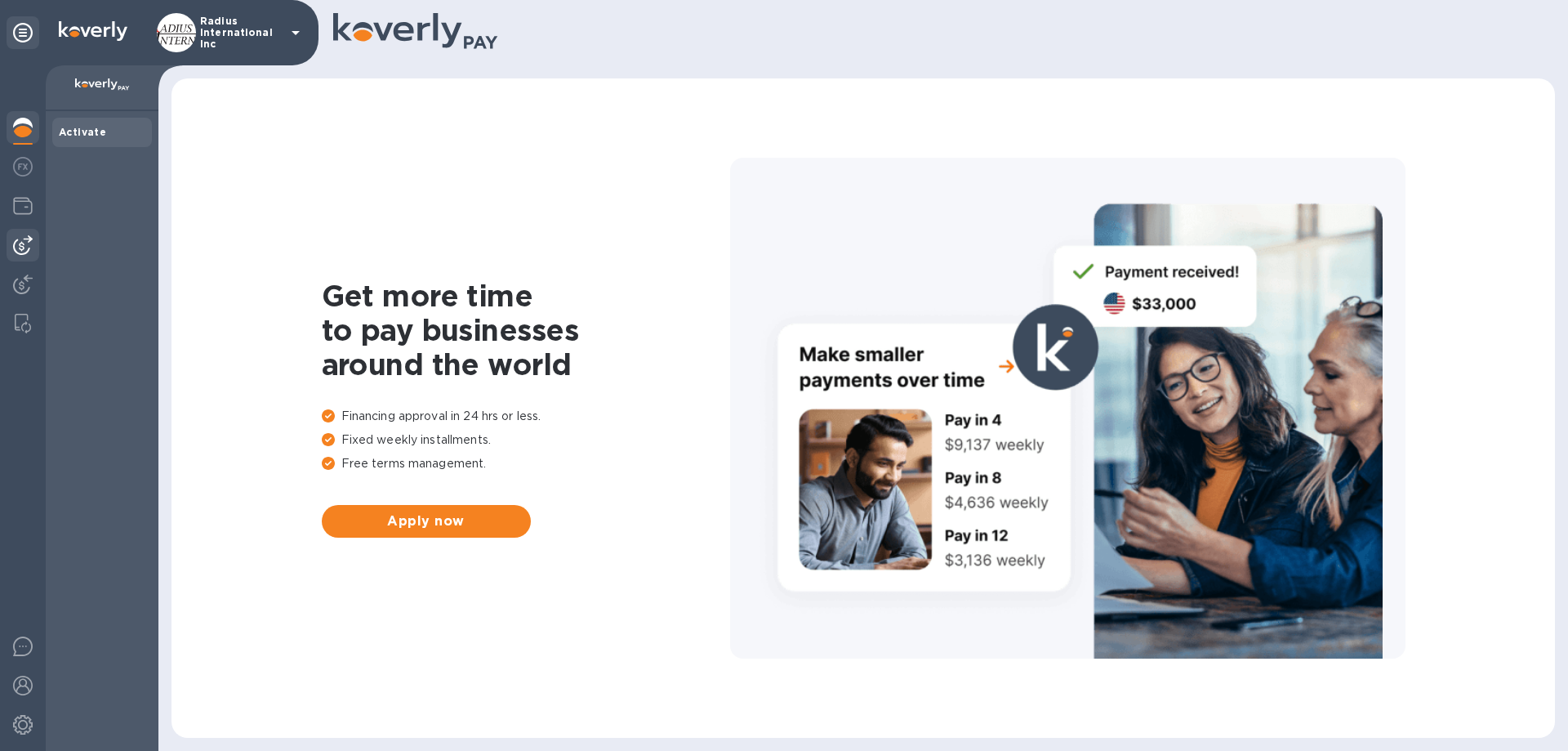 click at bounding box center (23, 245) 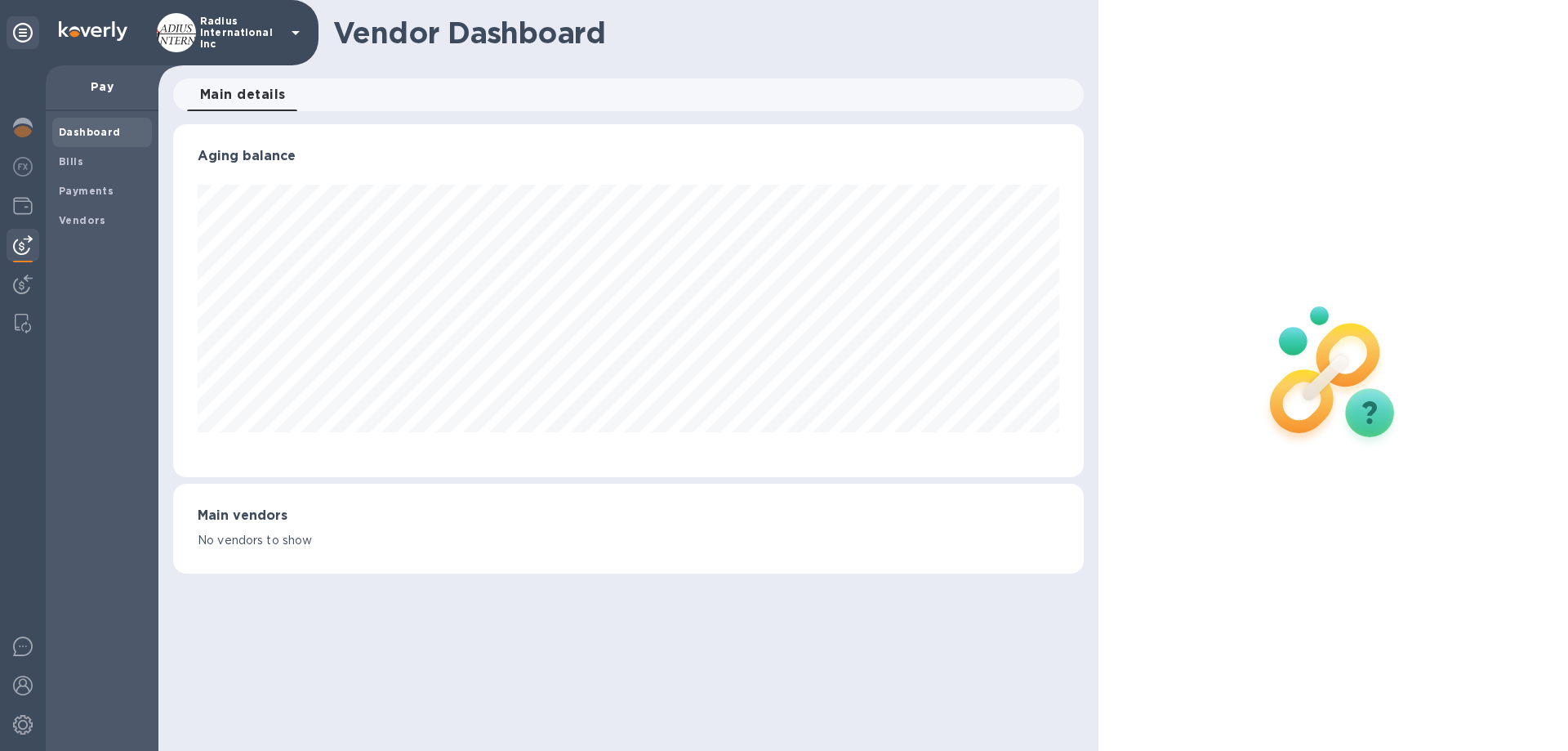 scroll, scrollTop: 816840, scrollLeft: 815756, axis: both 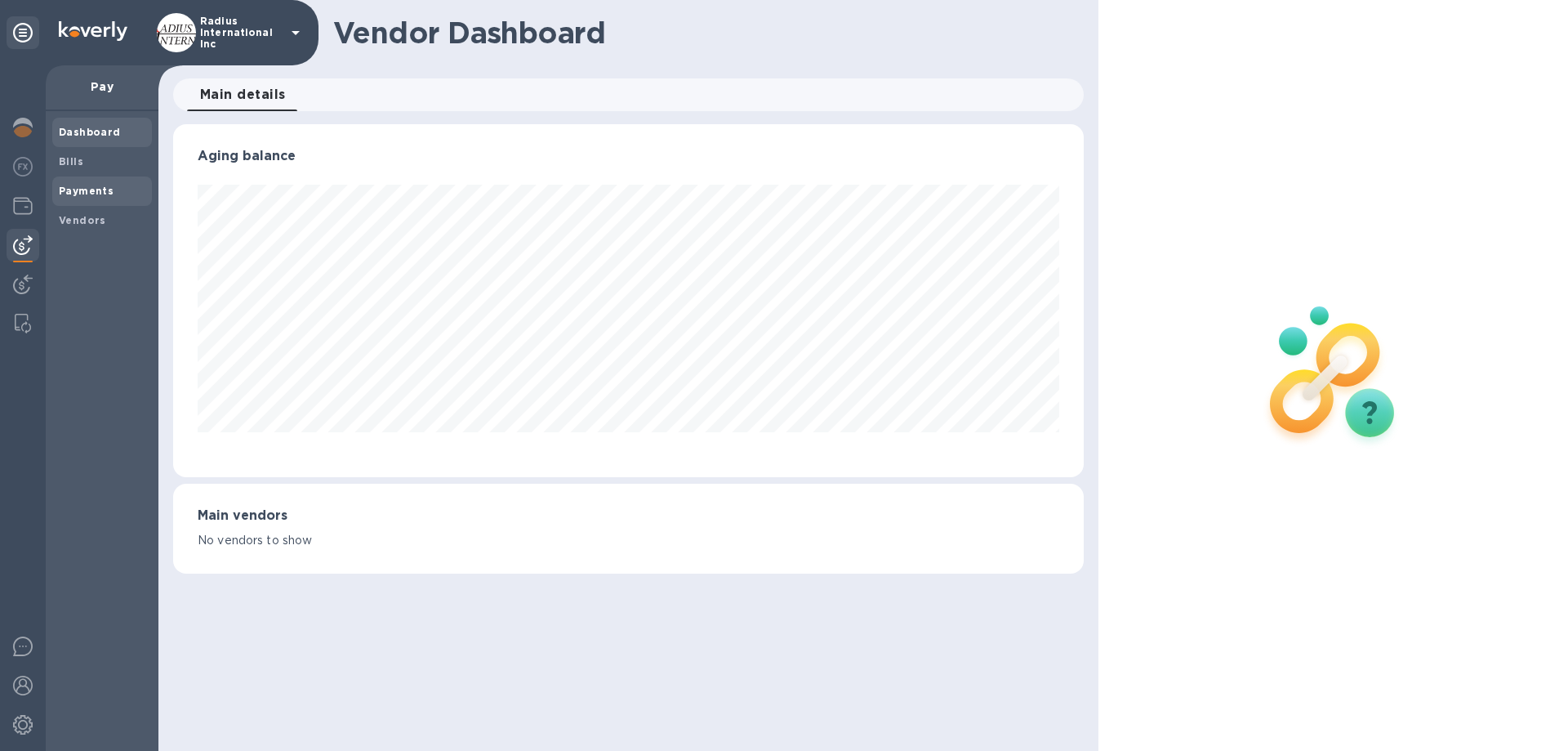 click on "Payments" at bounding box center (86, 190) 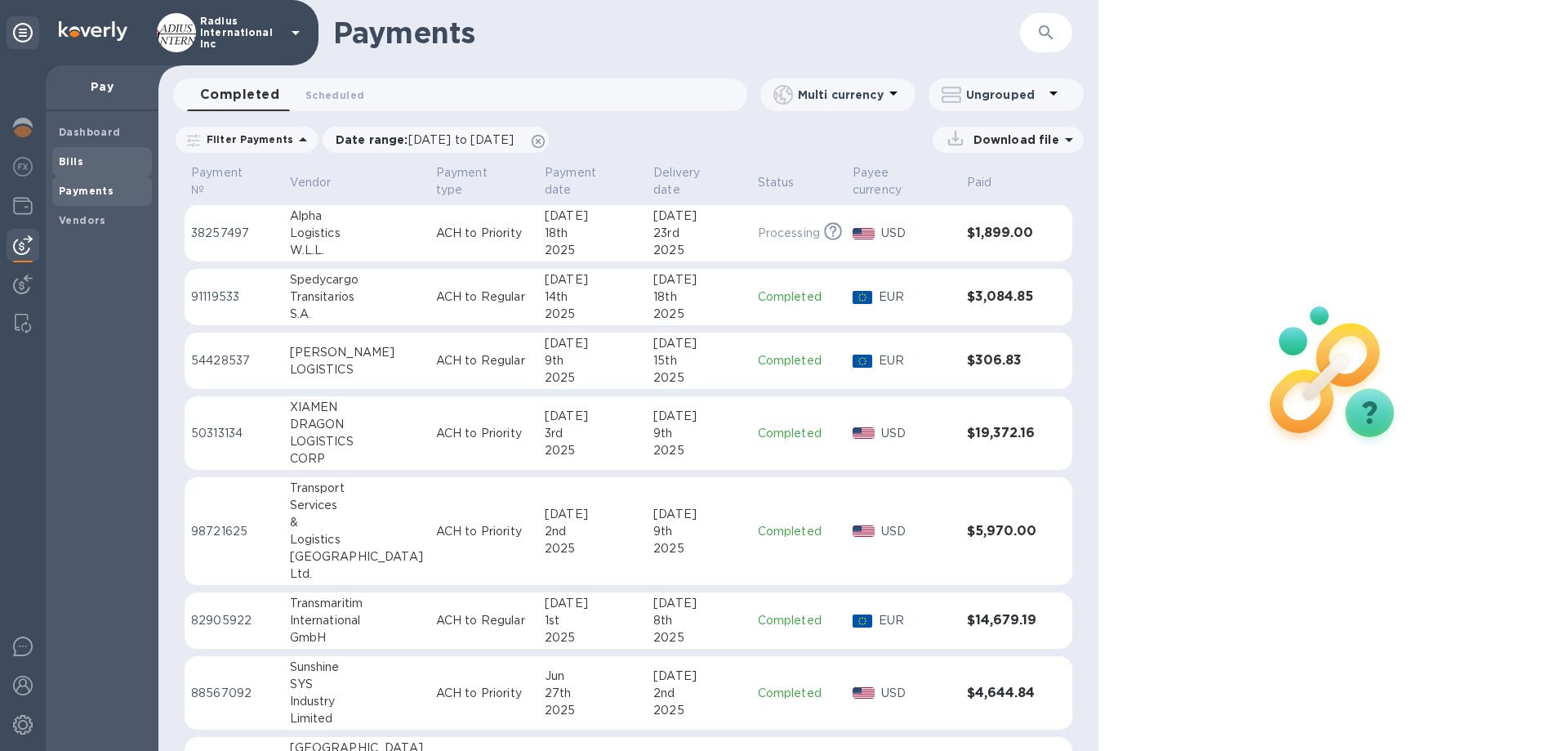 click on "Bills" at bounding box center [102, 162] 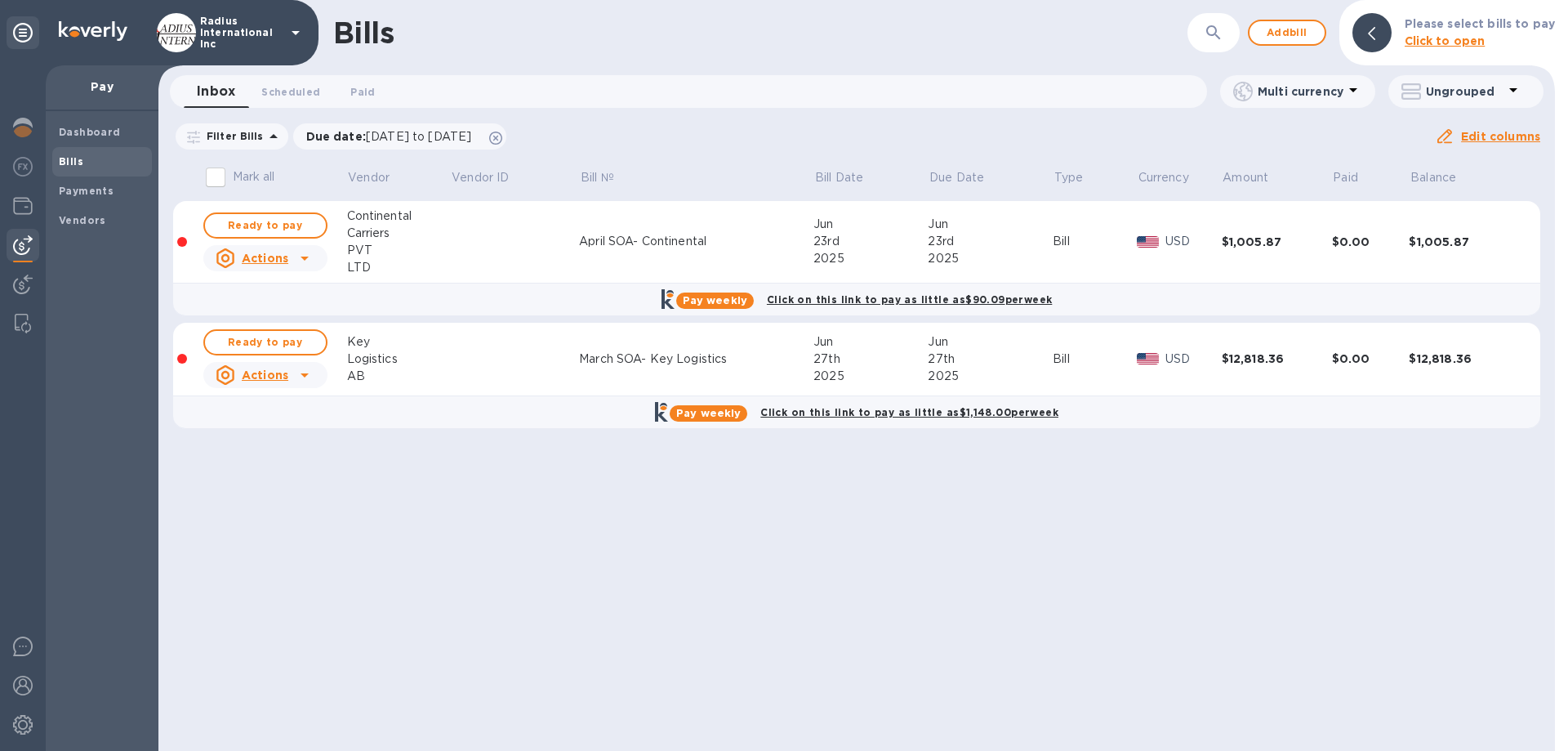 click on "Click to open" at bounding box center [1480, 41] 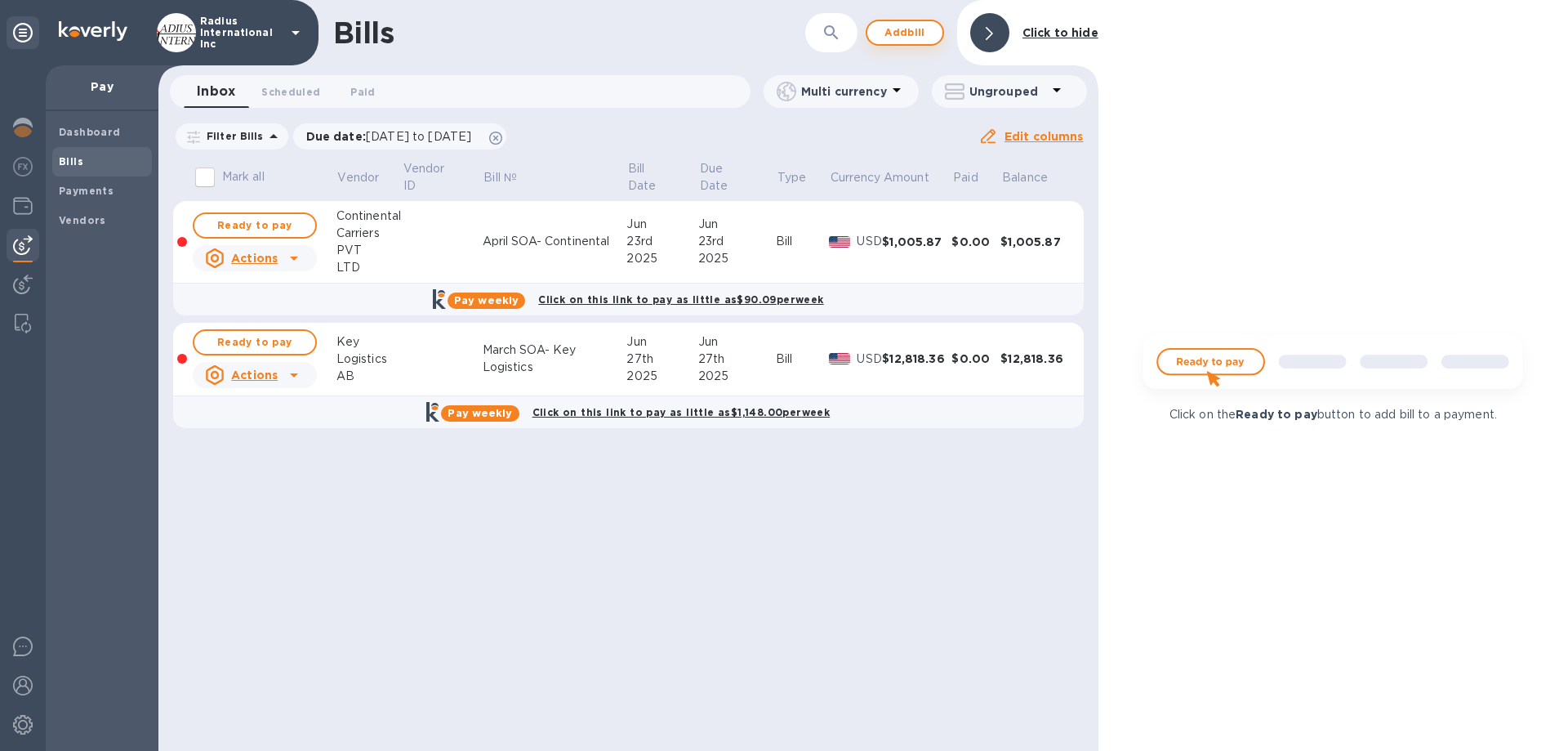 click on "Add   bill" at bounding box center [905, 33] 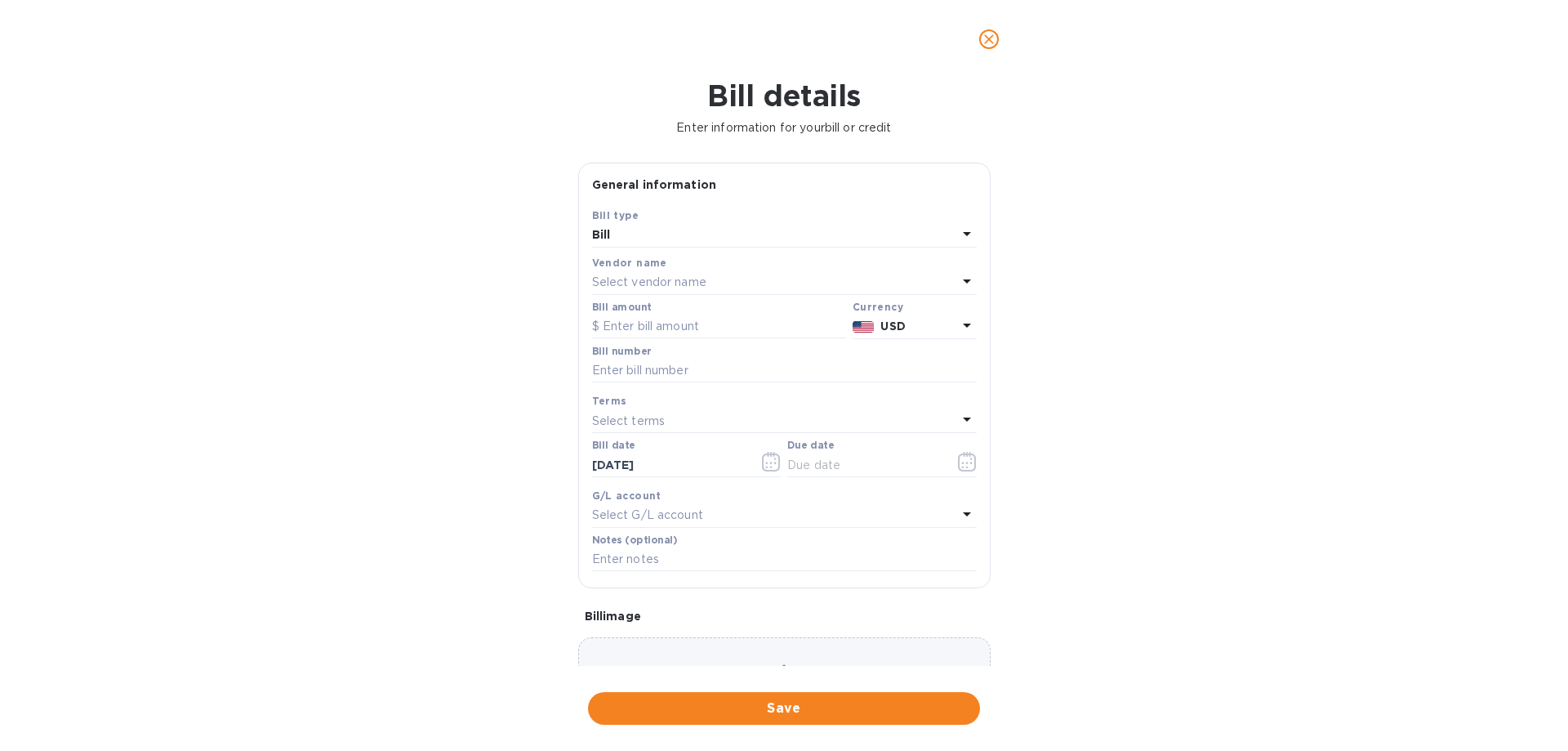 click on "Select vendor name" at bounding box center (774, 283) 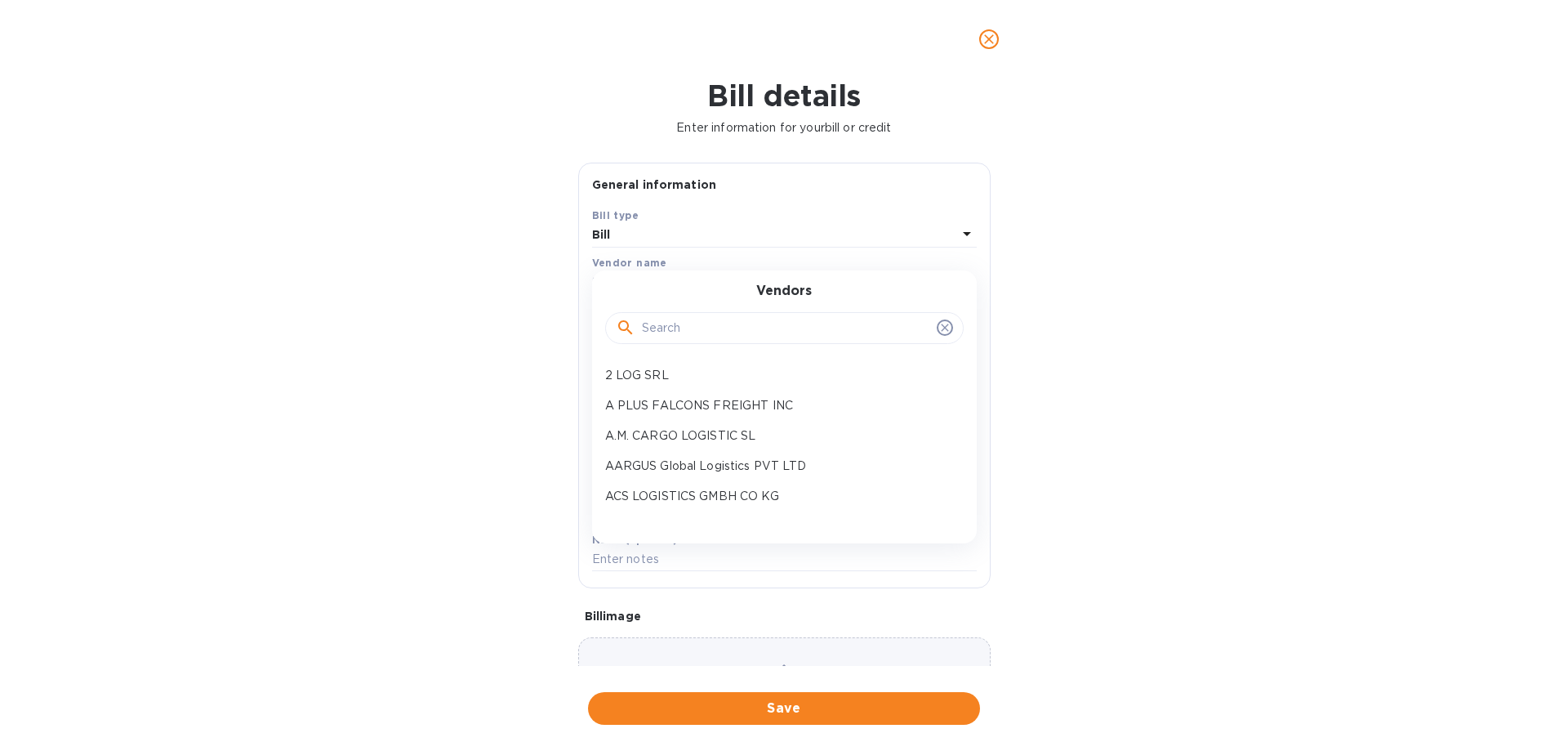drag, startPoint x: 662, startPoint y: 321, endPoint x: 656, endPoint y: 303, distance: 18.973666 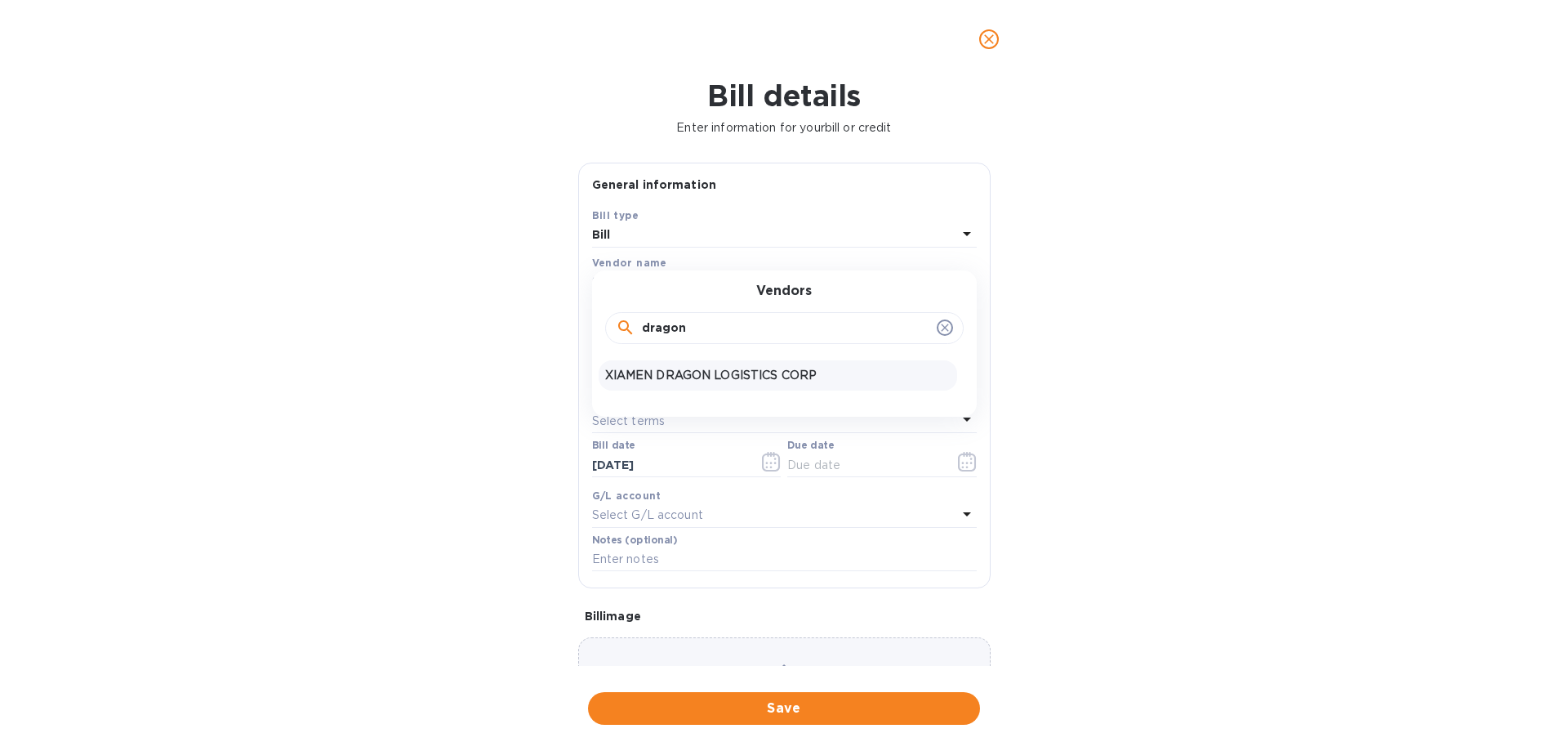 type on "dragon" 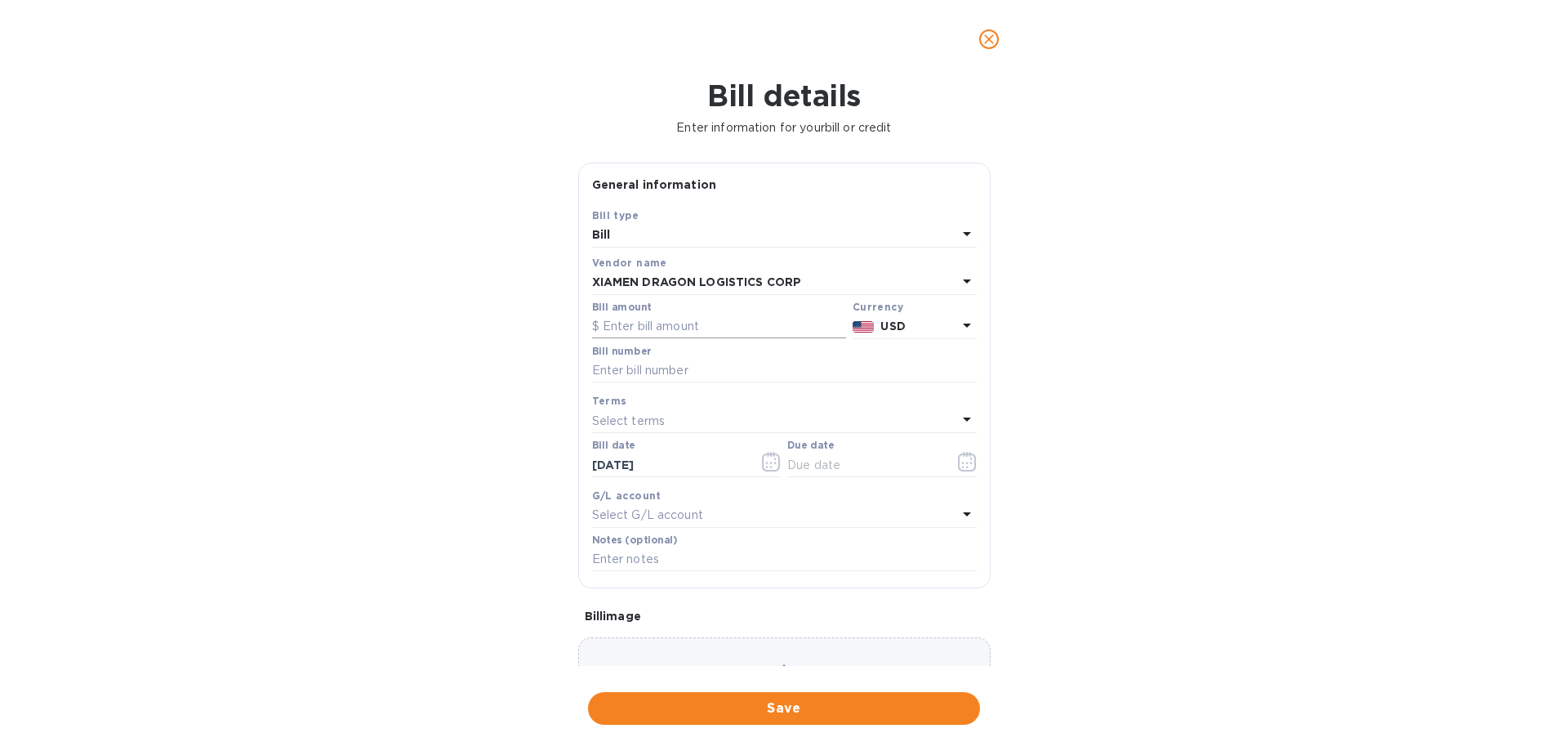click at bounding box center (719, 327) 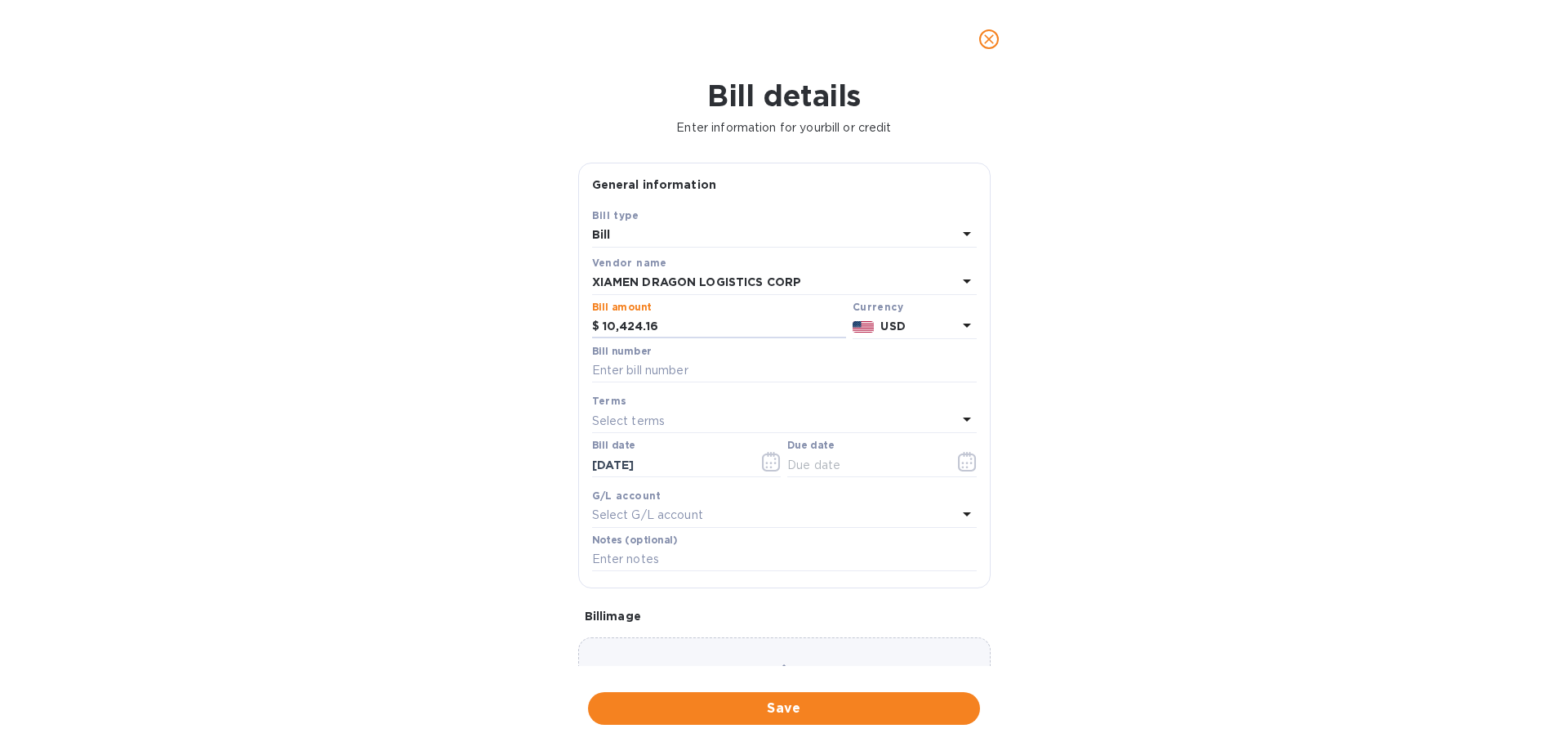 type on "10,424.16" 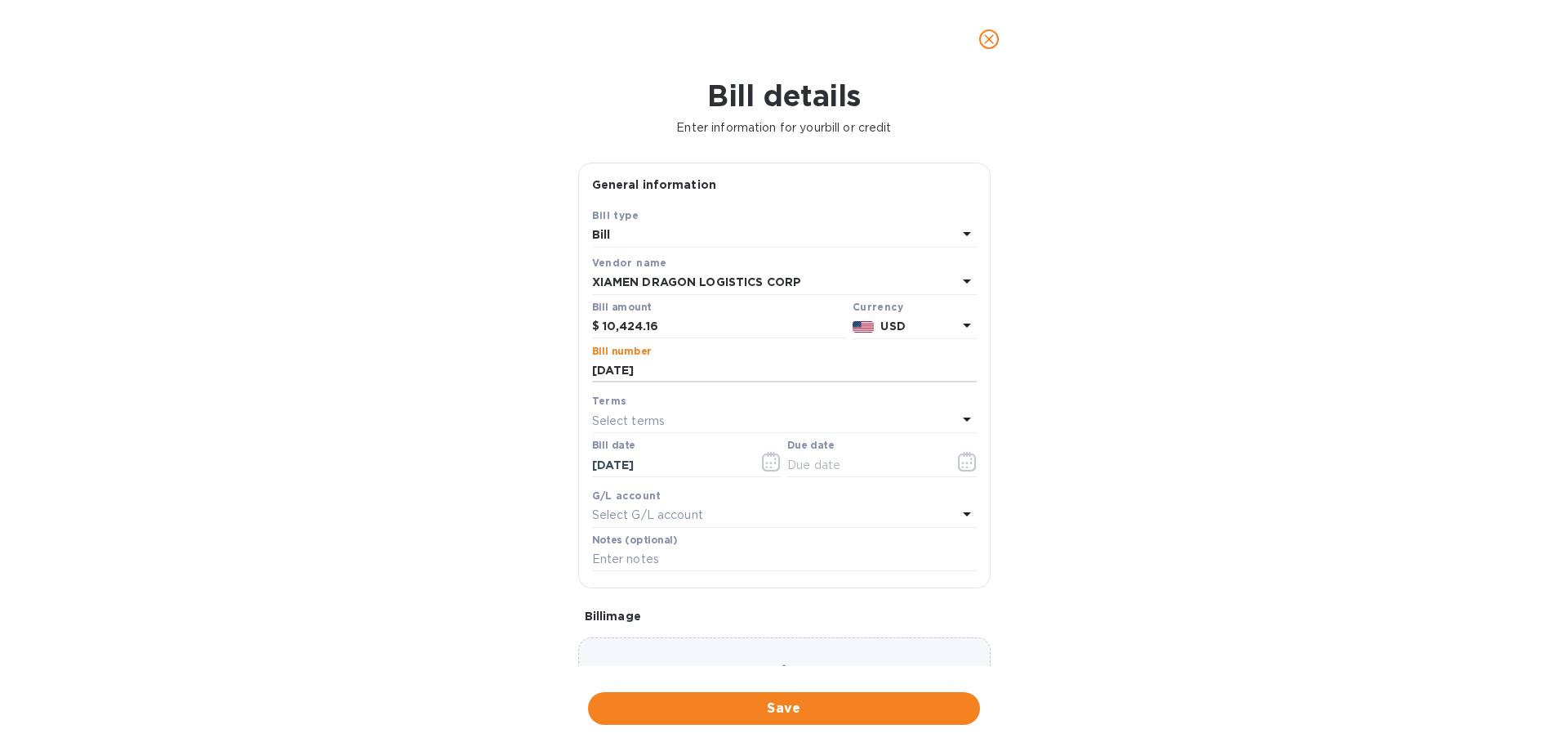 type on "7-18-25" 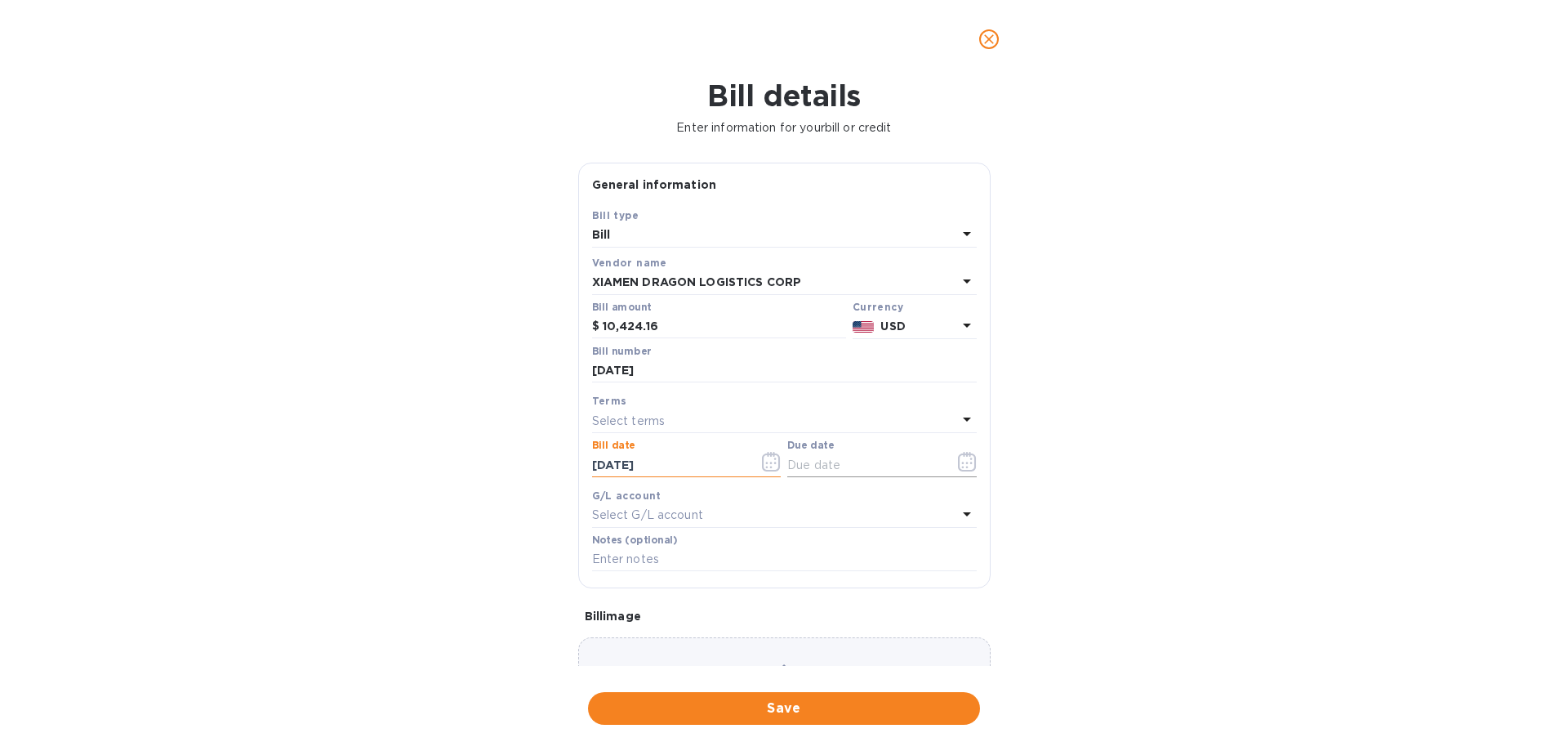 drag, startPoint x: 901, startPoint y: 470, endPoint x: 966, endPoint y: 463, distance: 65.37584 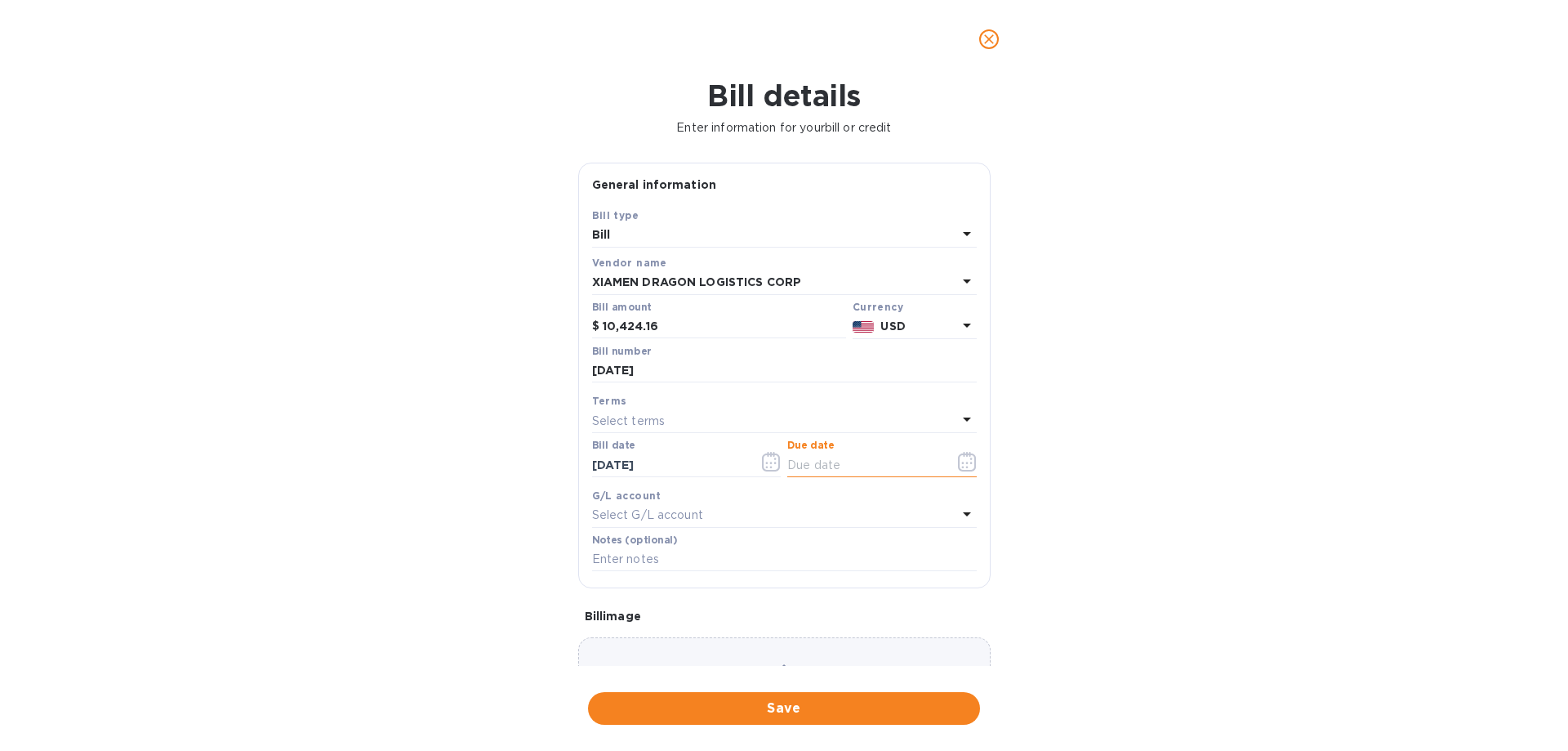click 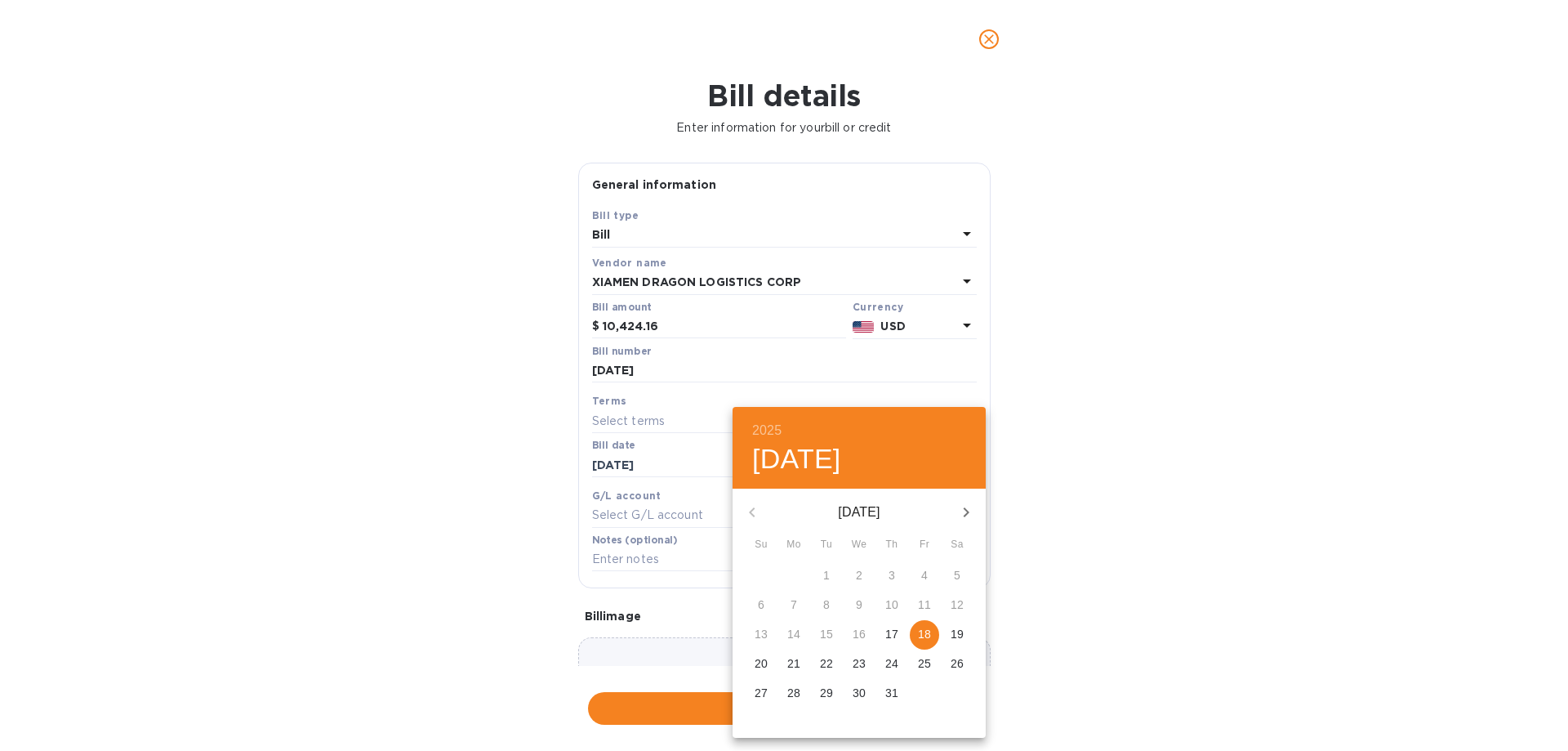 drag, startPoint x: 923, startPoint y: 627, endPoint x: 1062, endPoint y: 620, distance: 139.17615 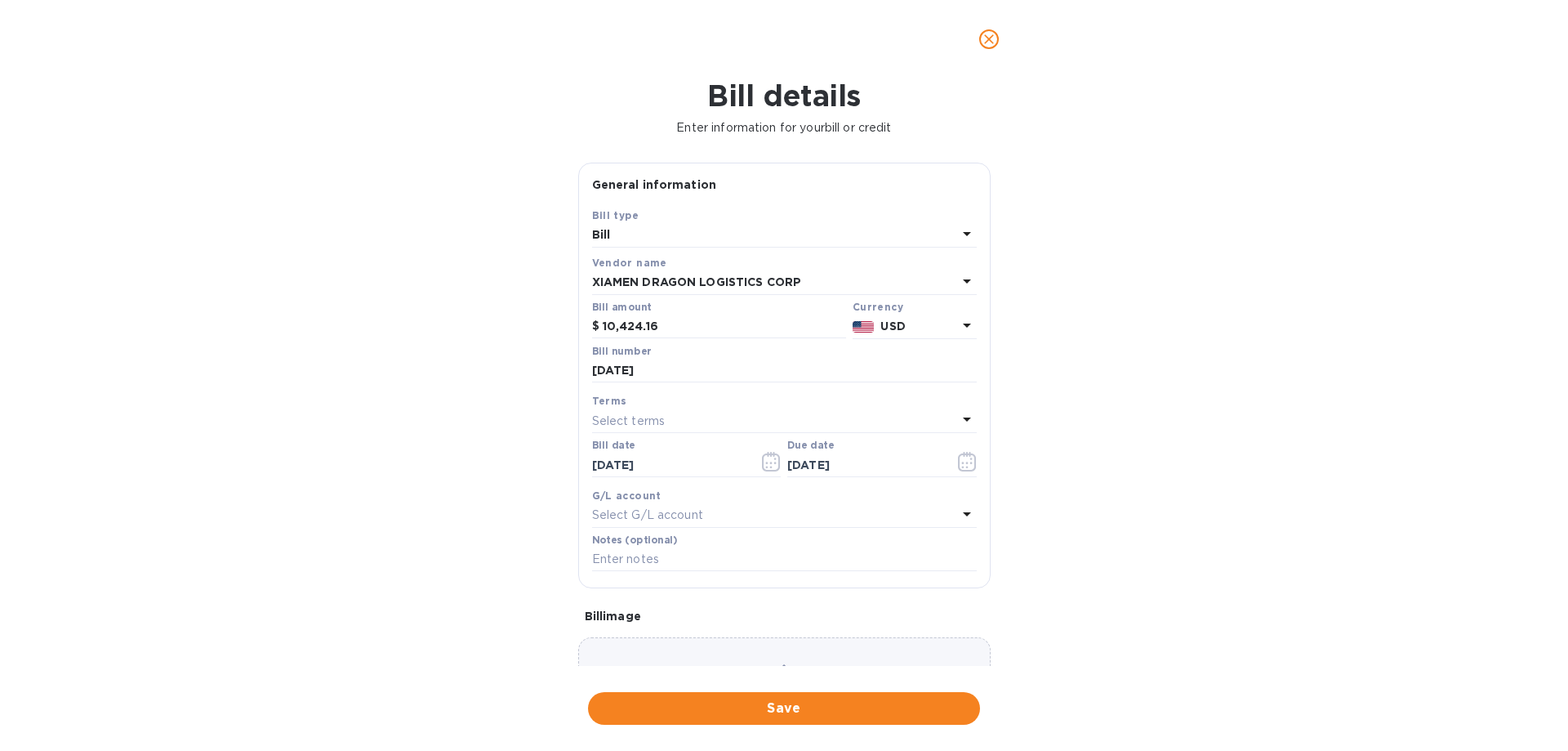 drag, startPoint x: 1062, startPoint y: 620, endPoint x: 977, endPoint y: 667, distance: 97.12878 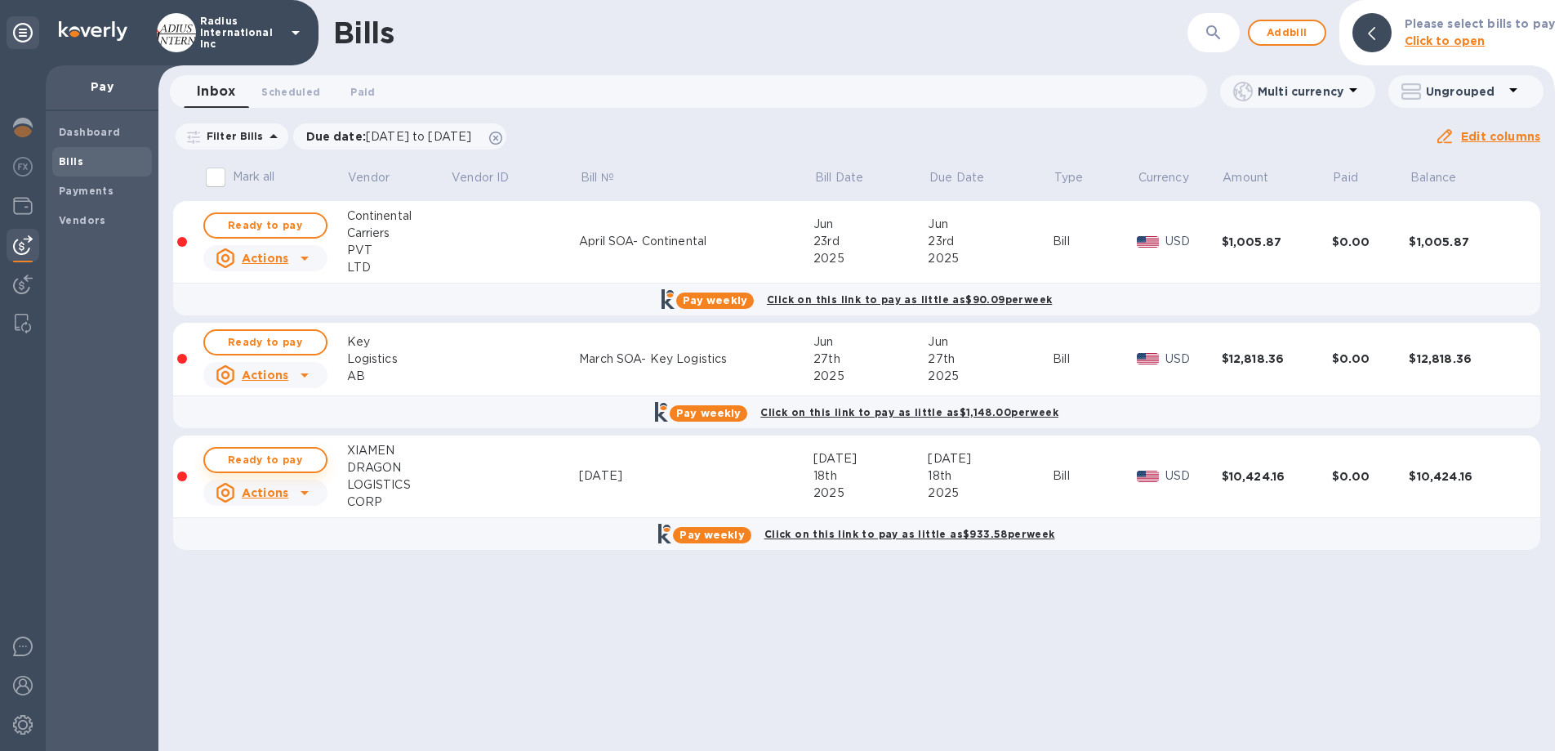 click on "Ready to pay" at bounding box center (265, 460) 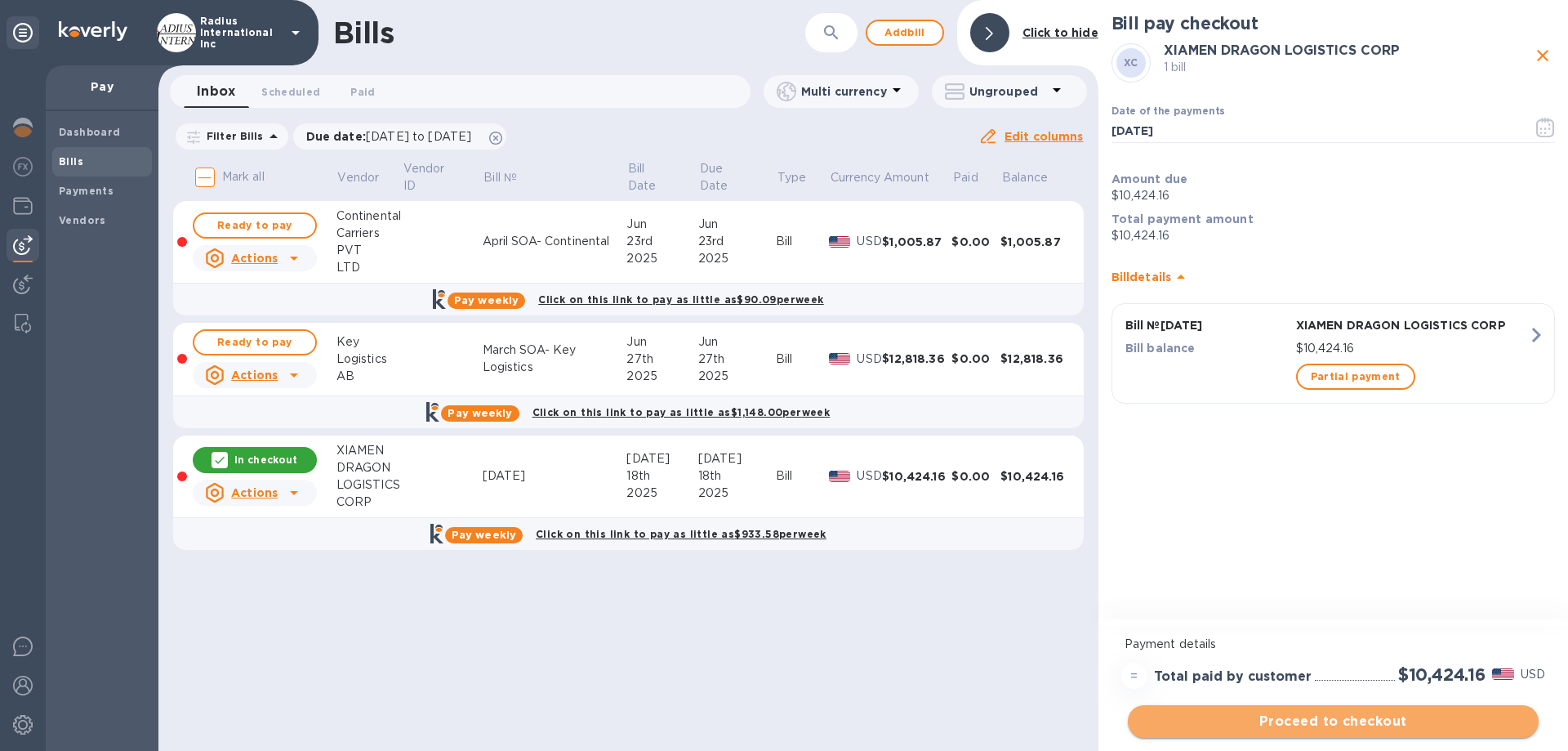 click on "Proceed to checkout" at bounding box center [1333, 722] 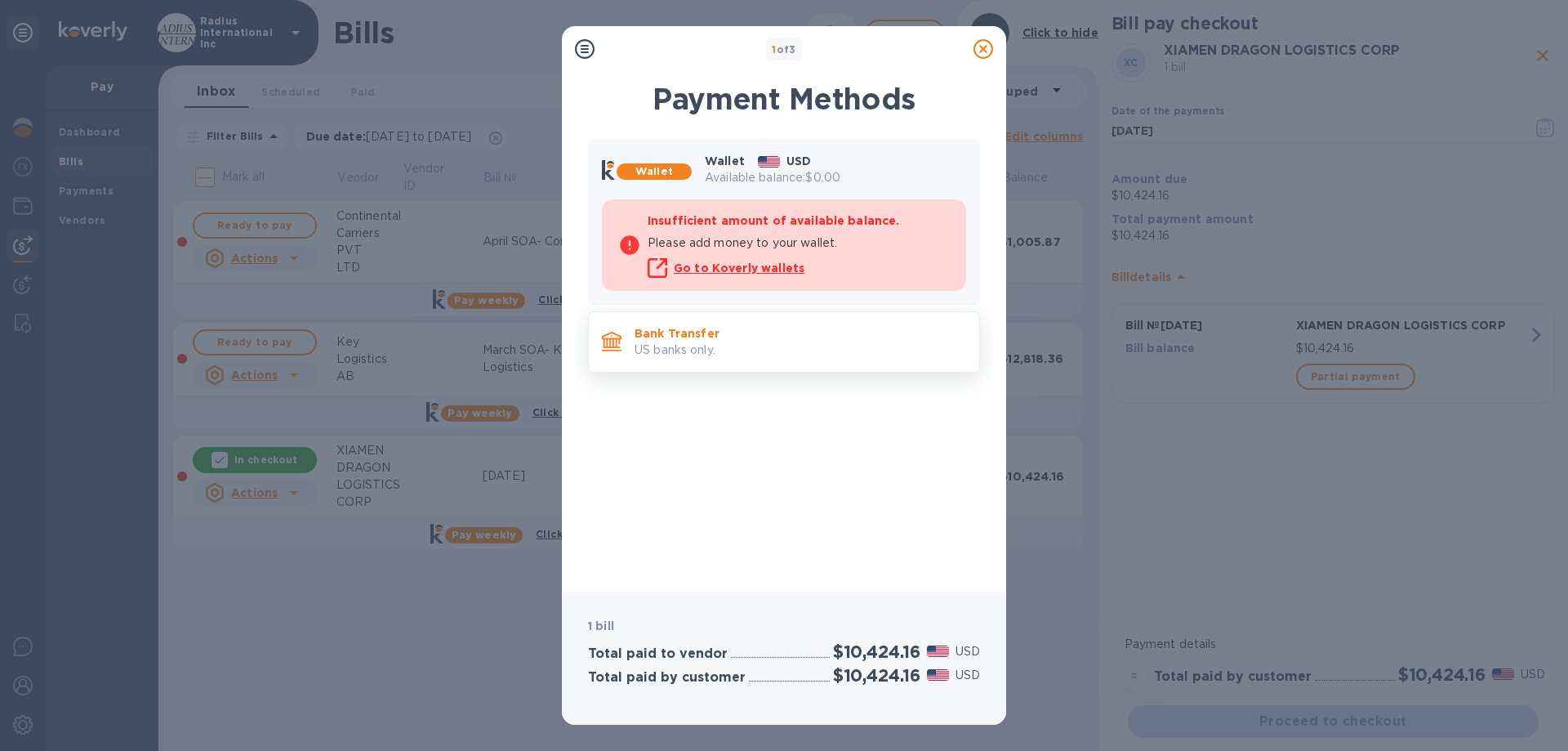 click on "Bank Transfer" at bounding box center (800, 333) 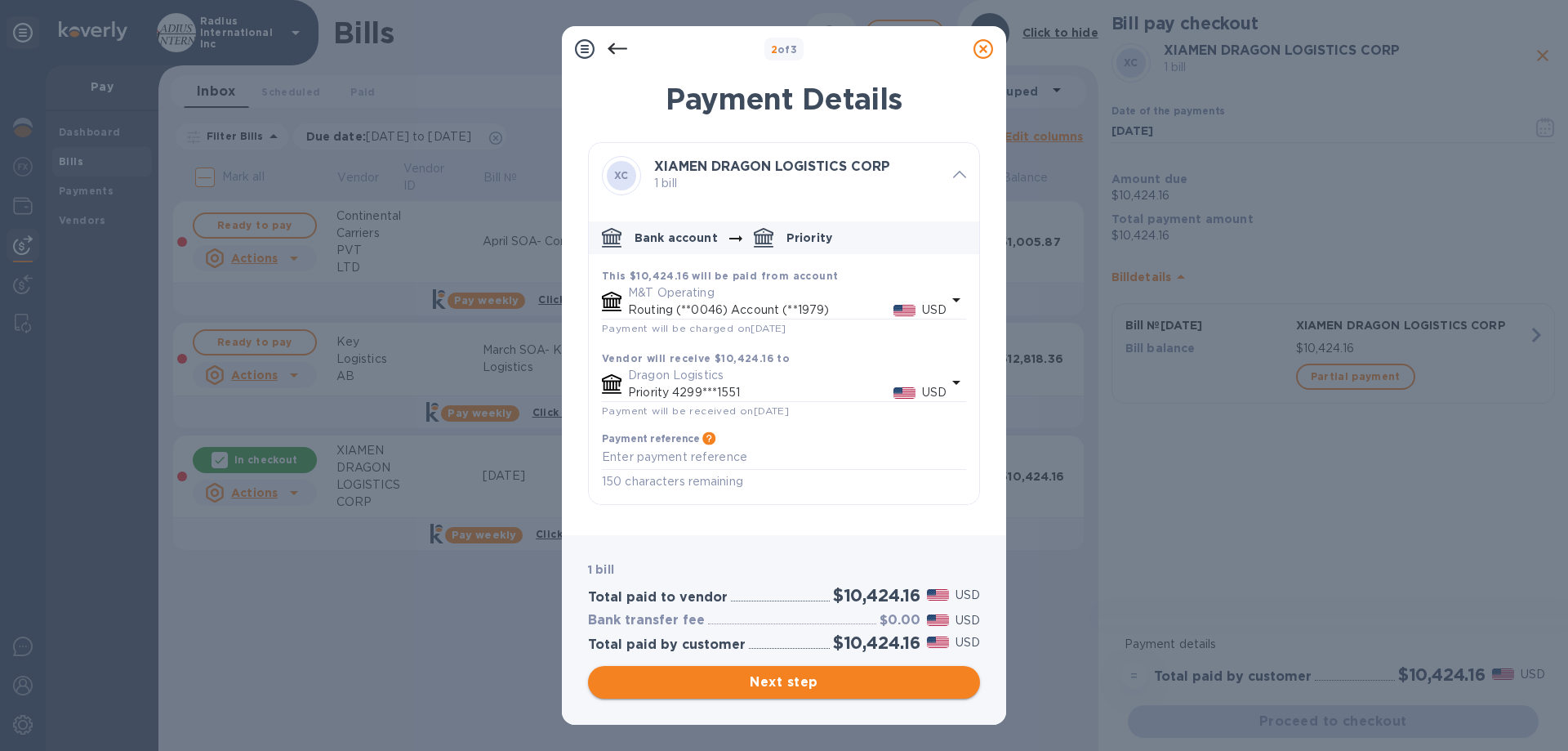 click on "Next step" at bounding box center [784, 682] 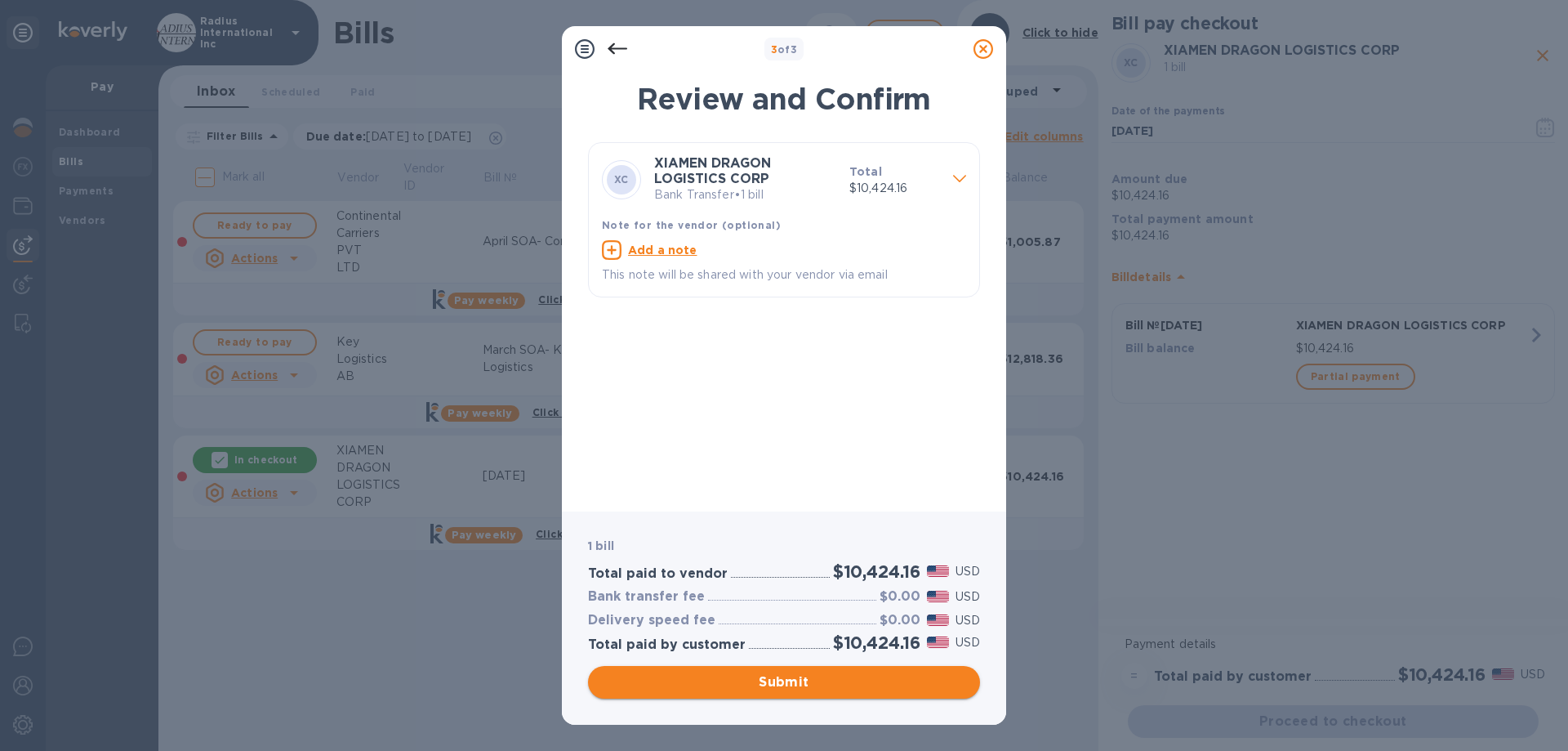 click on "Submit" at bounding box center [784, 682] 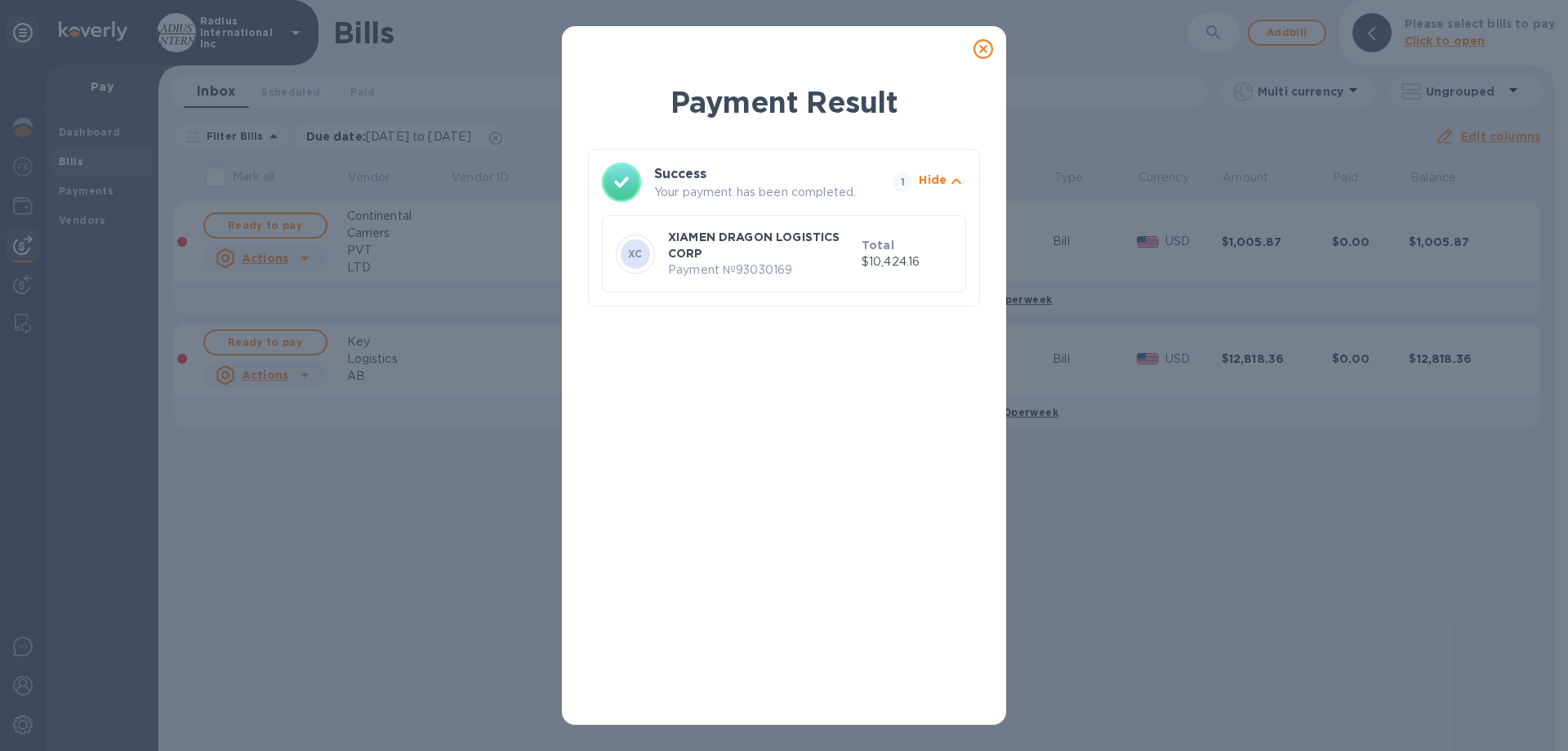 drag, startPoint x: 981, startPoint y: 47, endPoint x: 402, endPoint y: 207, distance: 600.70042 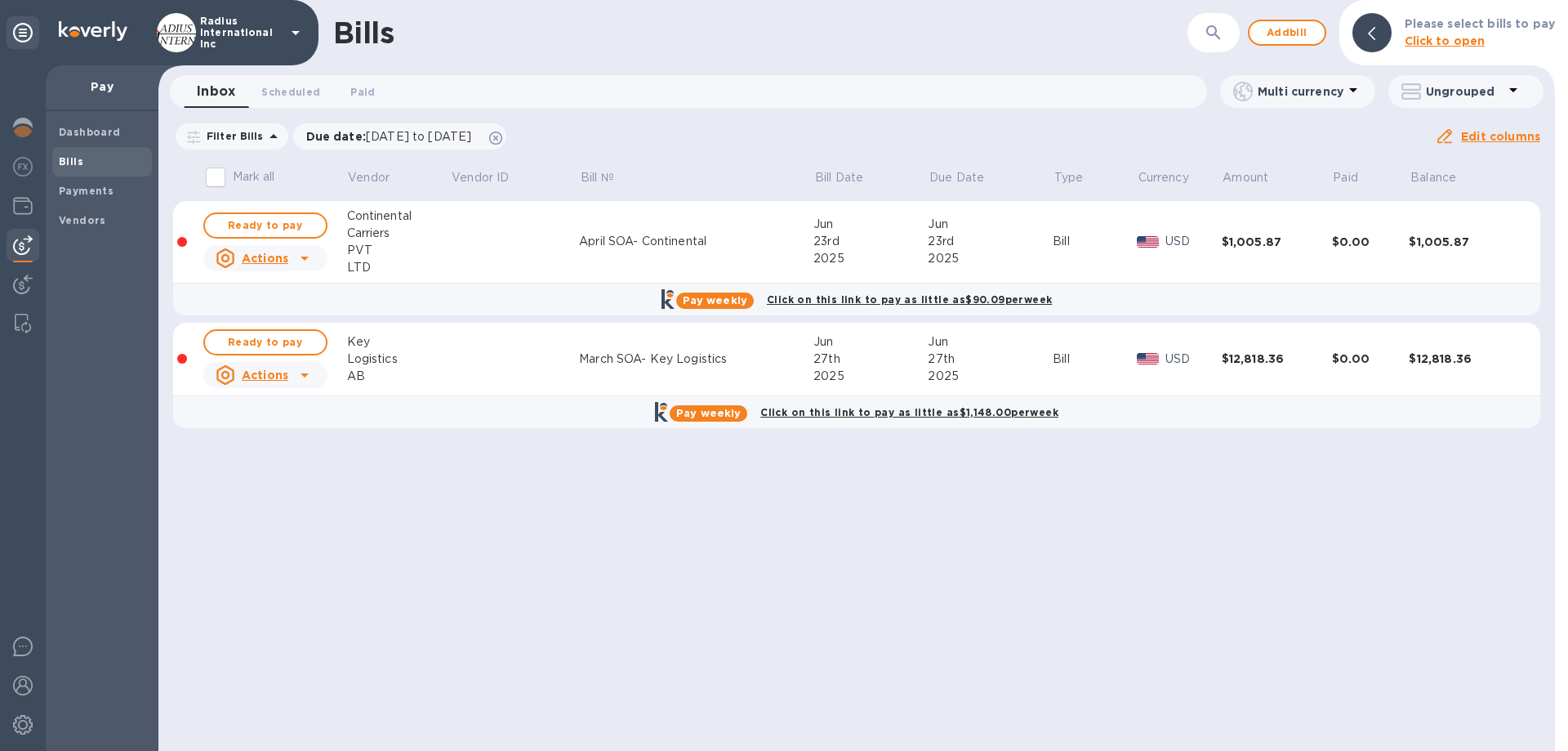 click on "Bills" at bounding box center (102, 162) 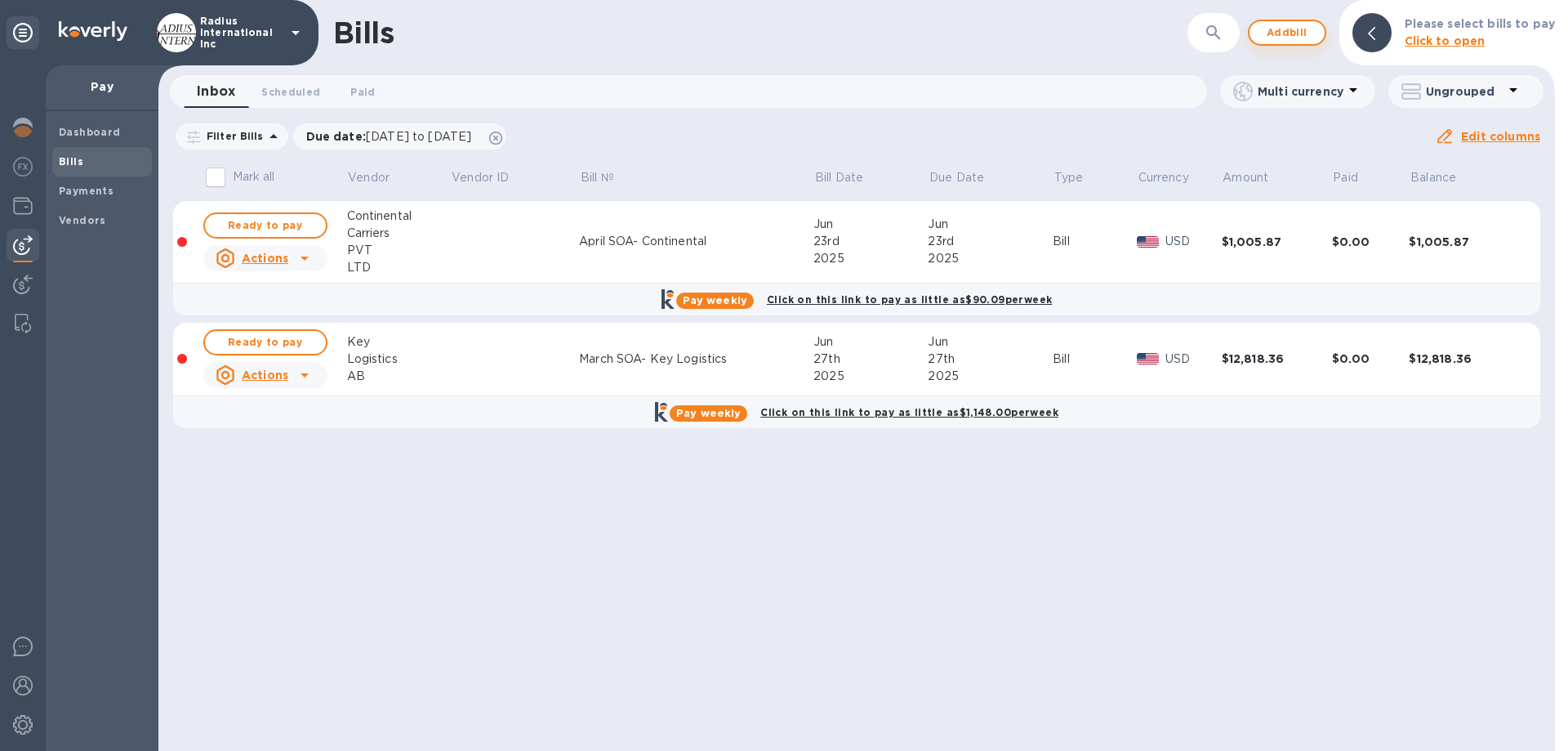 click on "Add   bill" at bounding box center (1287, 33) 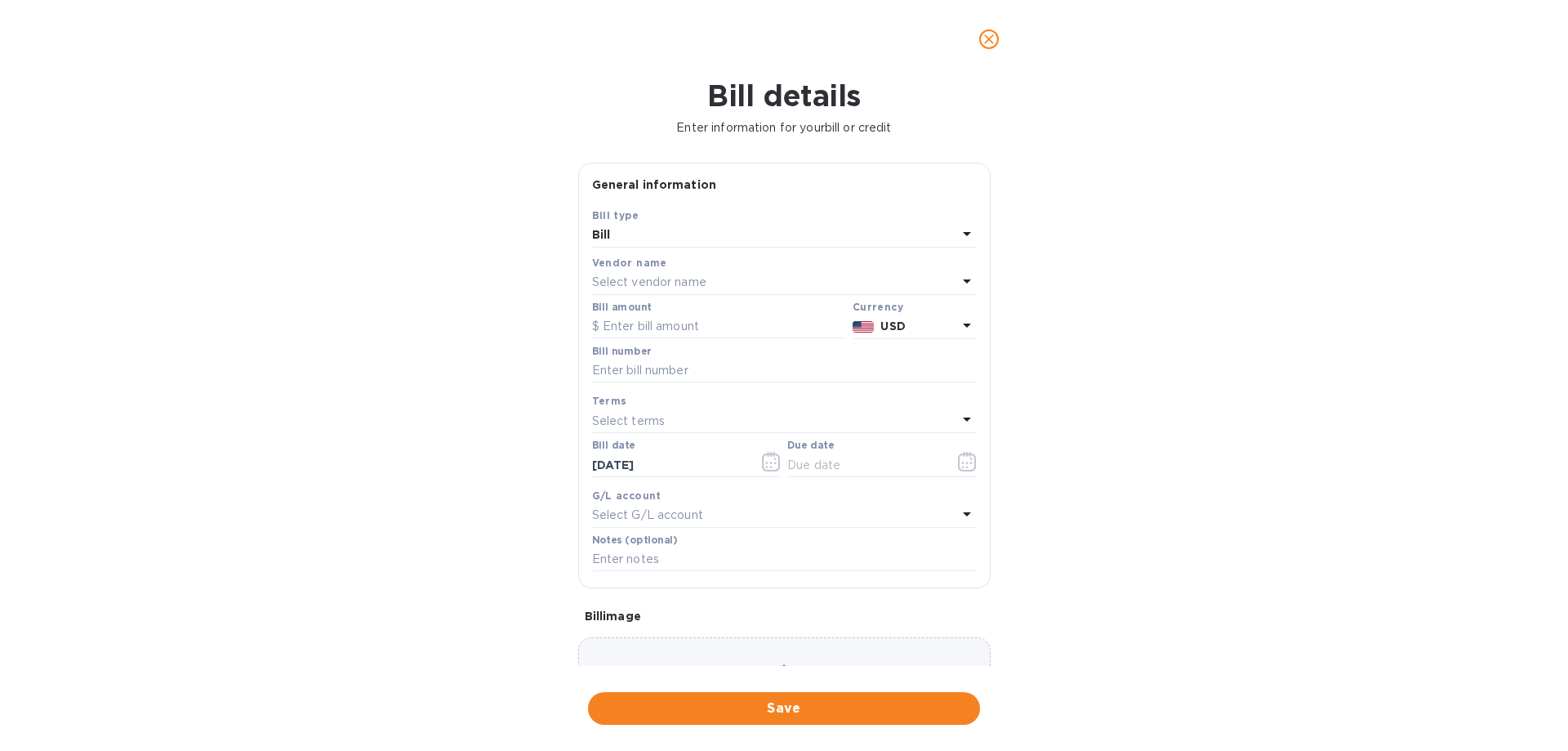 click on "Select vendor name" at bounding box center (649, 282) 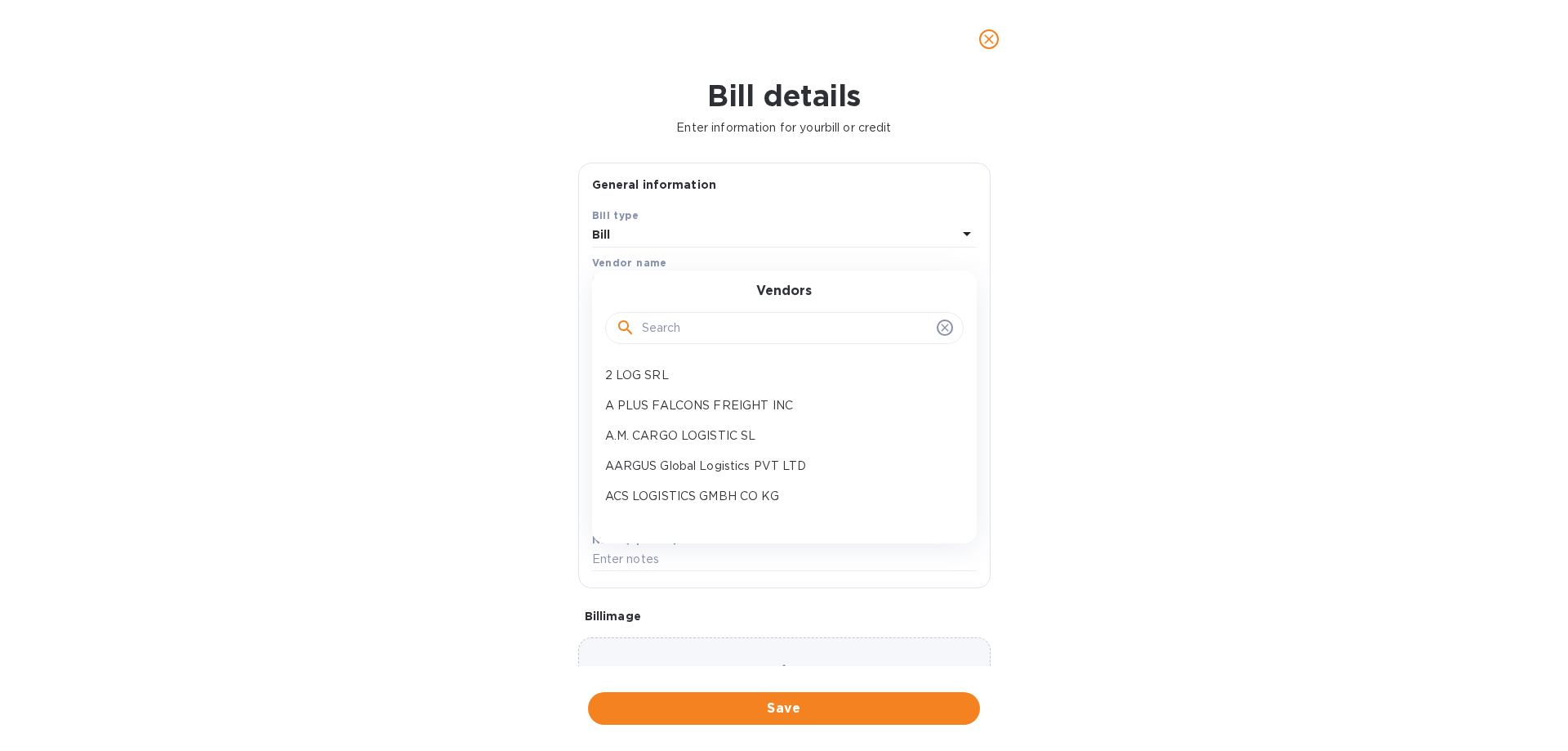 drag, startPoint x: 690, startPoint y: 333, endPoint x: 612, endPoint y: 355, distance: 81.043198 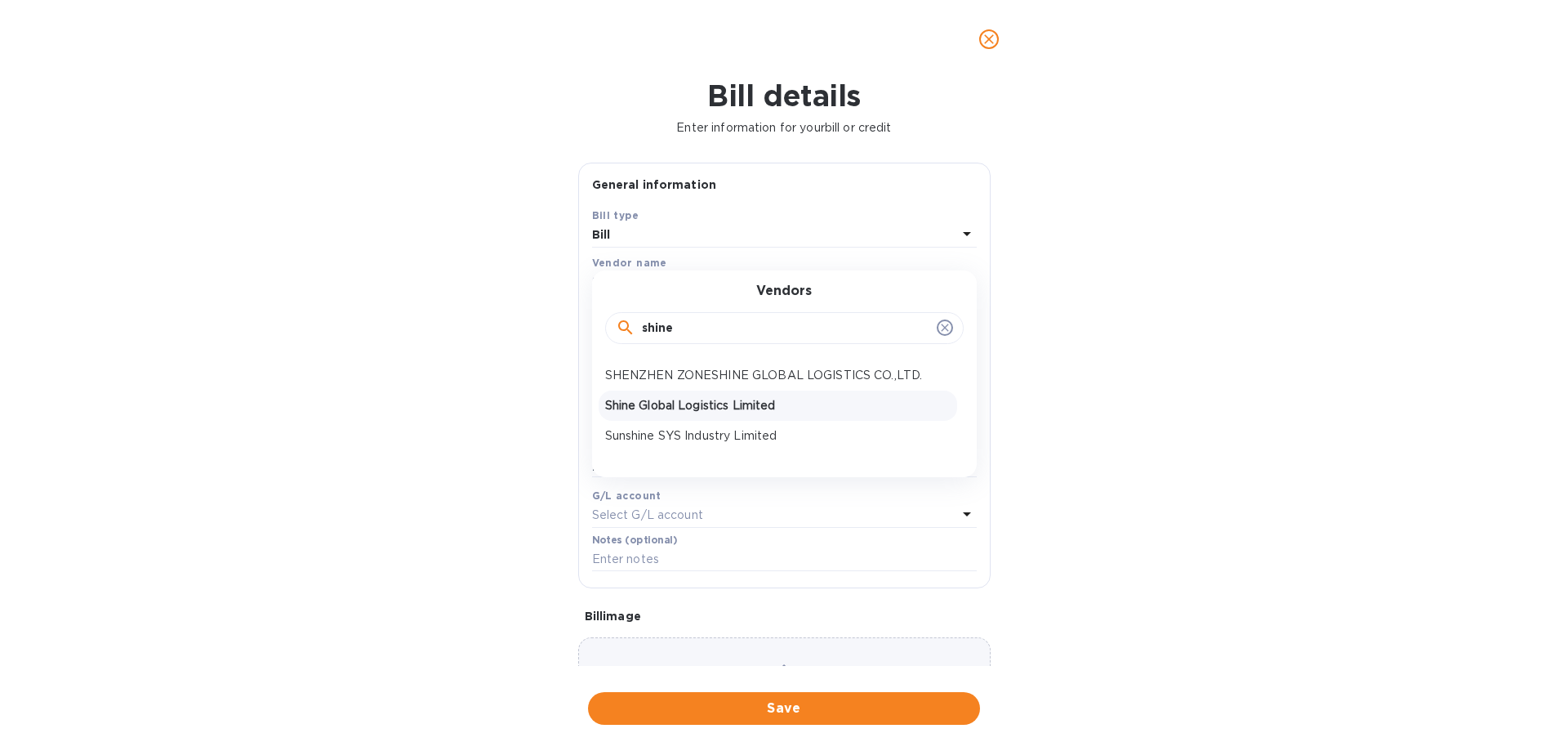 type on "shine" 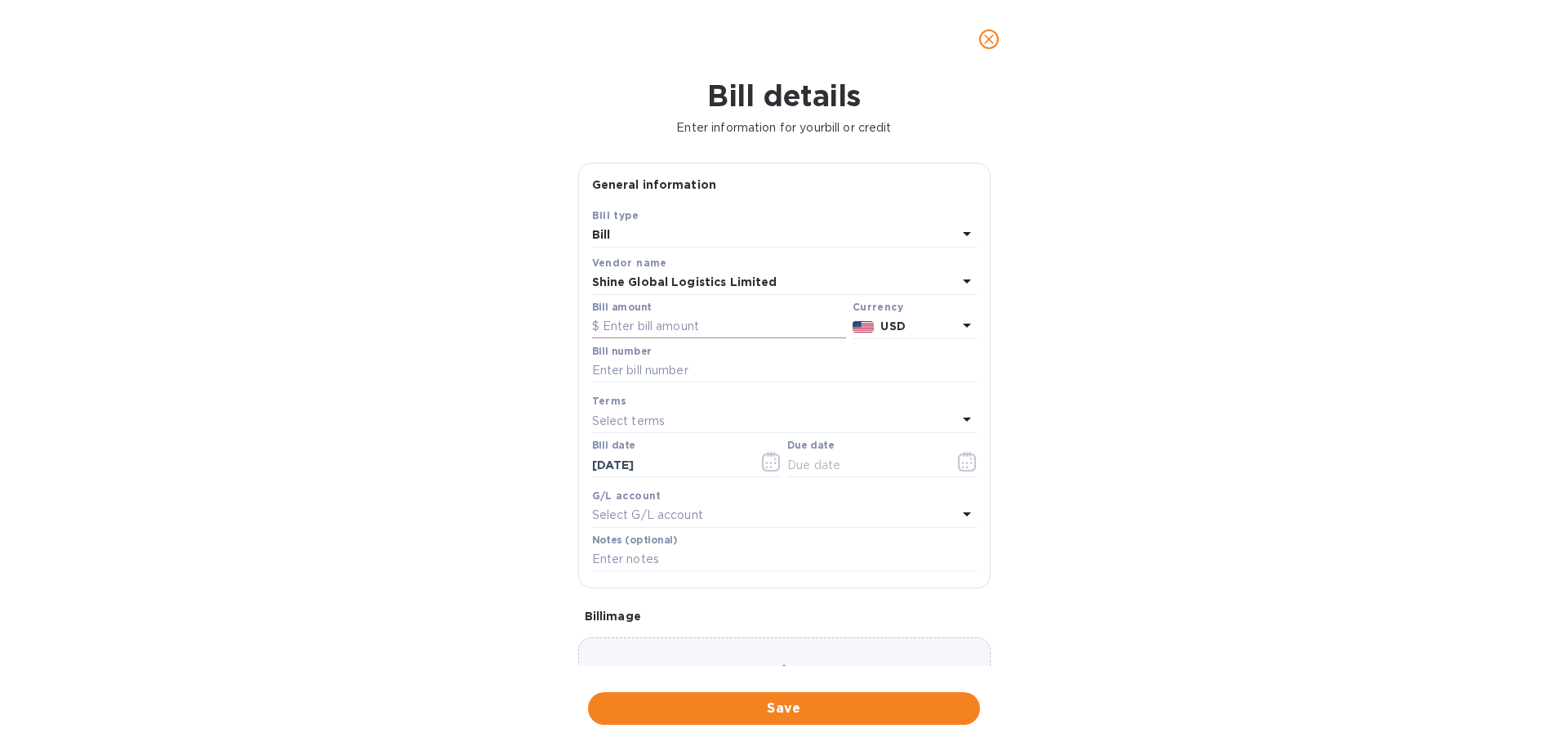 click at bounding box center [719, 327] 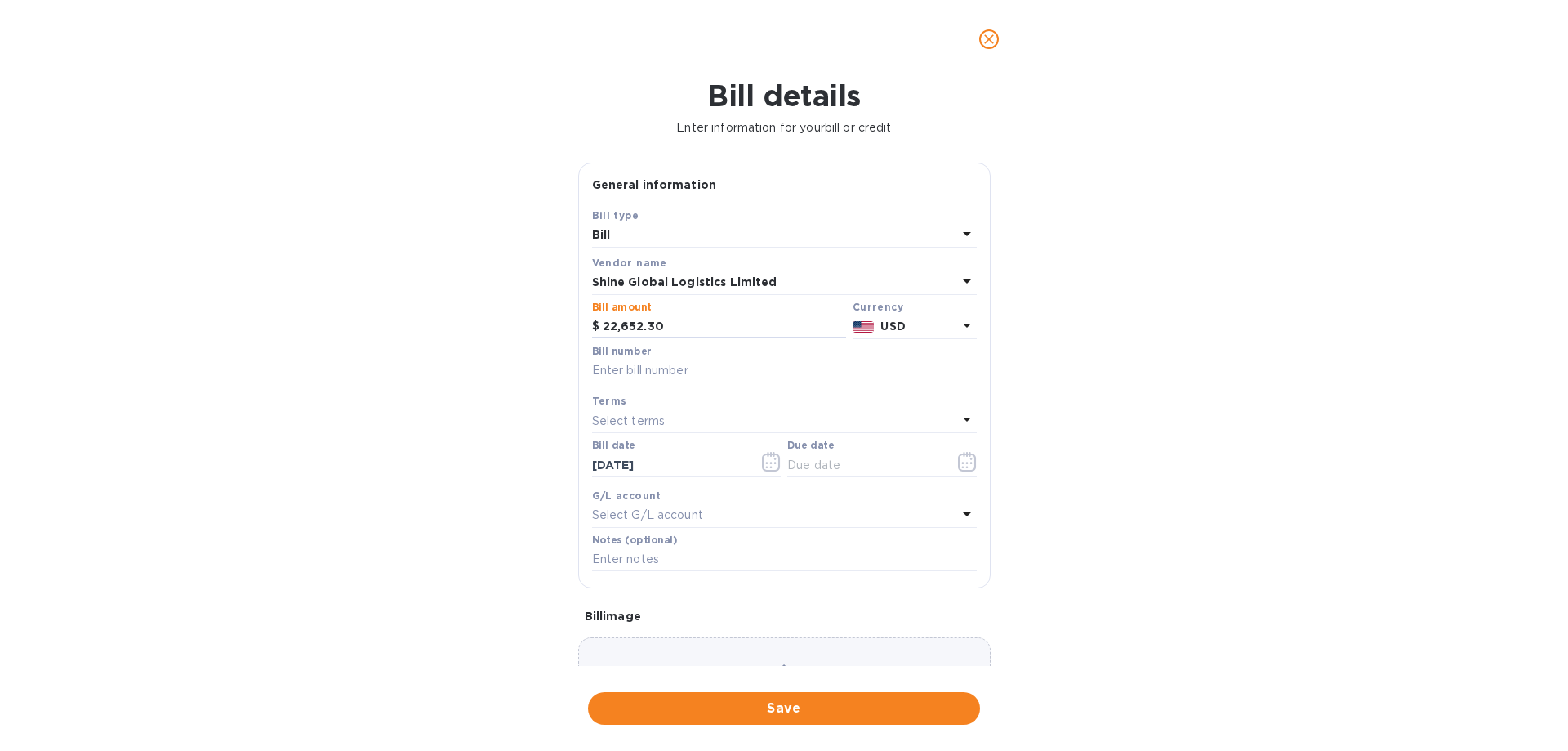 type on "22,652.30" 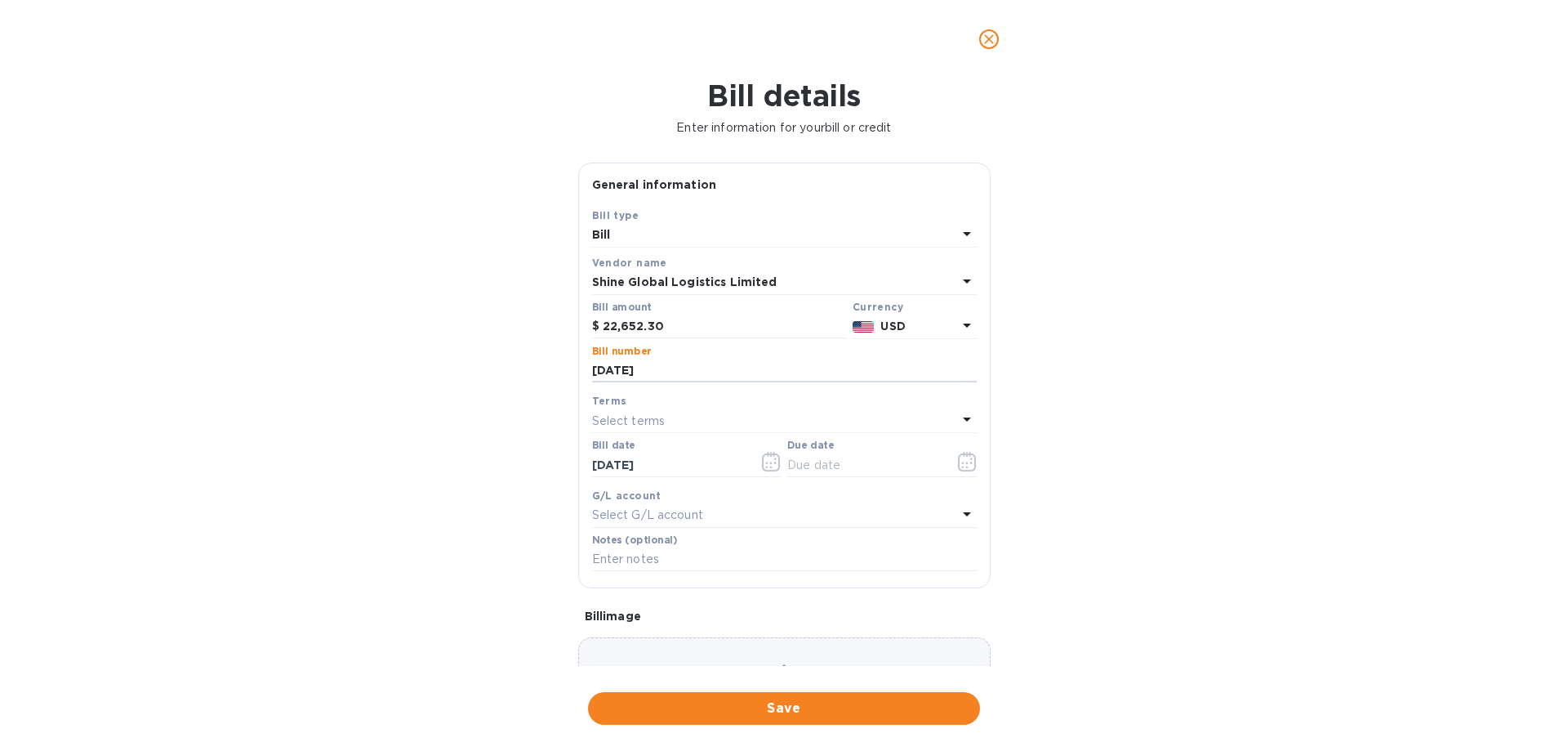 type on "7-18-25" 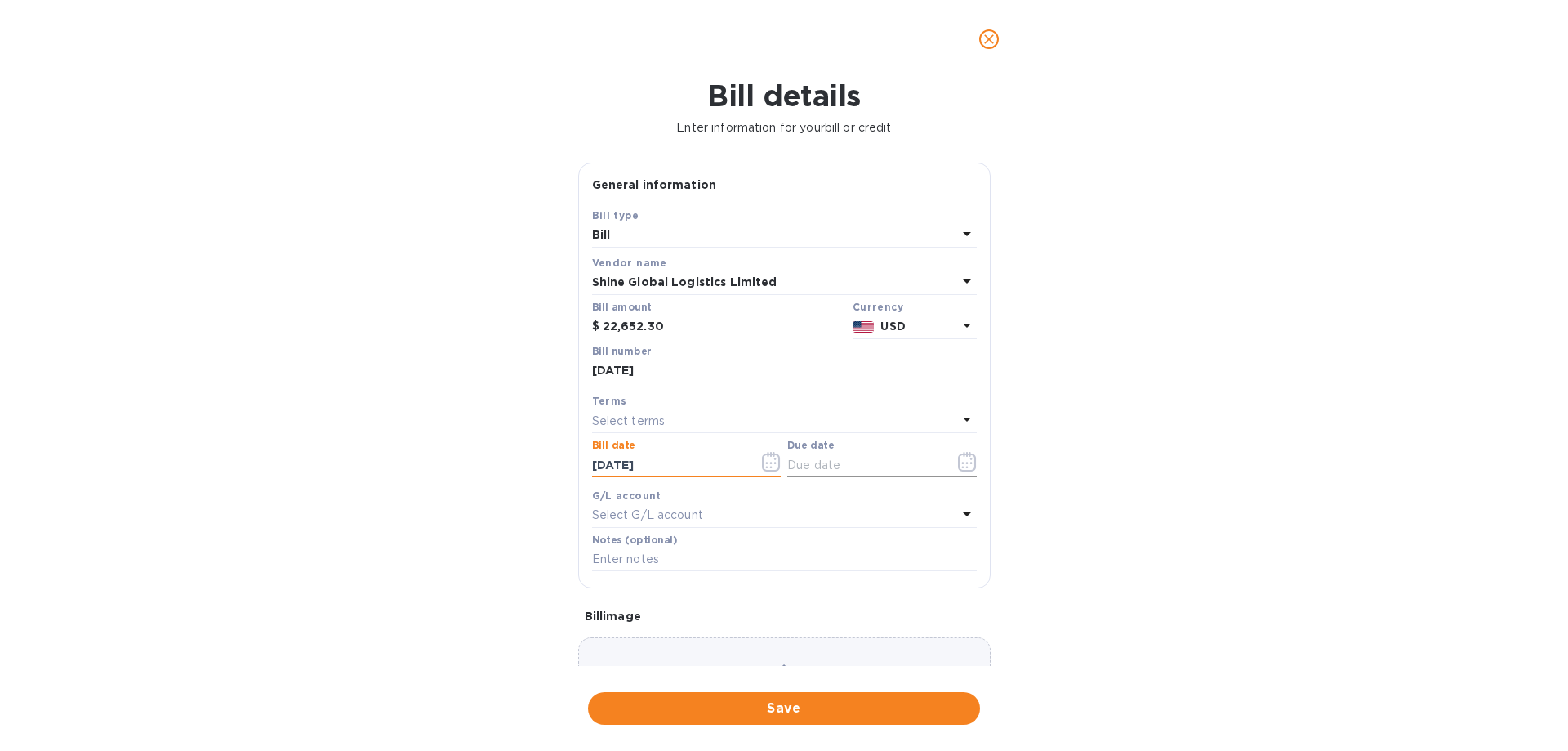 drag, startPoint x: 837, startPoint y: 454, endPoint x: 886, endPoint y: 464, distance: 50.009999 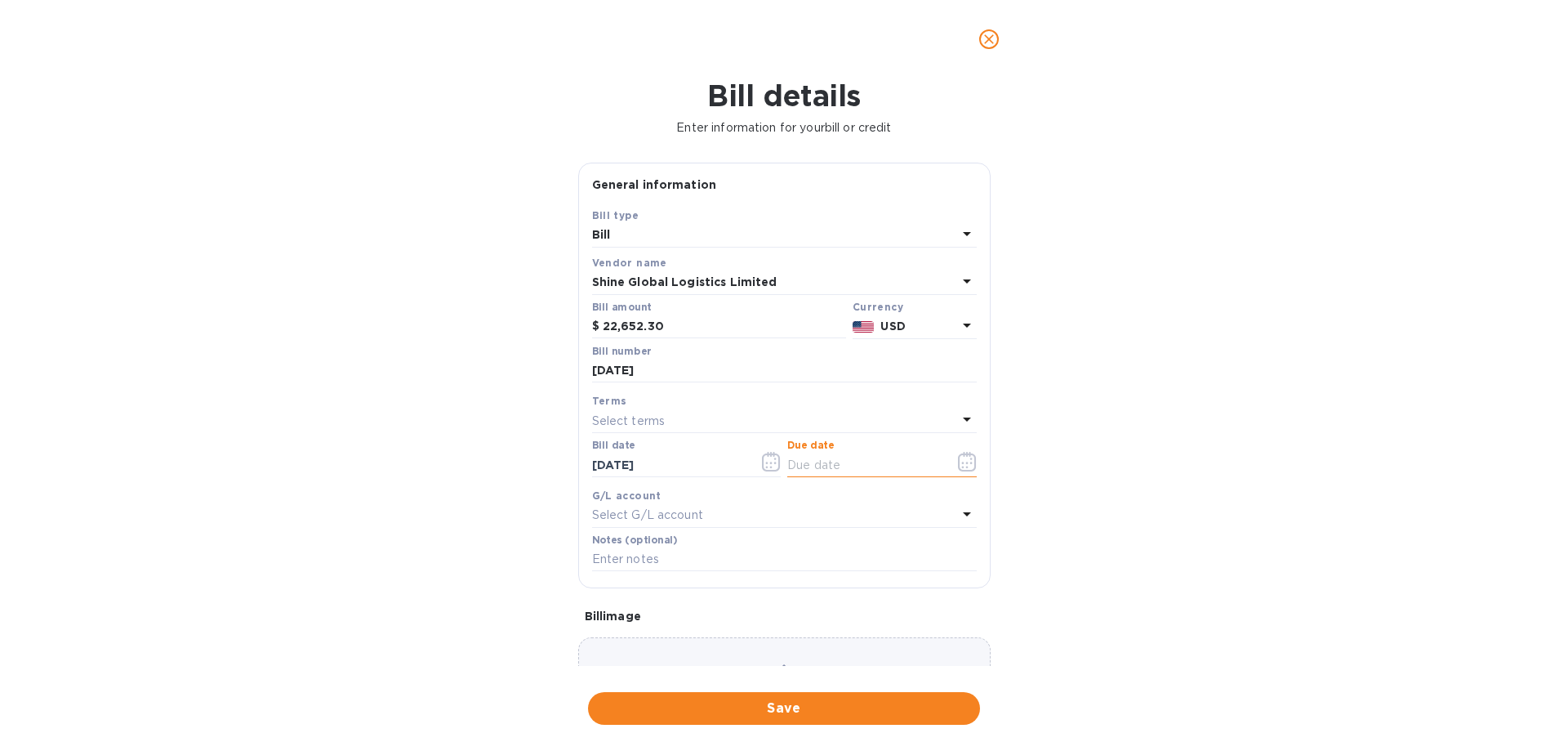 click 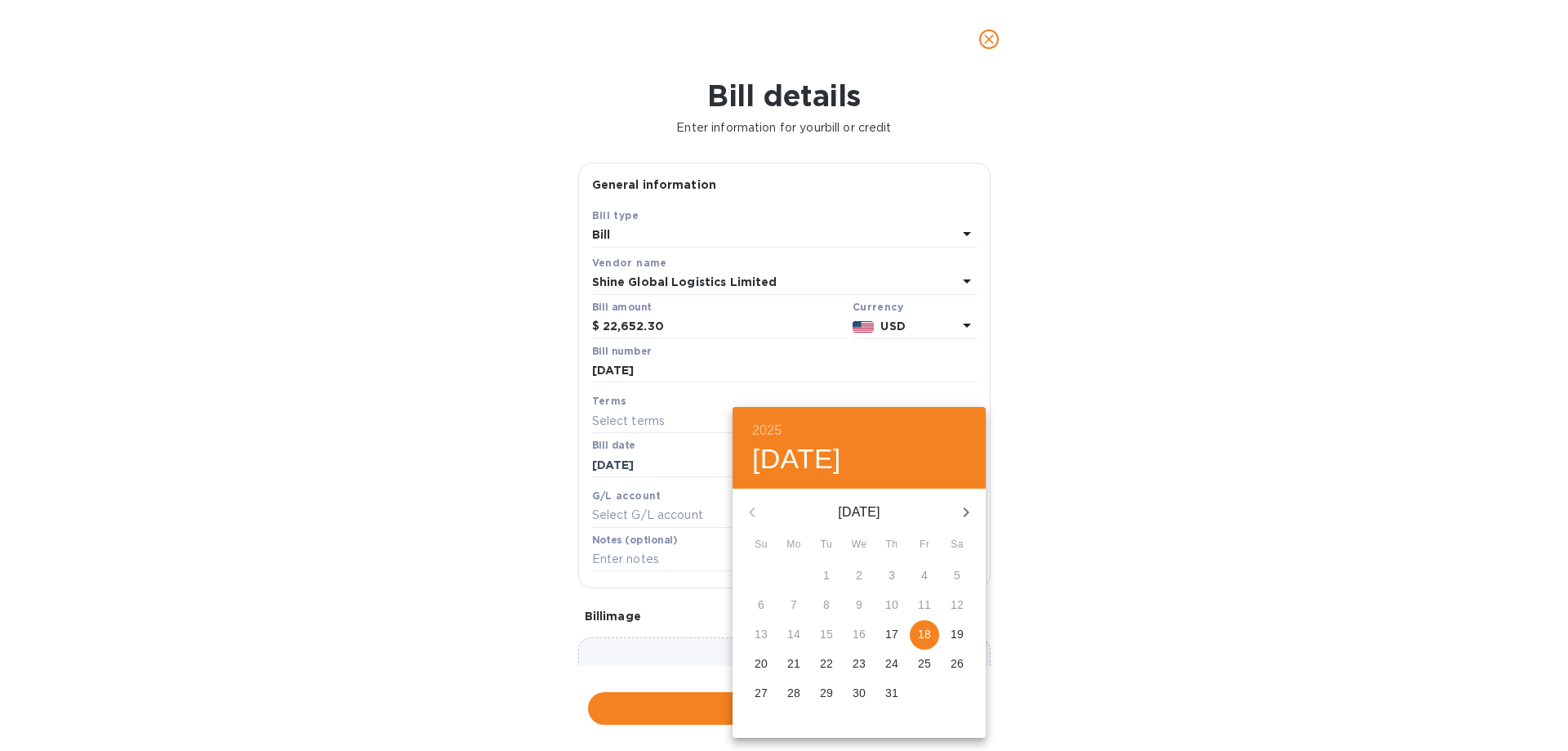 drag, startPoint x: 924, startPoint y: 635, endPoint x: 1028, endPoint y: 622, distance: 104.80935 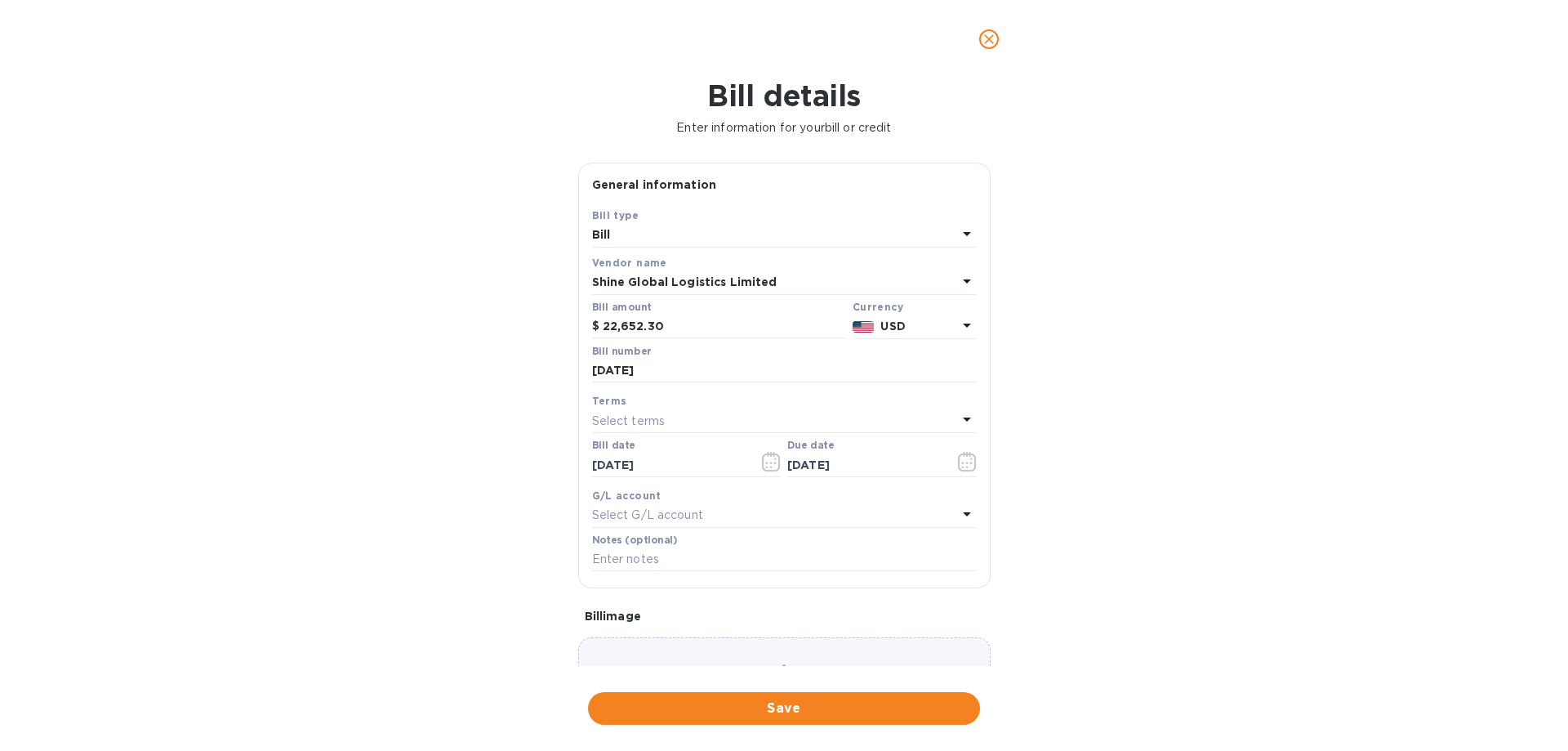 drag, startPoint x: 1044, startPoint y: 621, endPoint x: 1111, endPoint y: 436, distance: 196.75874 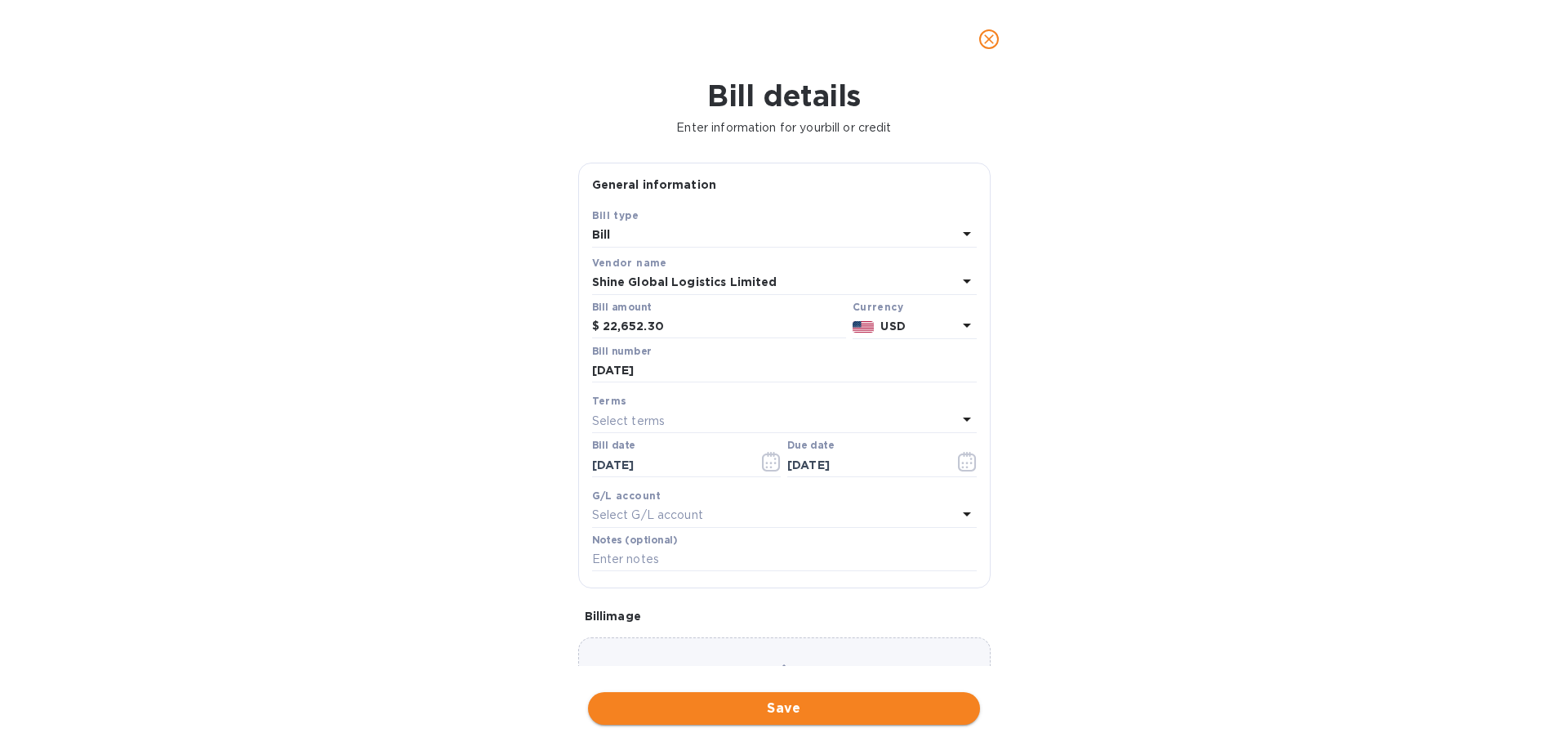 click on "Save" at bounding box center (784, 709) 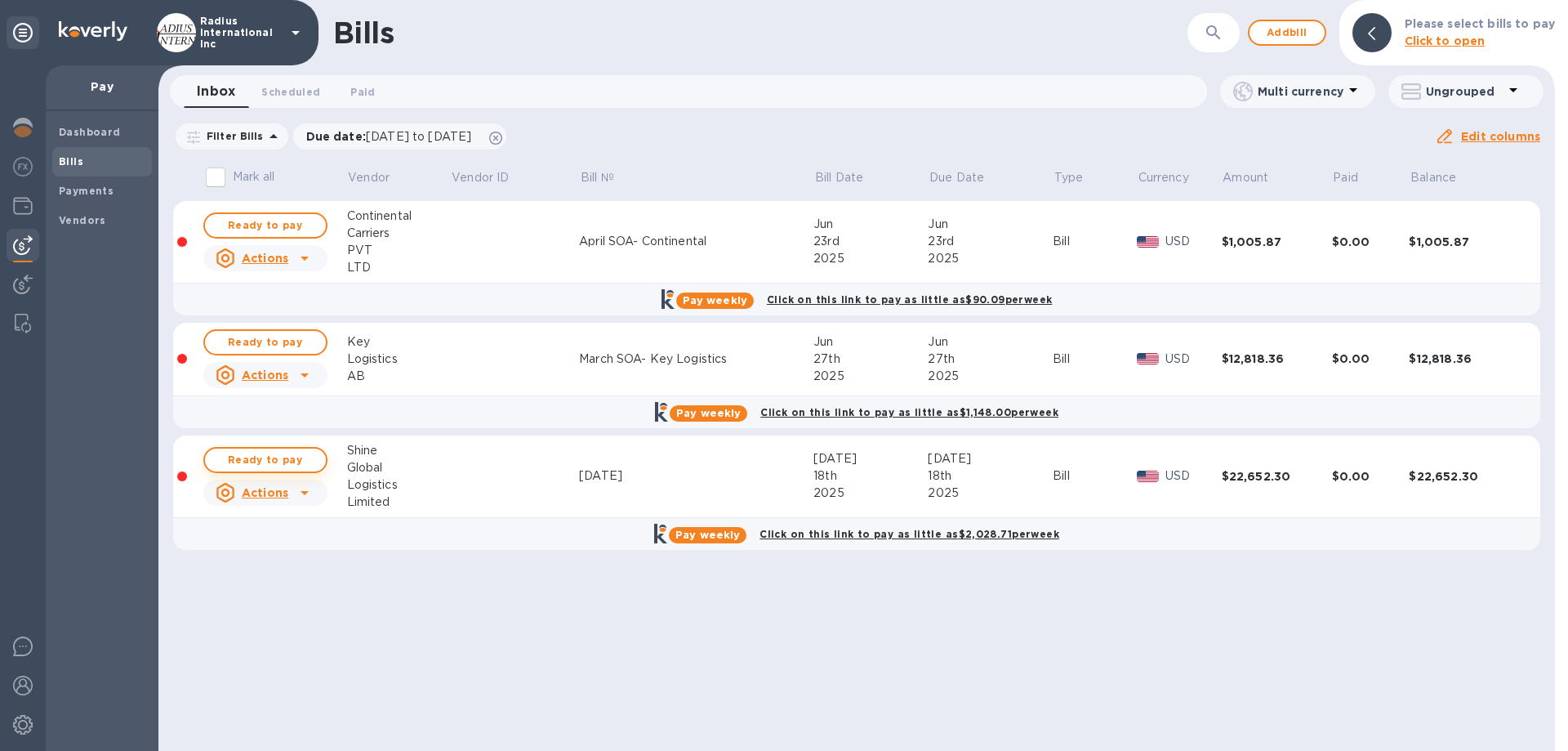 click on "Ready to pay" at bounding box center [265, 460] 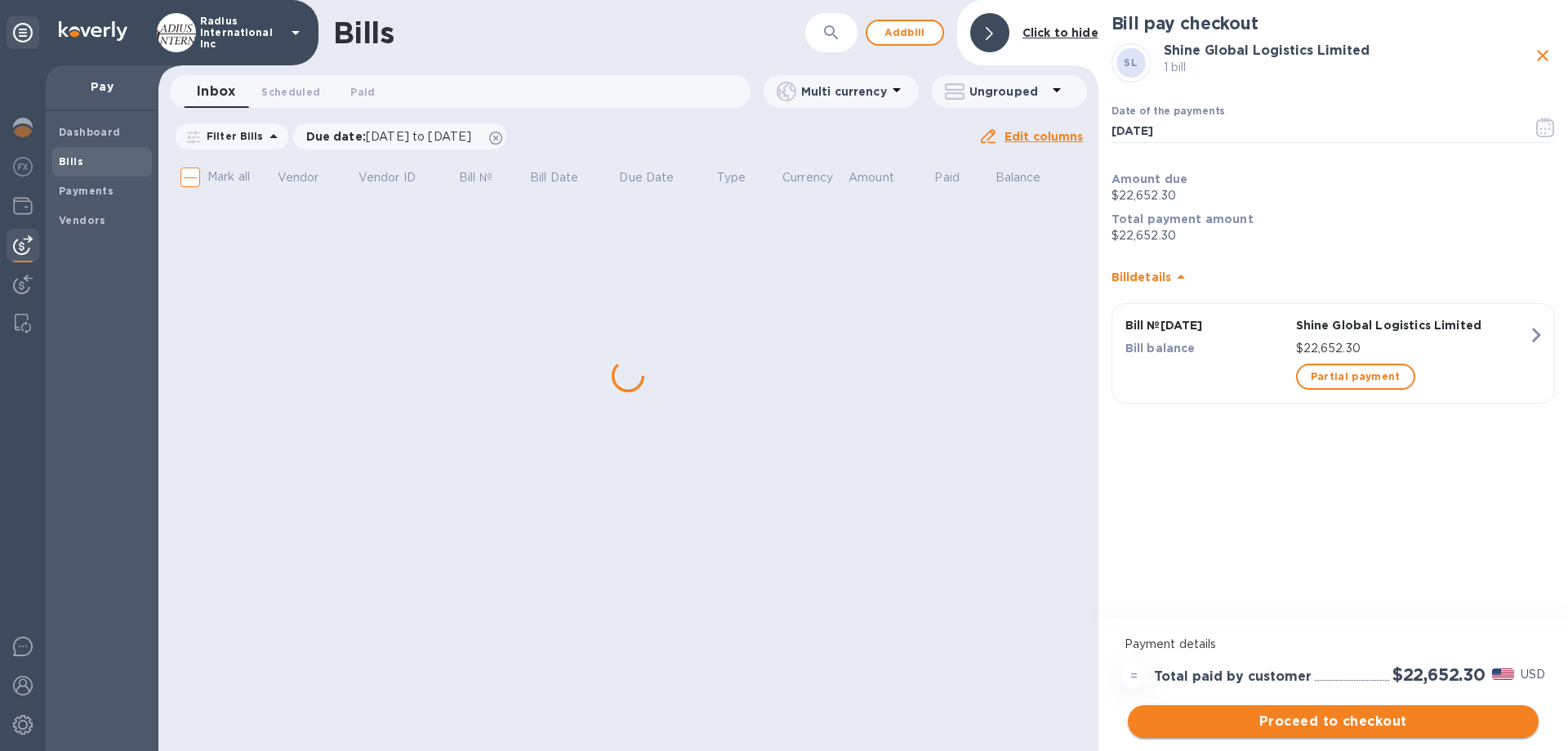 click on "Proceed to checkout" at bounding box center [1333, 722] 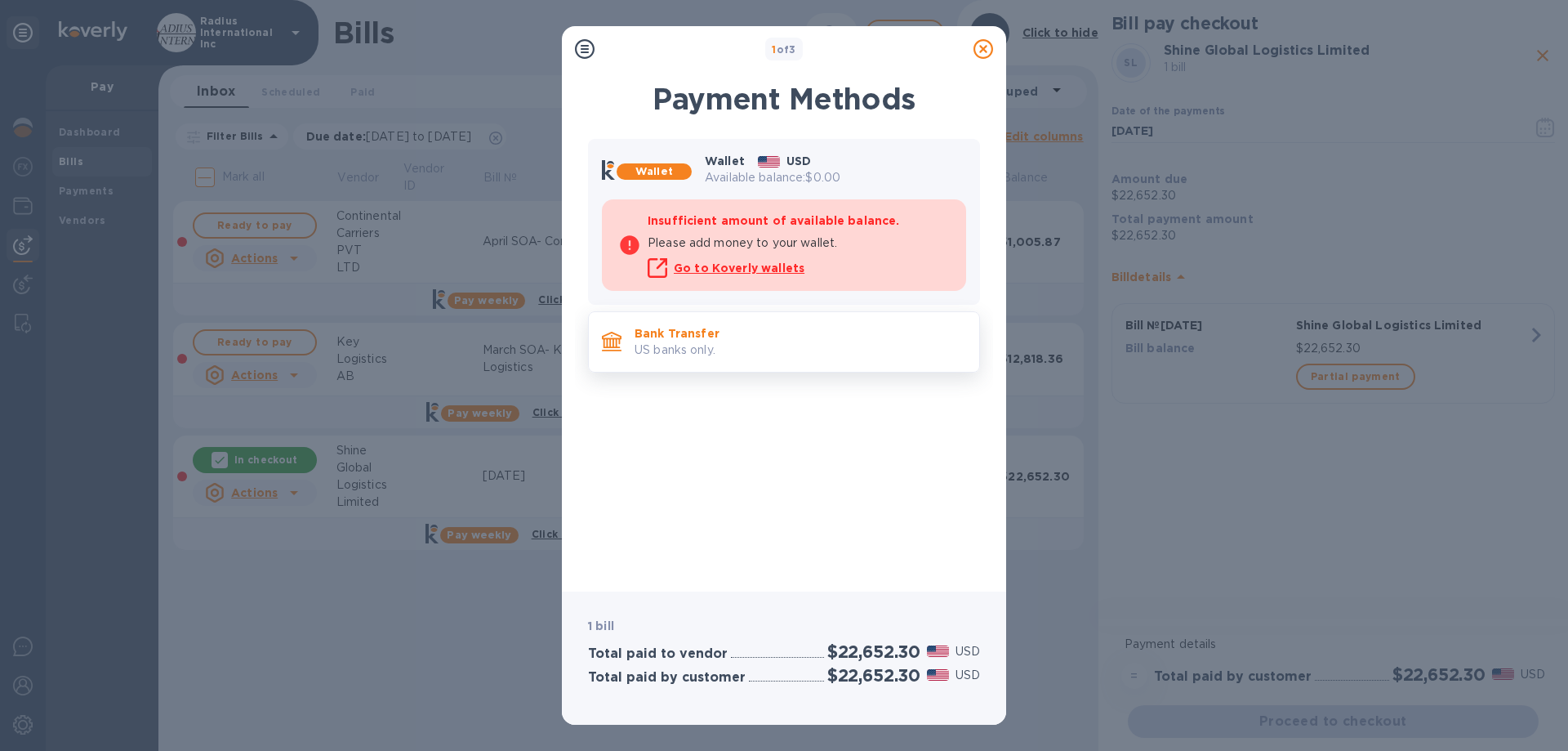 click on "Bank Transfer" at bounding box center [800, 333] 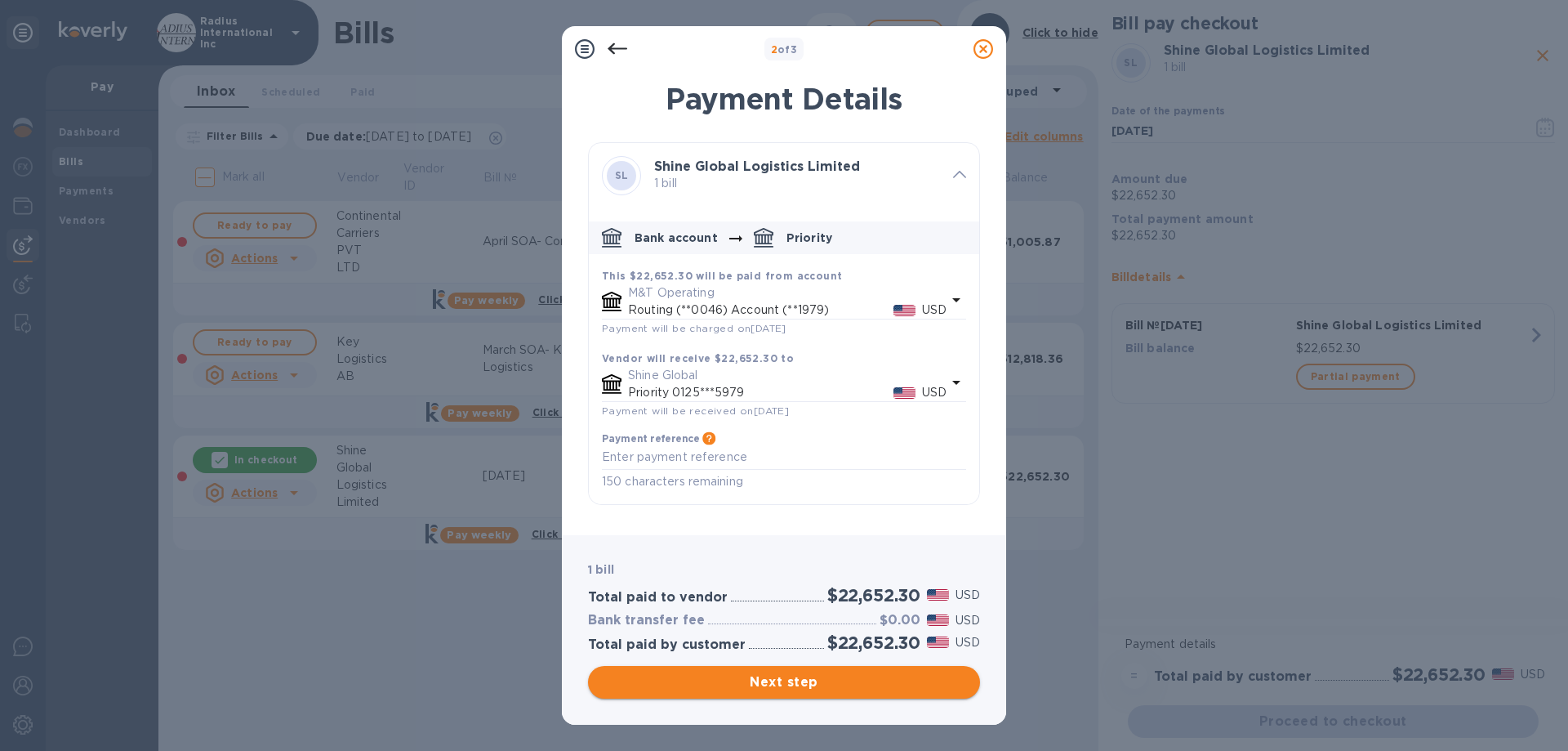 click on "Next step" at bounding box center (784, 682) 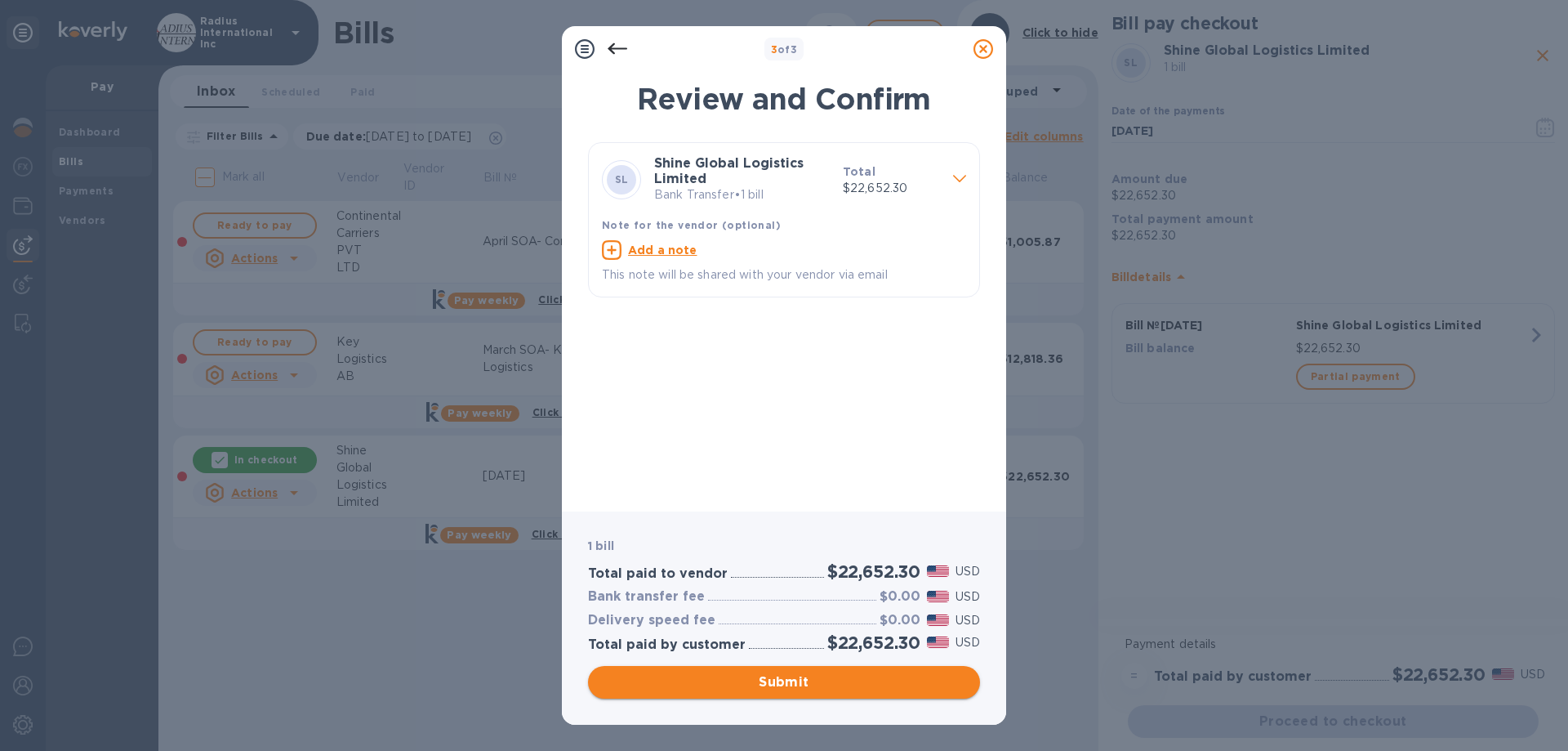 click on "Submit" at bounding box center (784, 682) 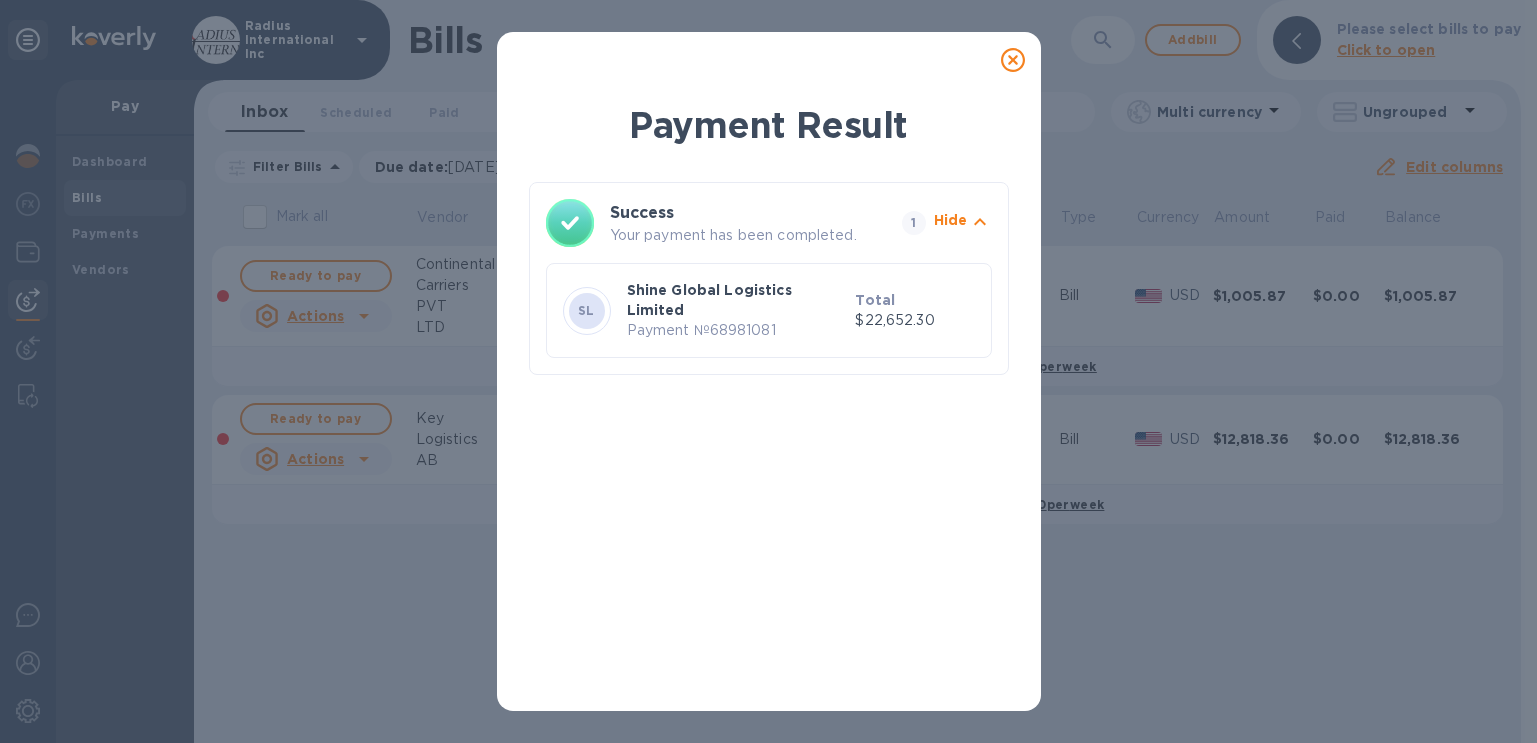 drag, startPoint x: 1011, startPoint y: 54, endPoint x: 1216, endPoint y: 62, distance: 205.15604 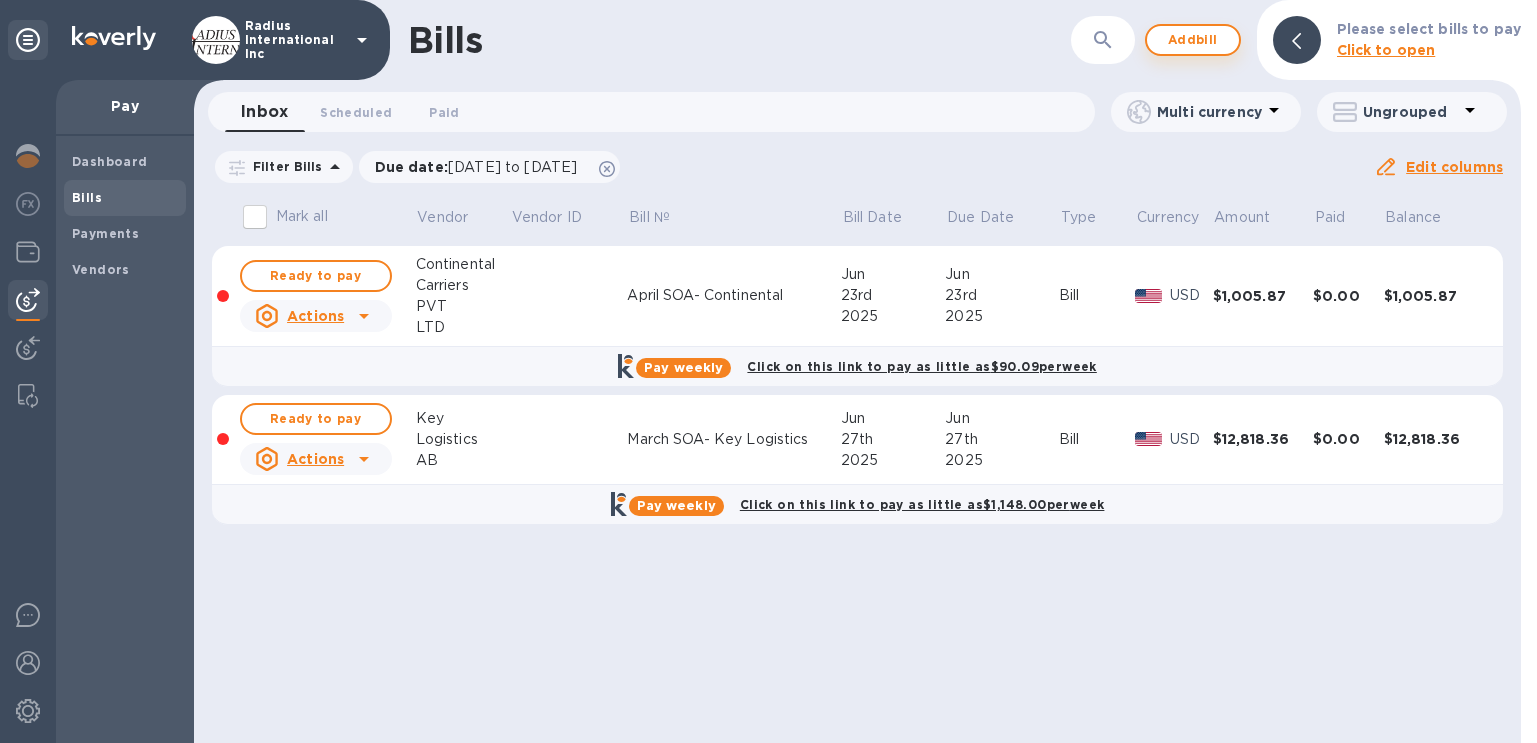 click on "Add   bill" at bounding box center [1193, 40] 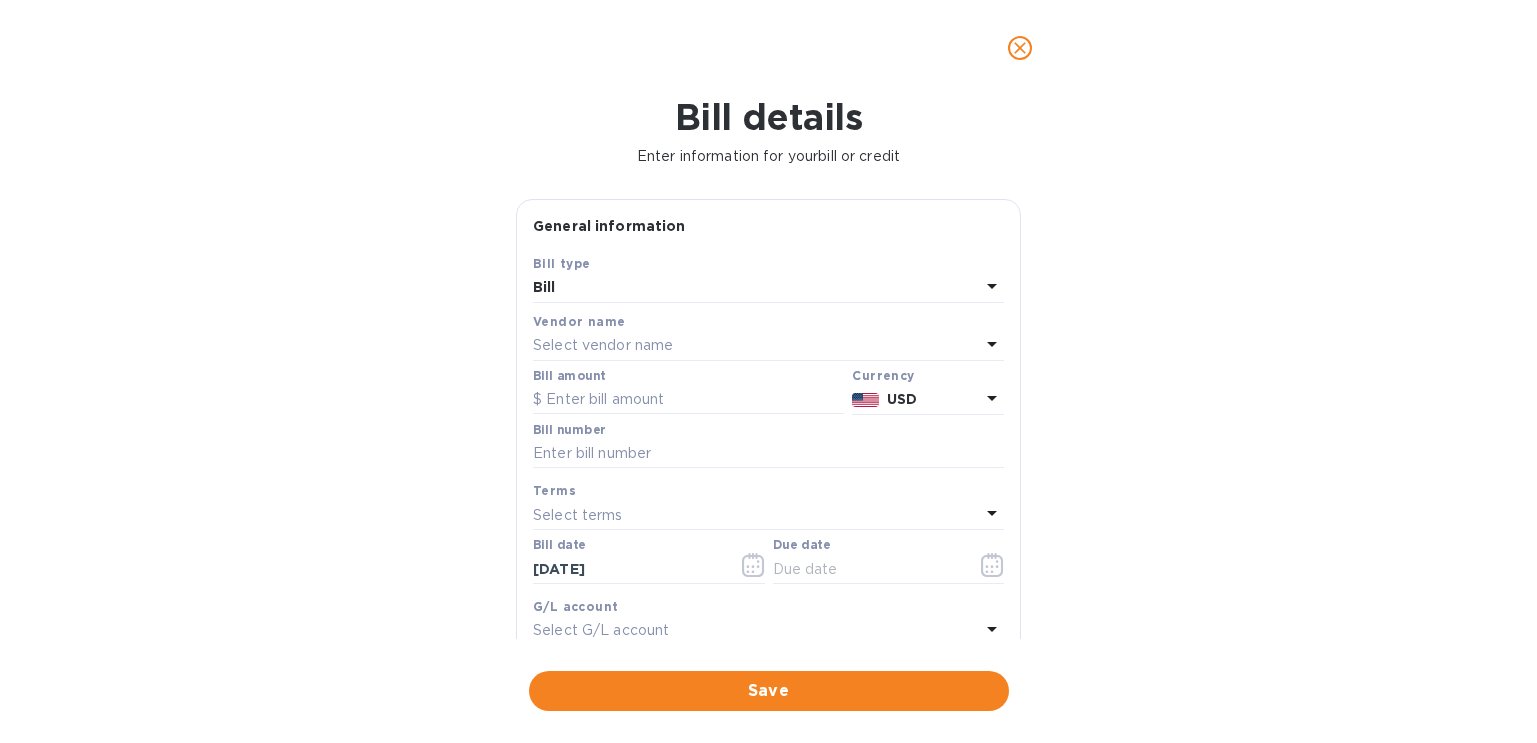 click on "Select vendor name" at bounding box center (603, 345) 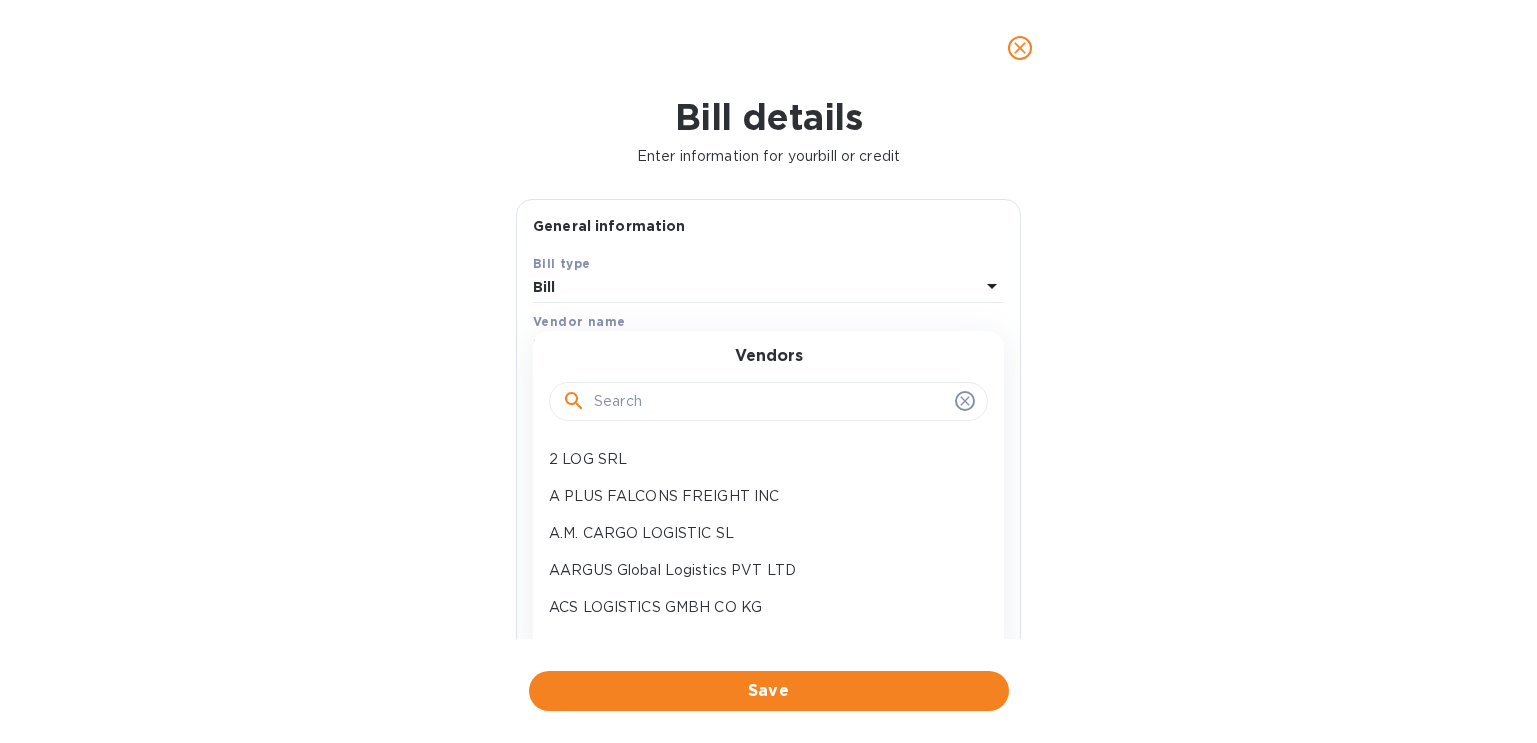 drag, startPoint x: 667, startPoint y: 392, endPoint x: 645, endPoint y: 357, distance: 41.340054 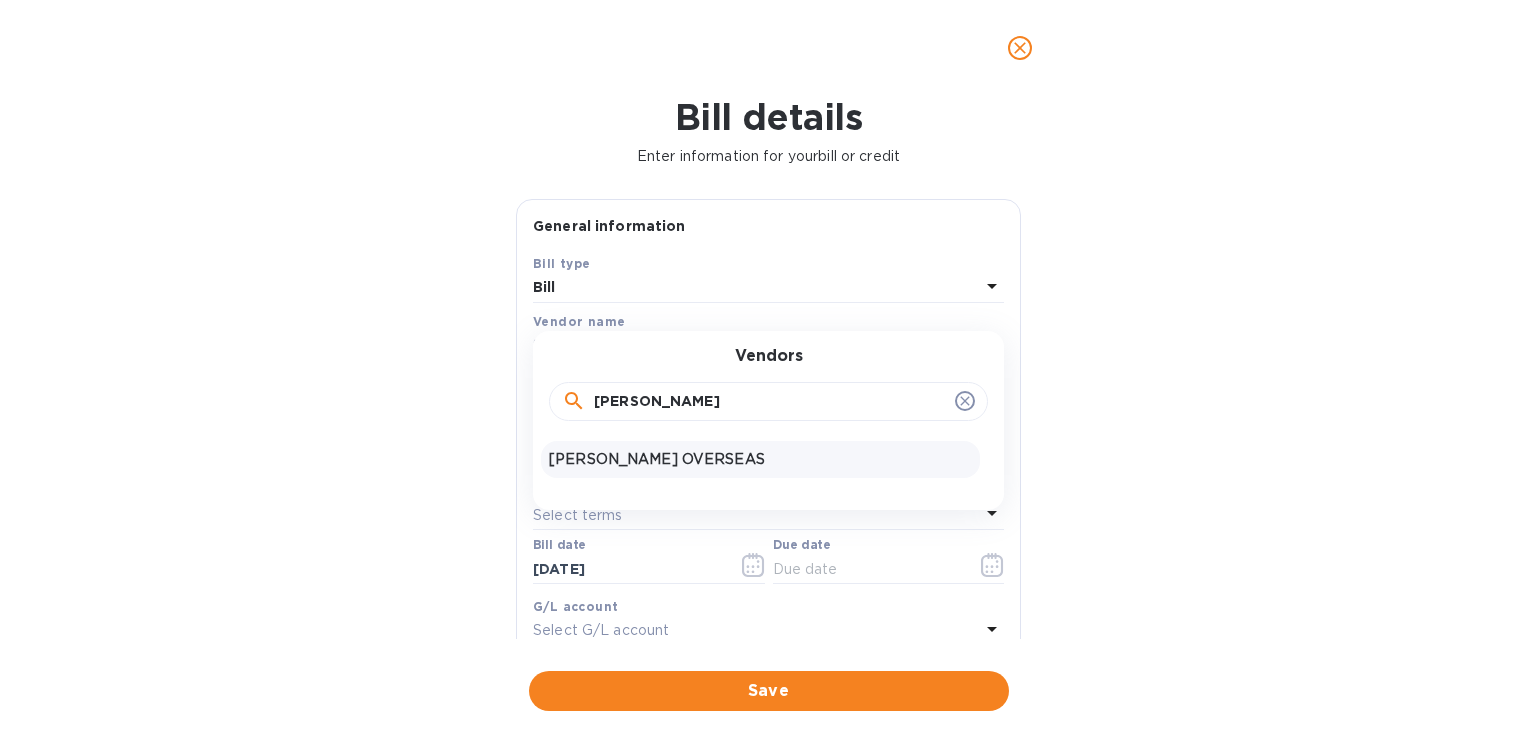 type on "alaine" 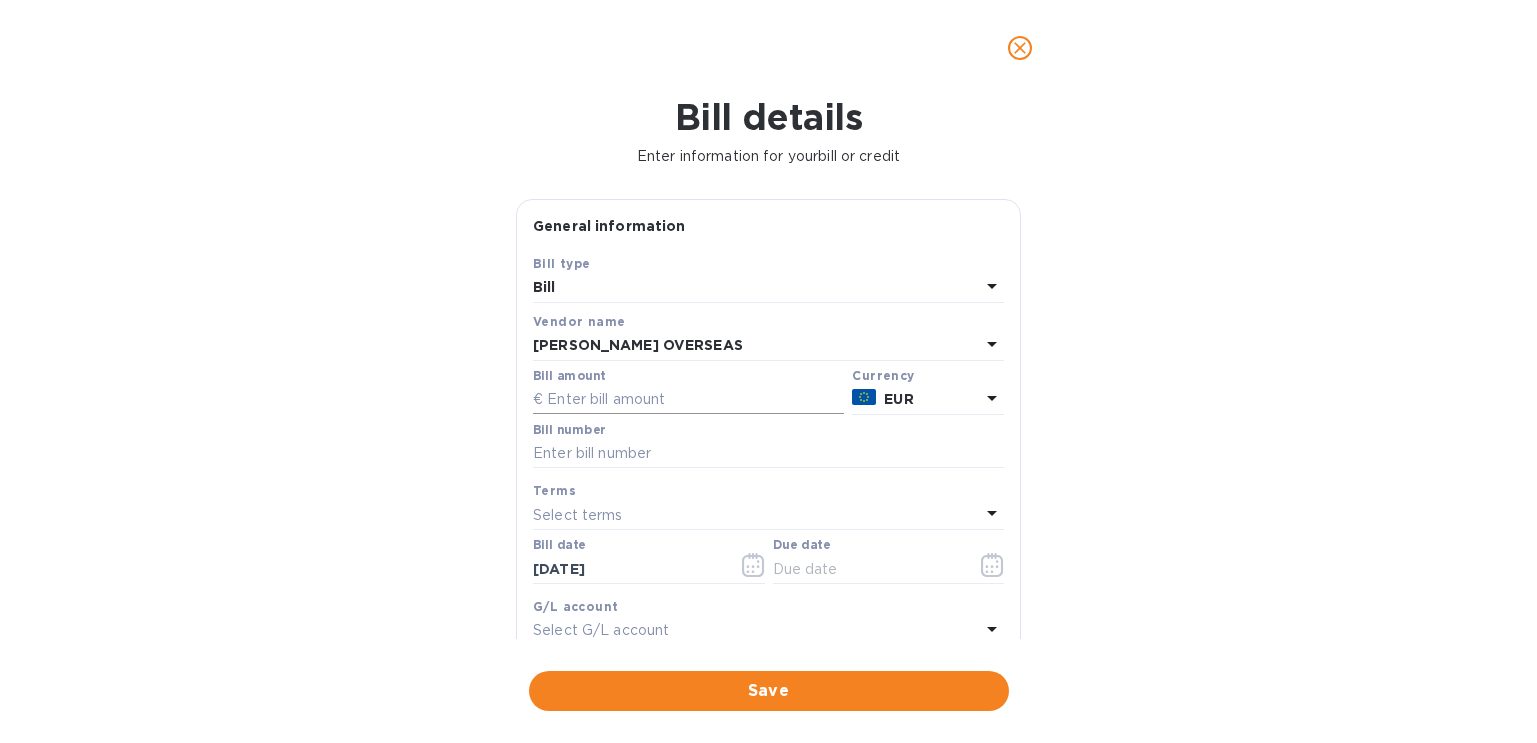 click at bounding box center (688, 400) 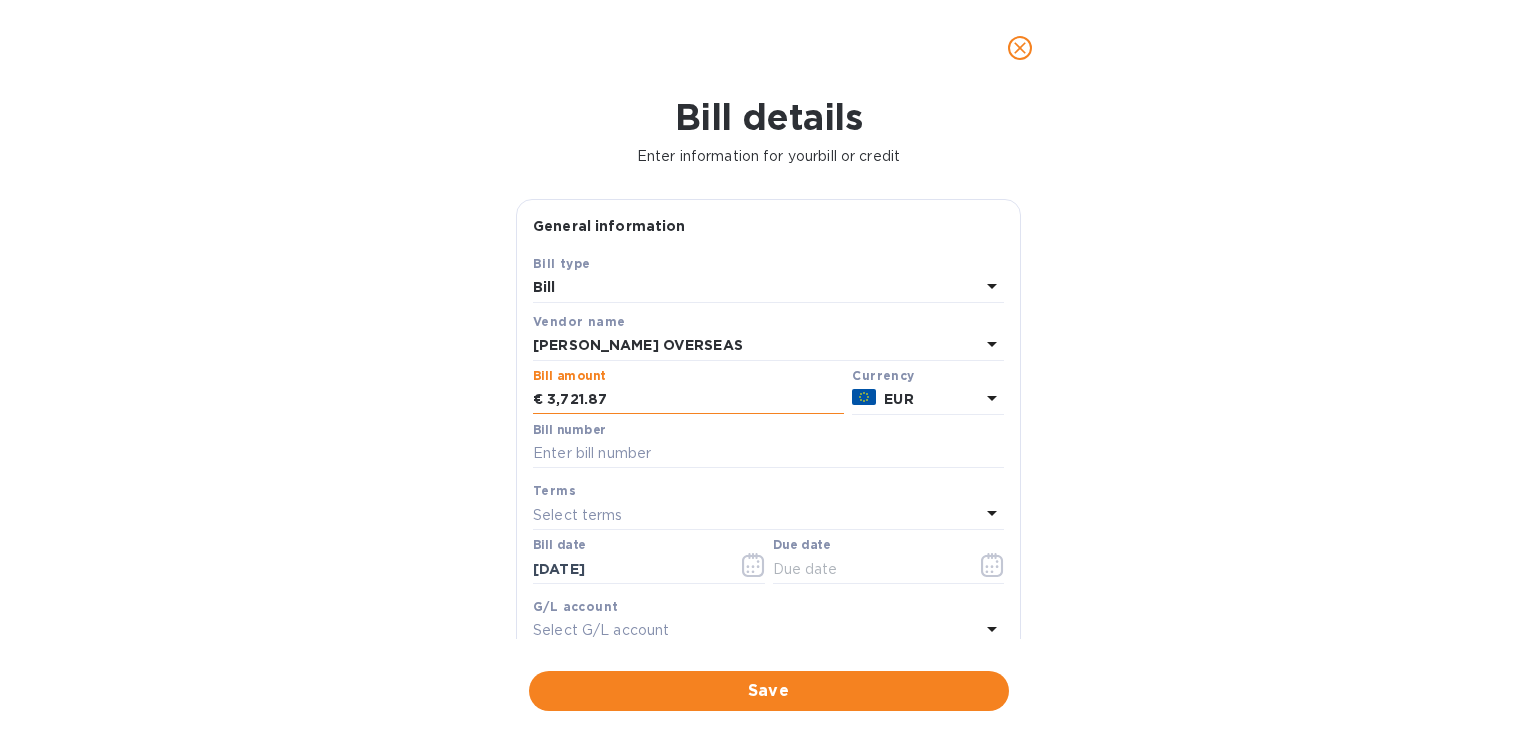 type on "3,721.87" 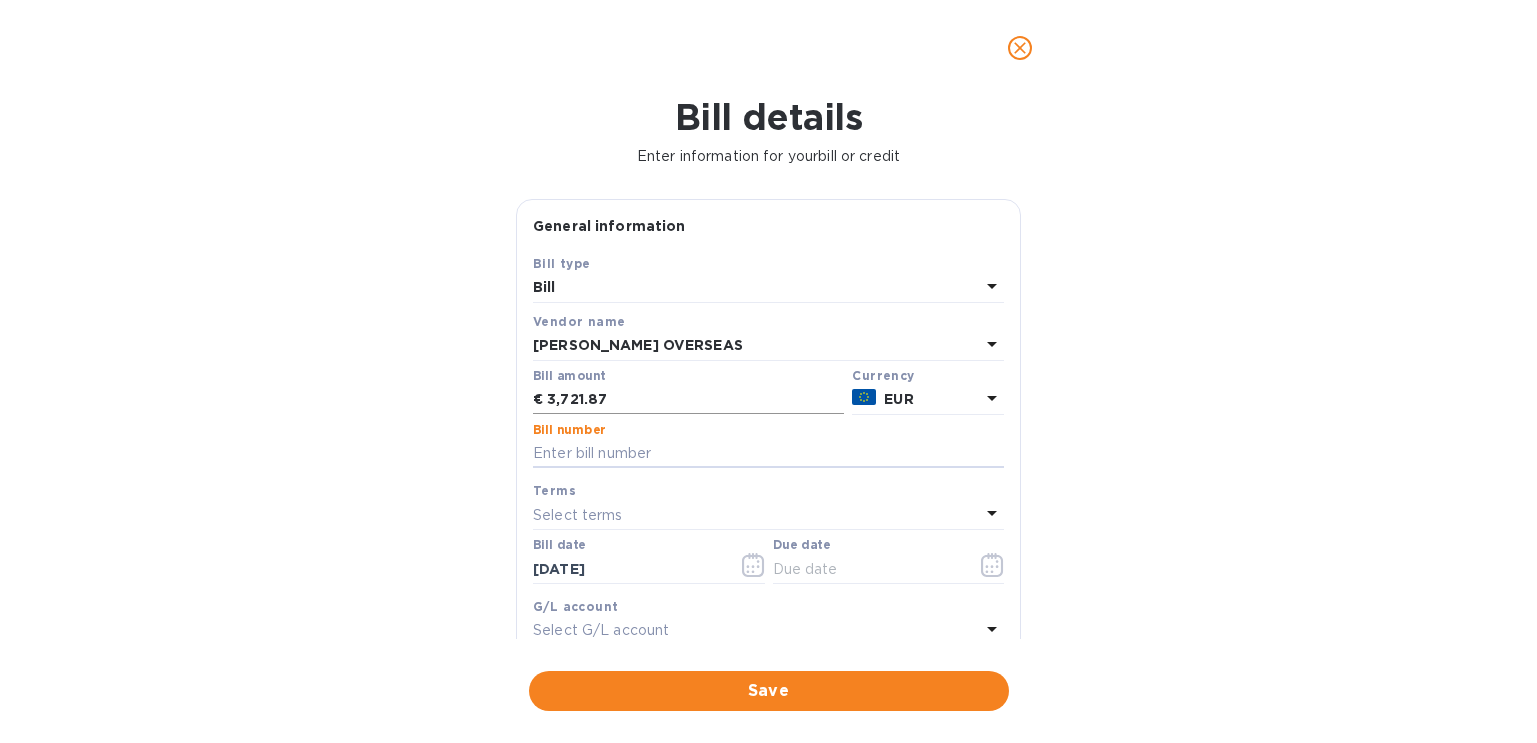 type on "A" 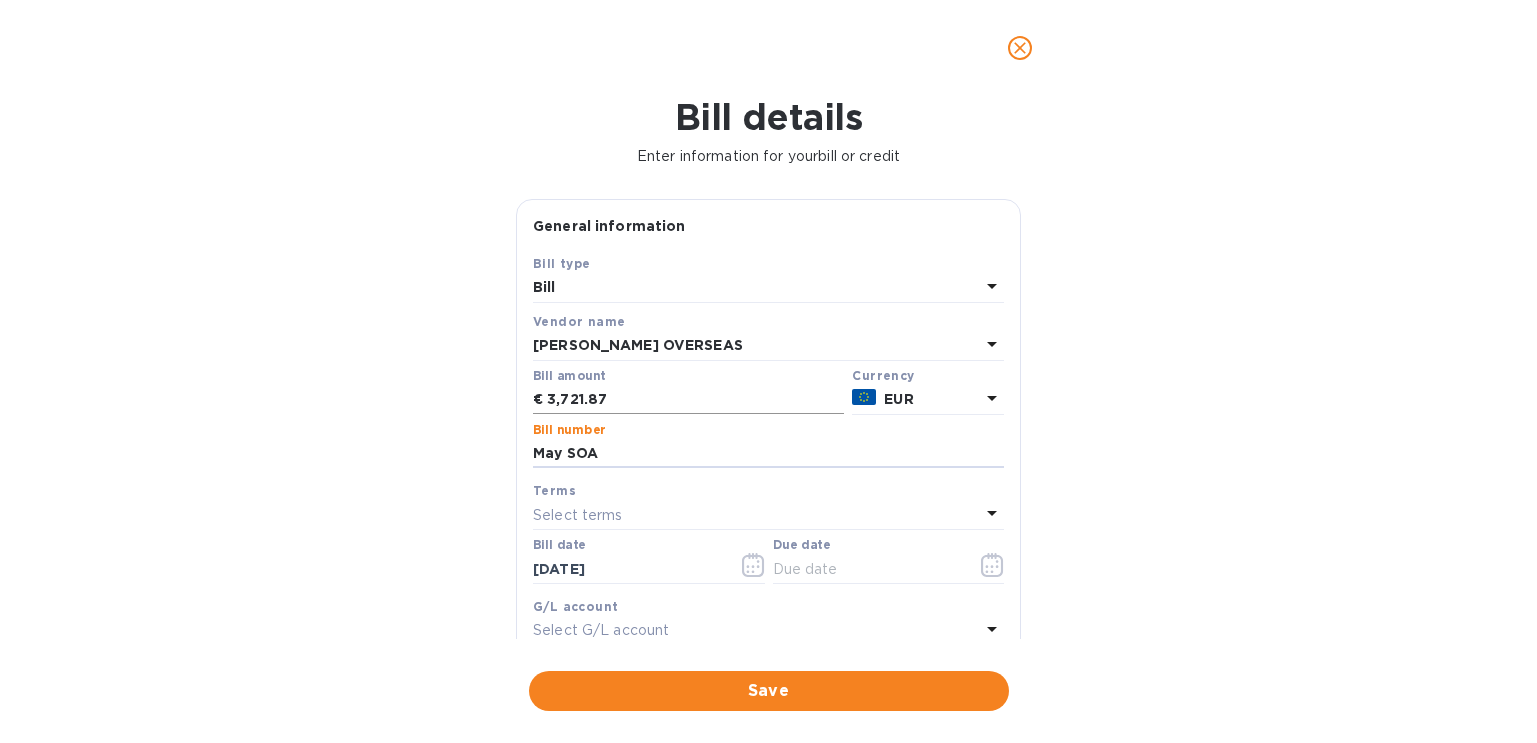 type on "May SOA" 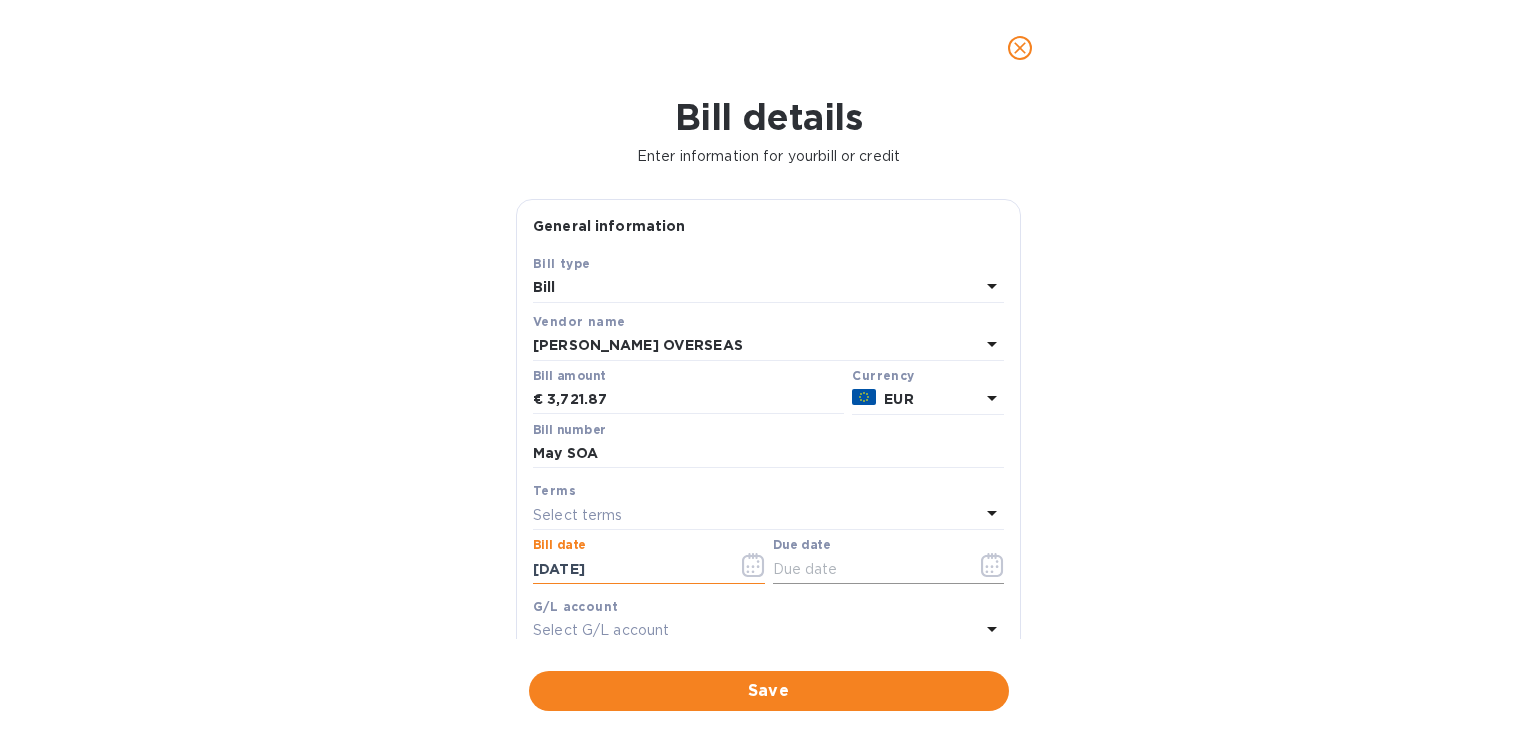 click at bounding box center [867, 569] 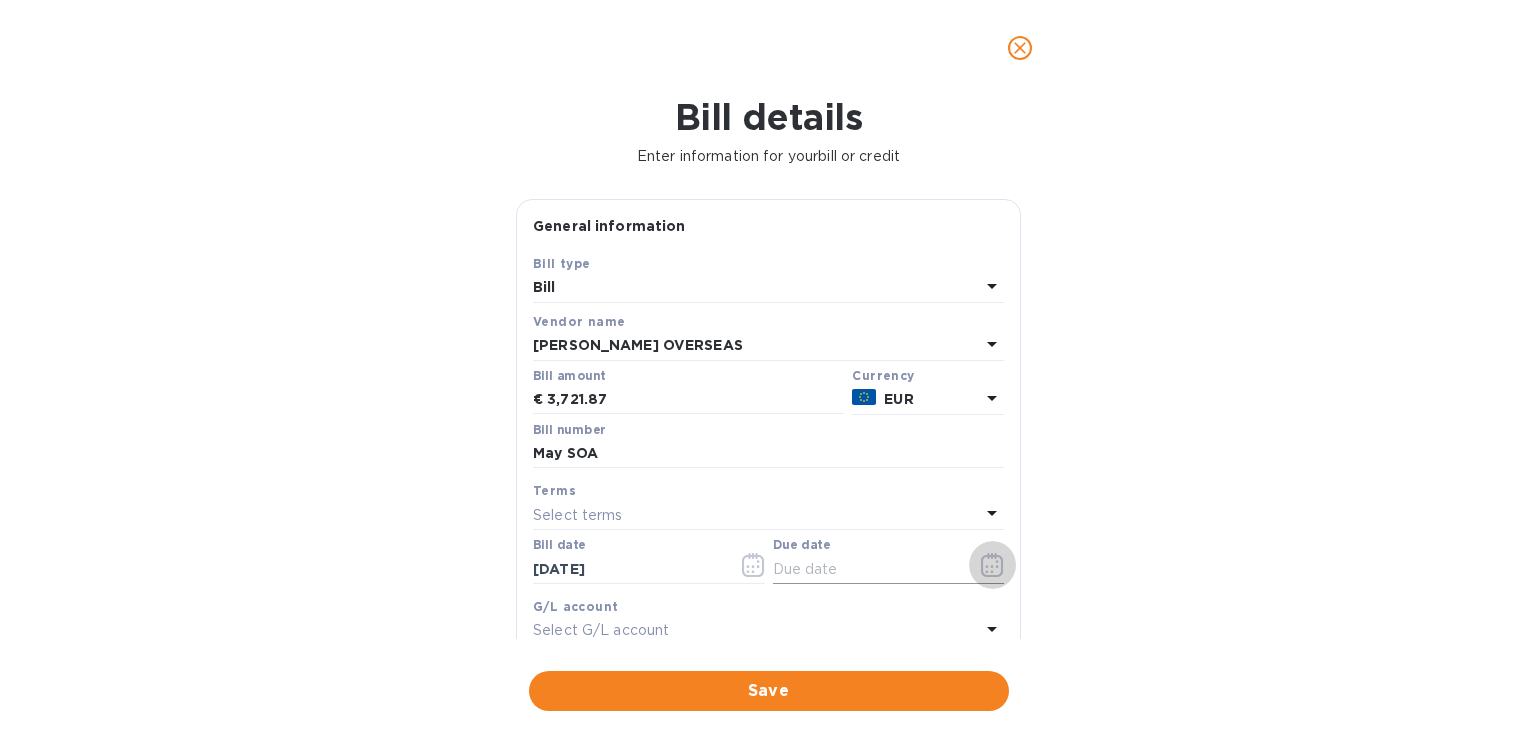 click 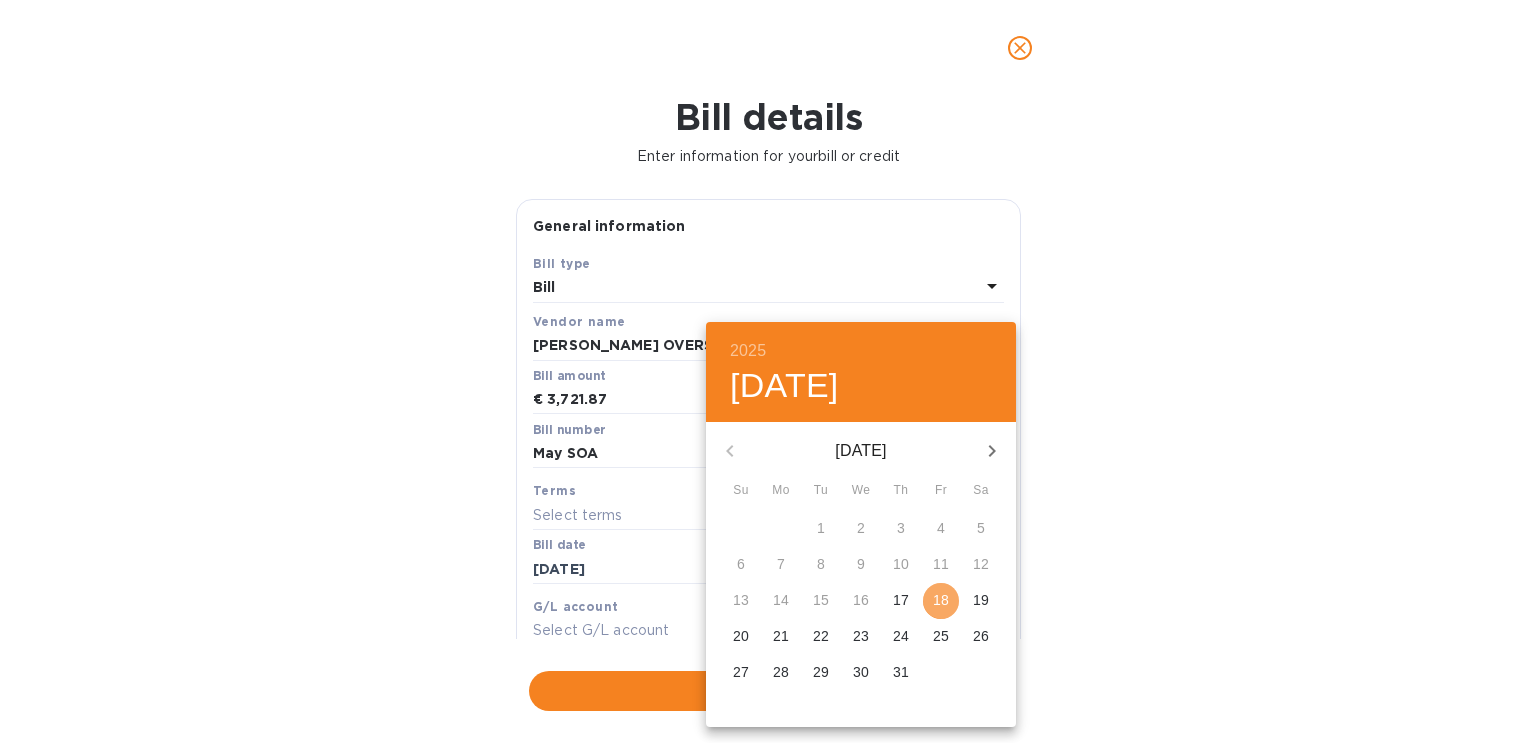 click on "18" at bounding box center (941, 600) 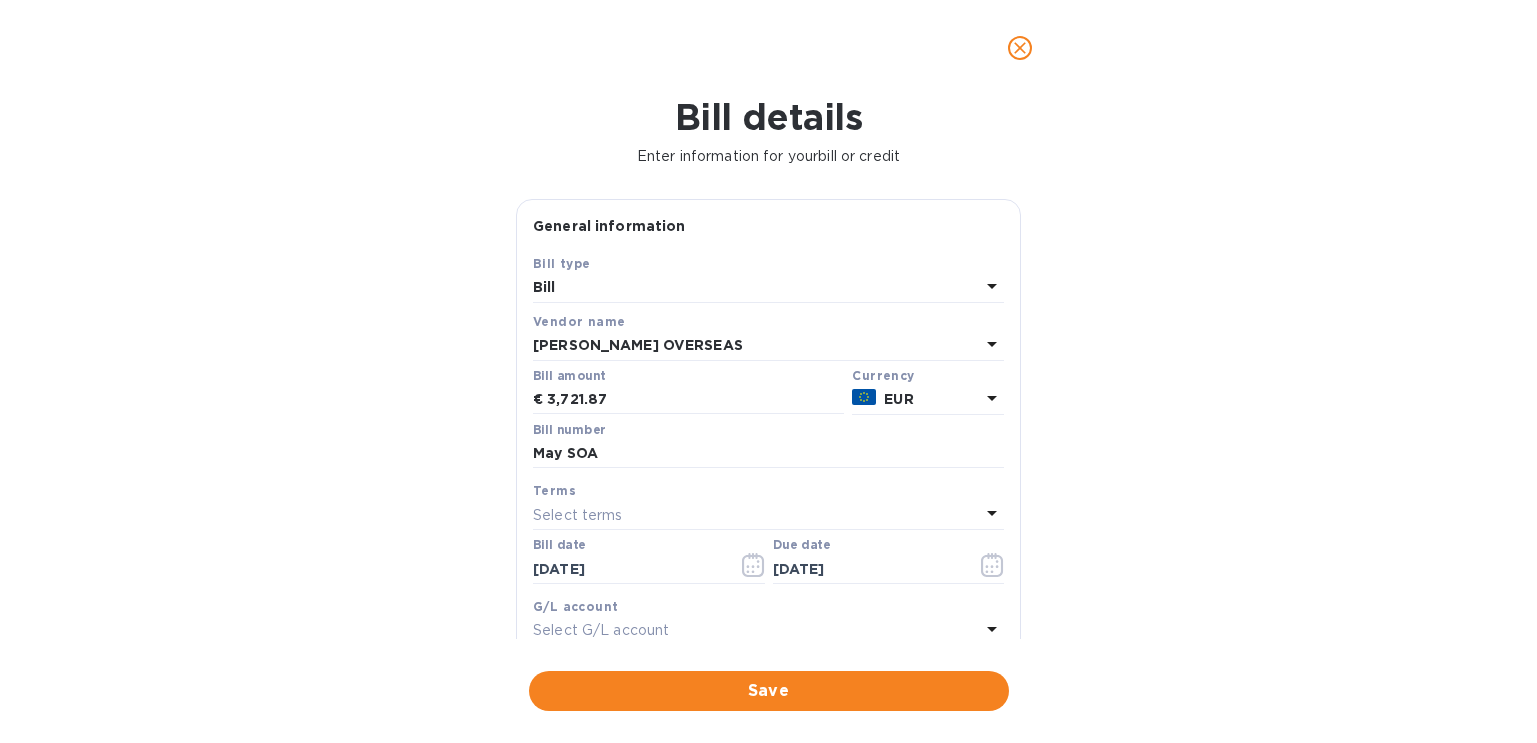 drag, startPoint x: 1119, startPoint y: 592, endPoint x: 788, endPoint y: 613, distance: 331.6655 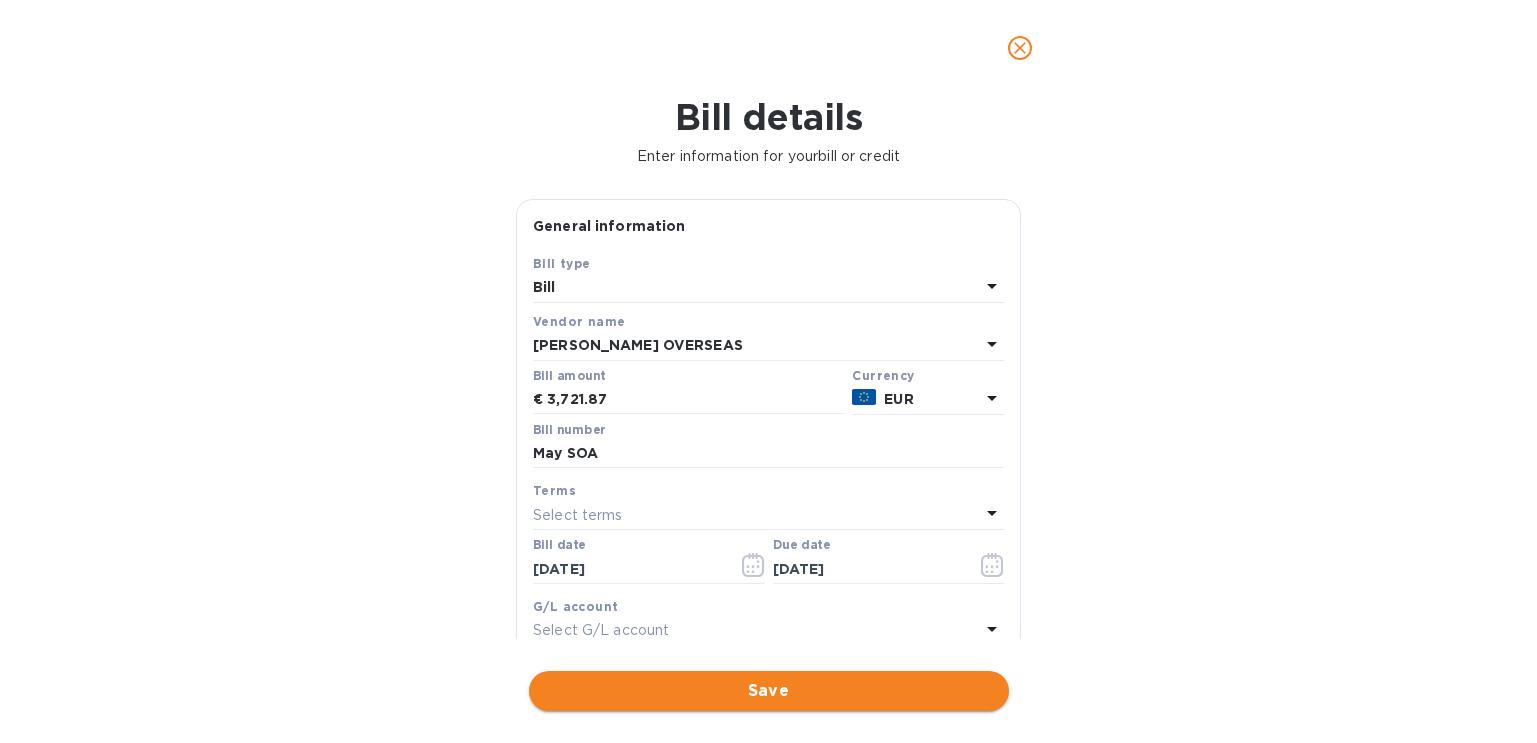 click on "Save" at bounding box center (769, 691) 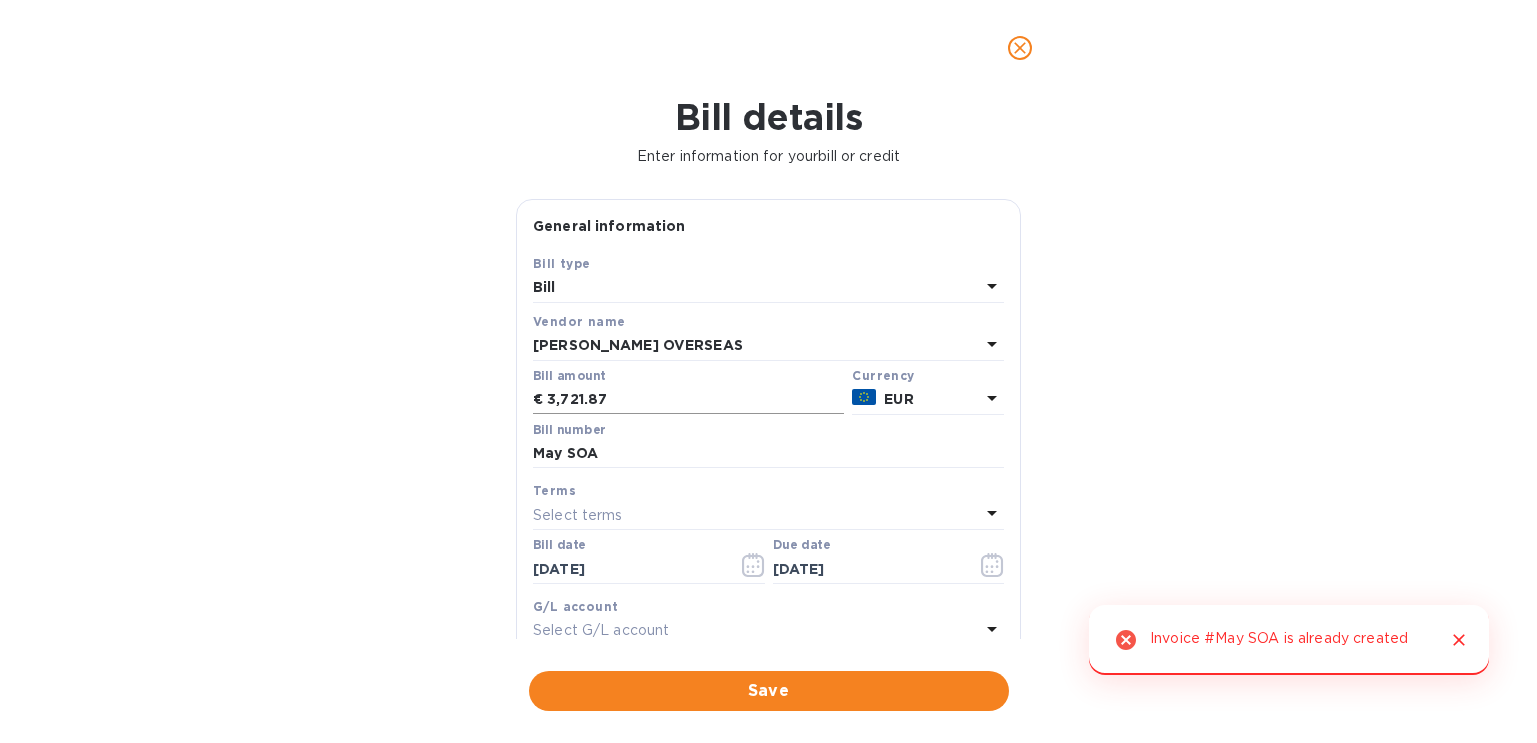click on "3,721.87" at bounding box center [695, 400] 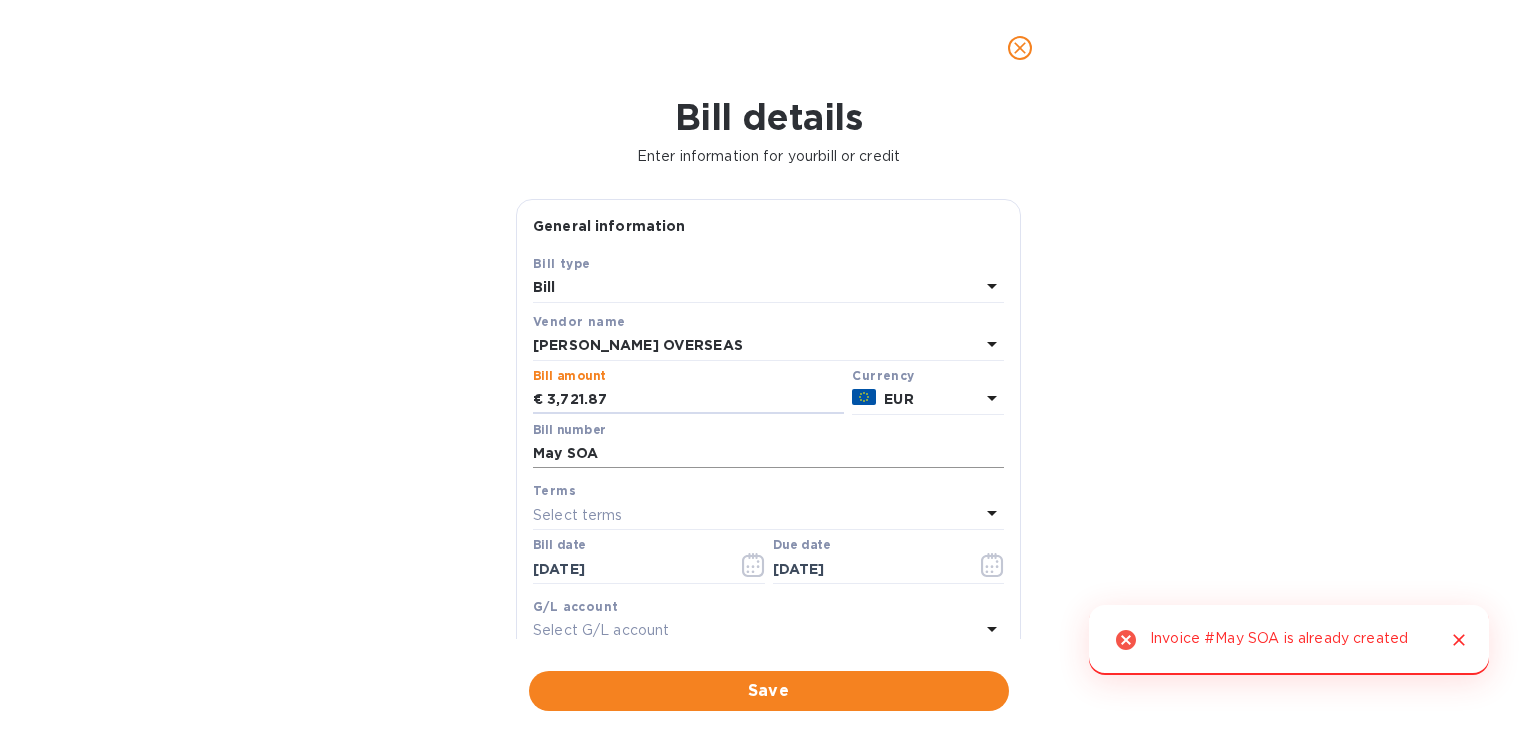 drag, startPoint x: 647, startPoint y: 452, endPoint x: 704, endPoint y: 451, distance: 57.00877 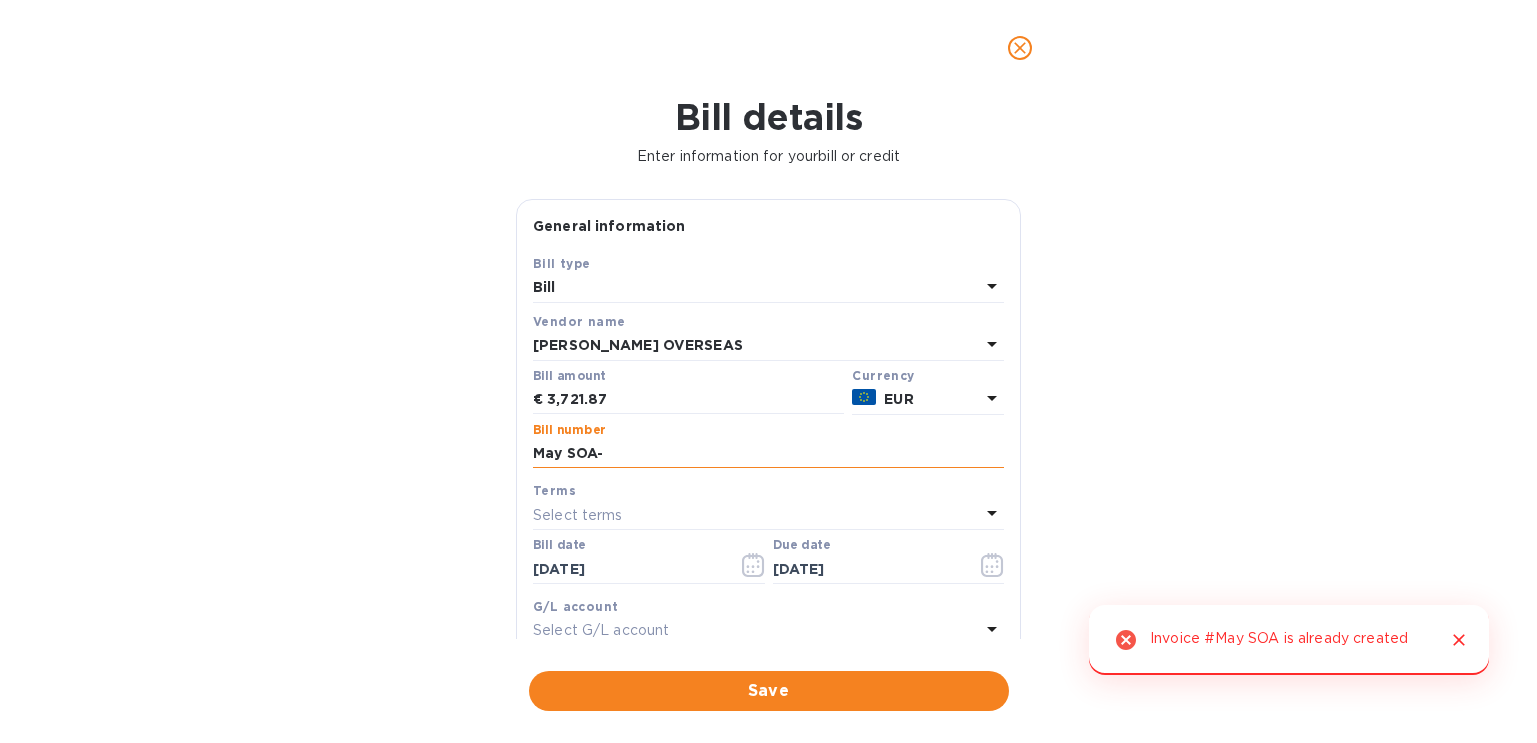 type on "May SOA-" 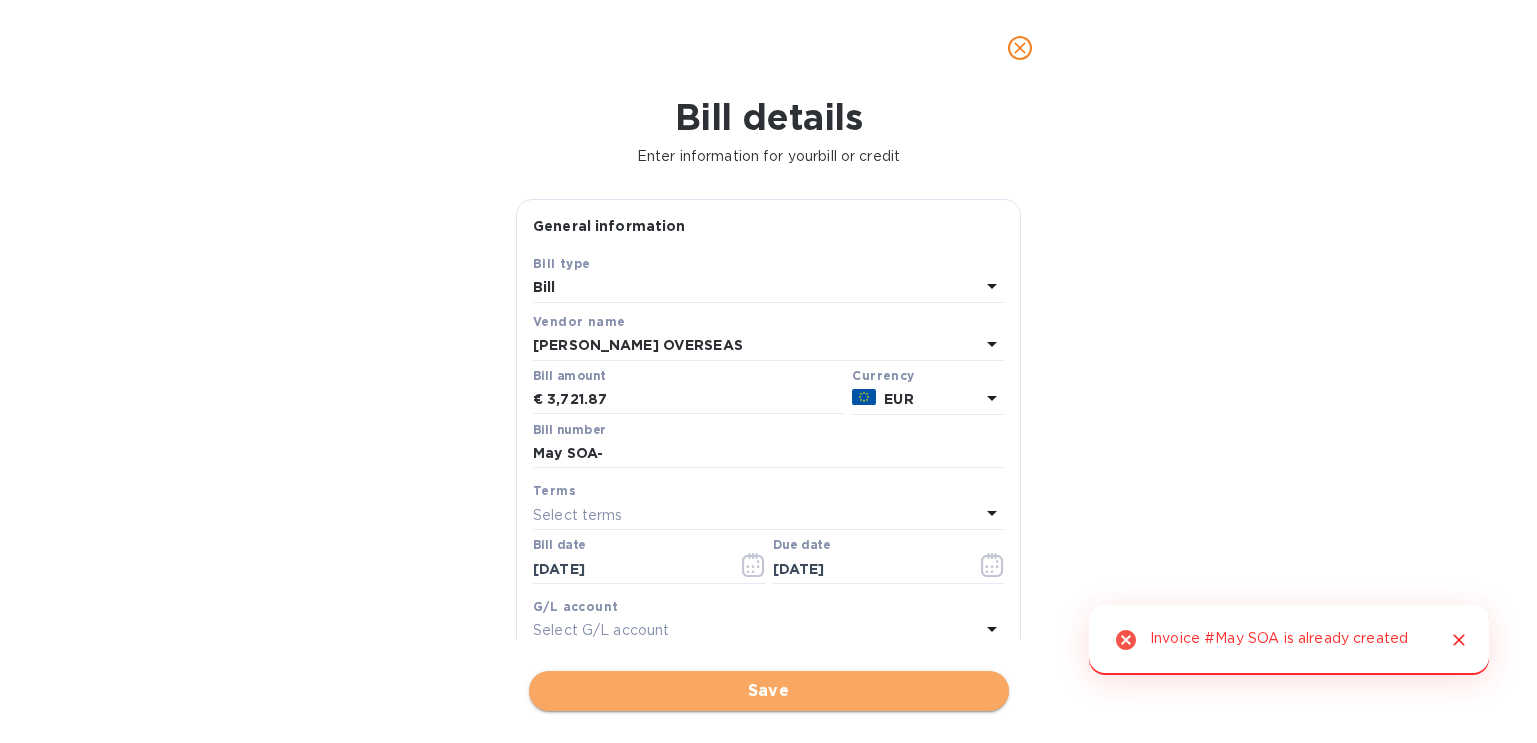 drag, startPoint x: 697, startPoint y: 674, endPoint x: 700, endPoint y: 664, distance: 10.440307 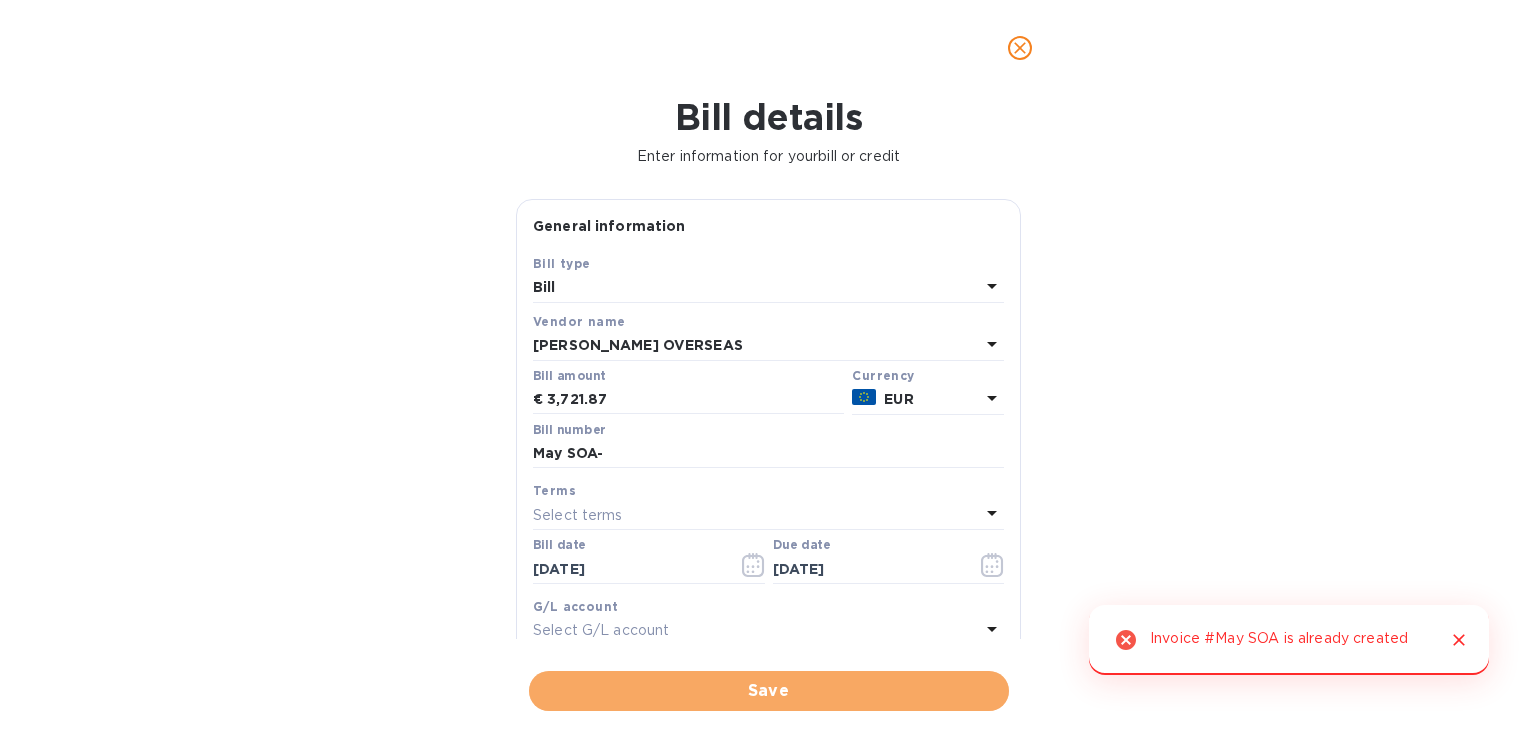click on "Save" at bounding box center (769, 691) 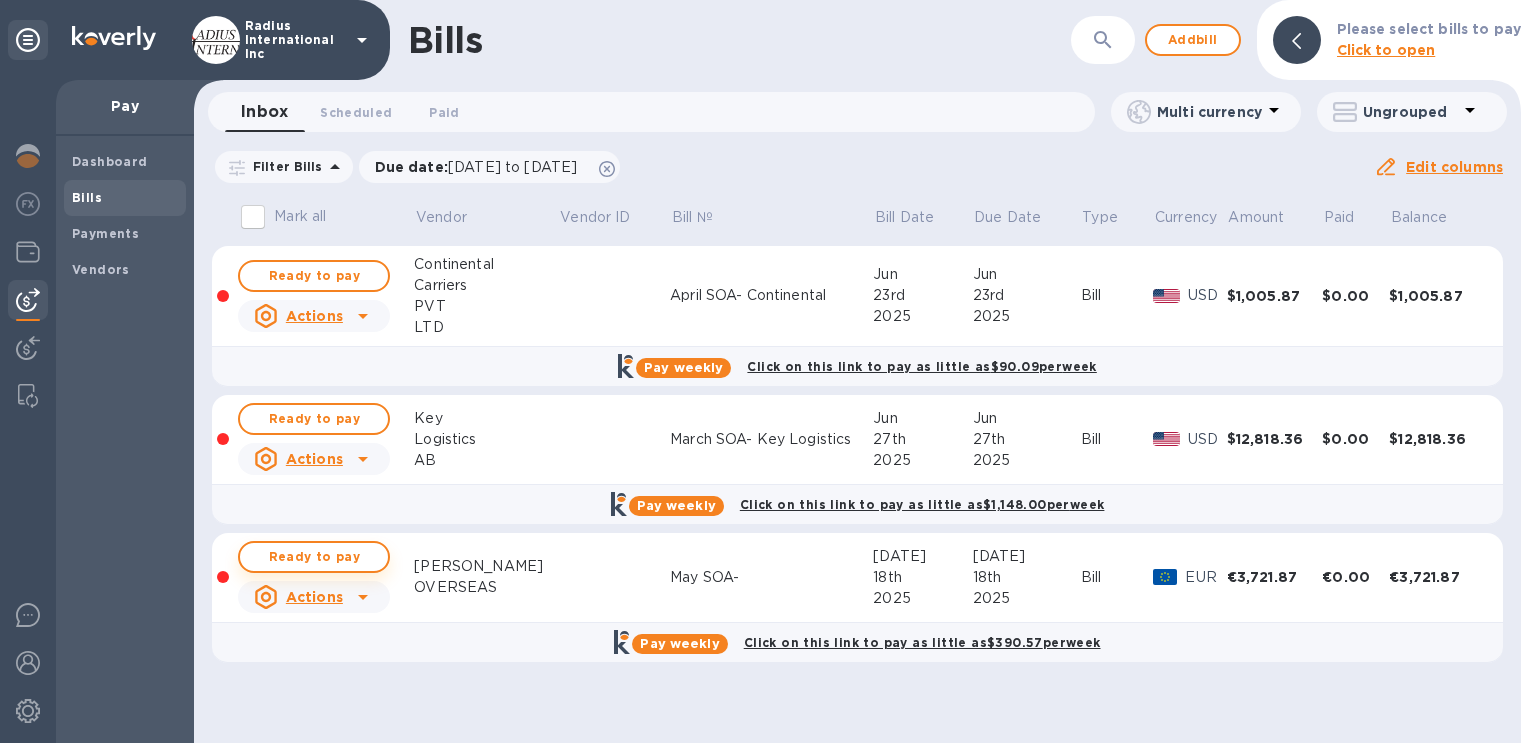 click on "Ready to pay" at bounding box center (314, 557) 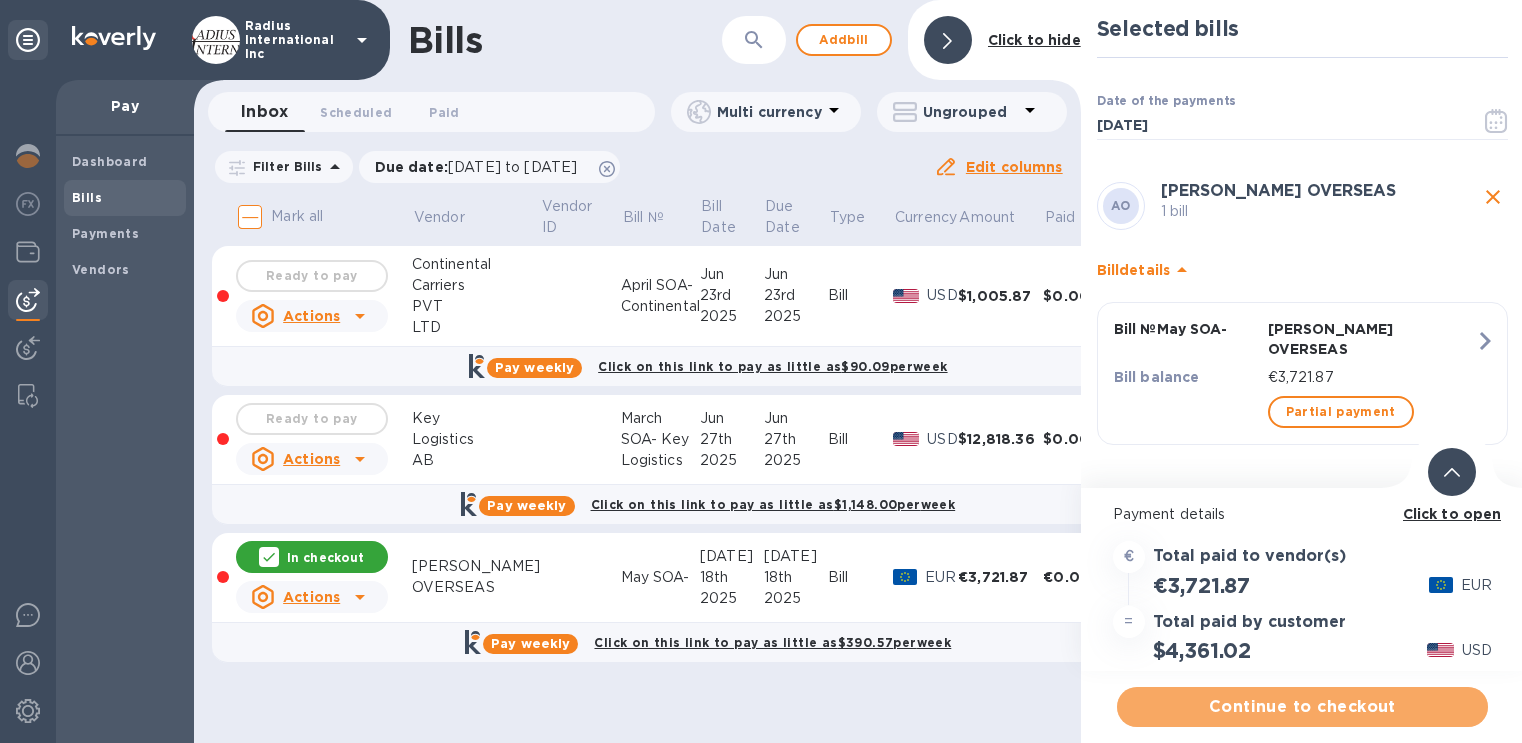 click on "Continue to checkout" at bounding box center (1302, 707) 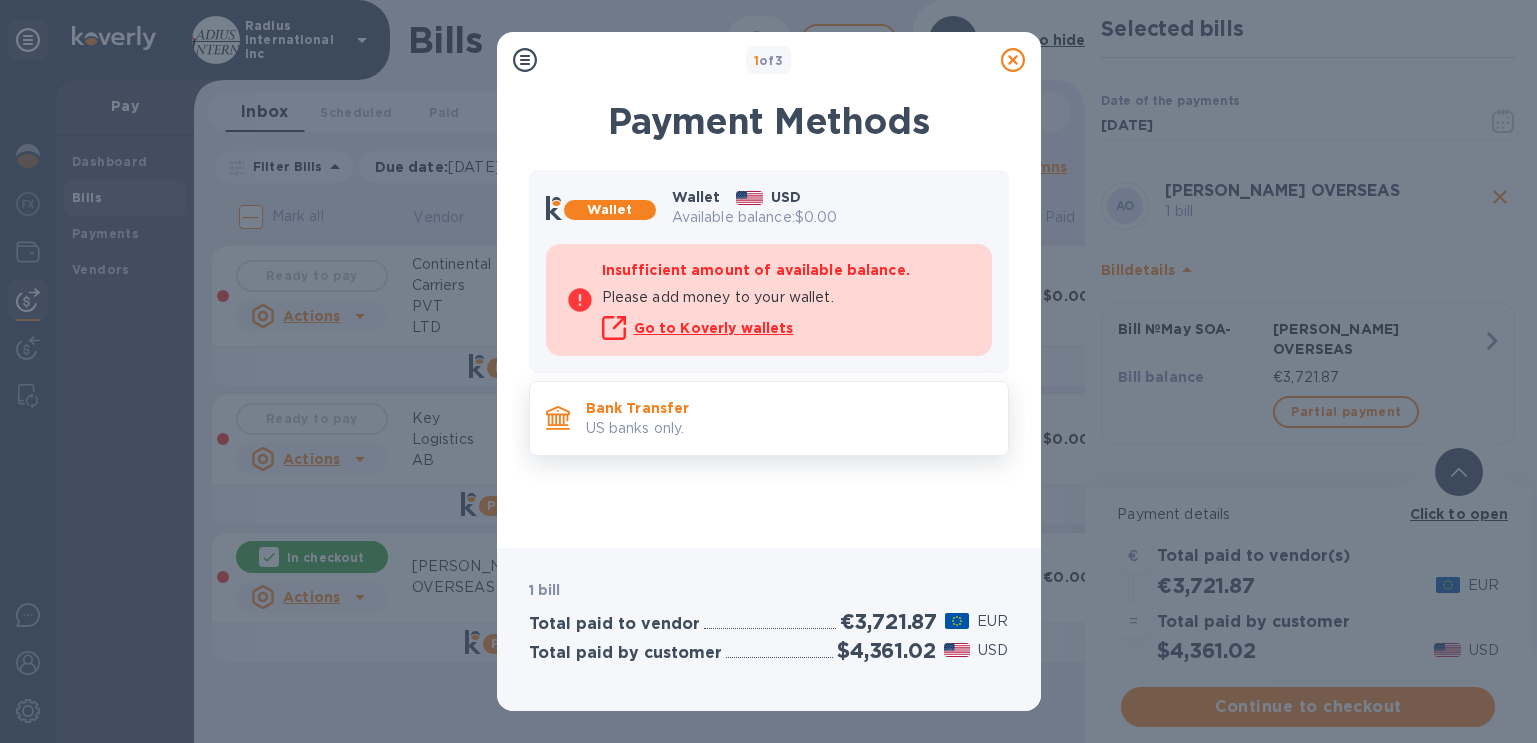 click on "Bank Transfer US banks only." at bounding box center (789, 418) 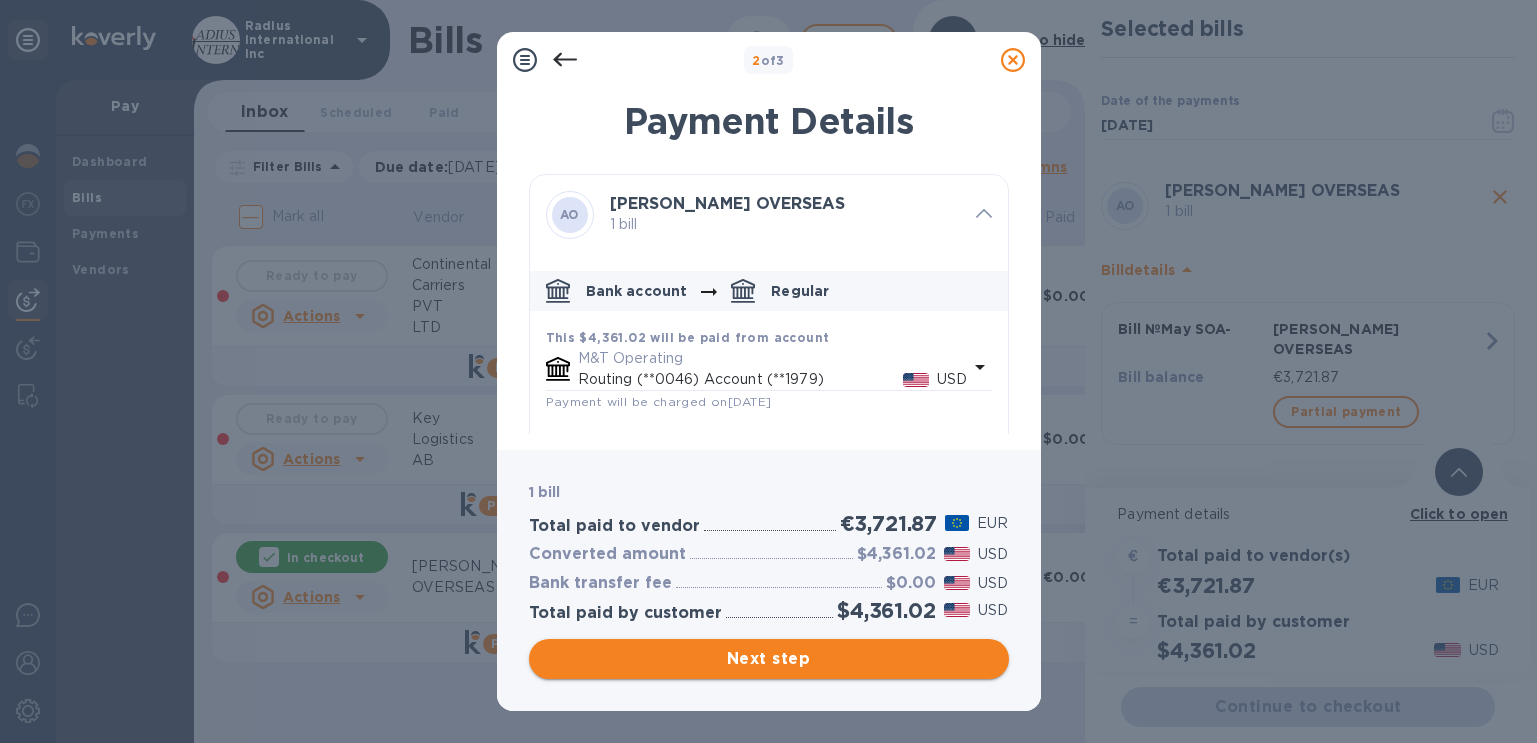 click on "Next step" at bounding box center (769, 659) 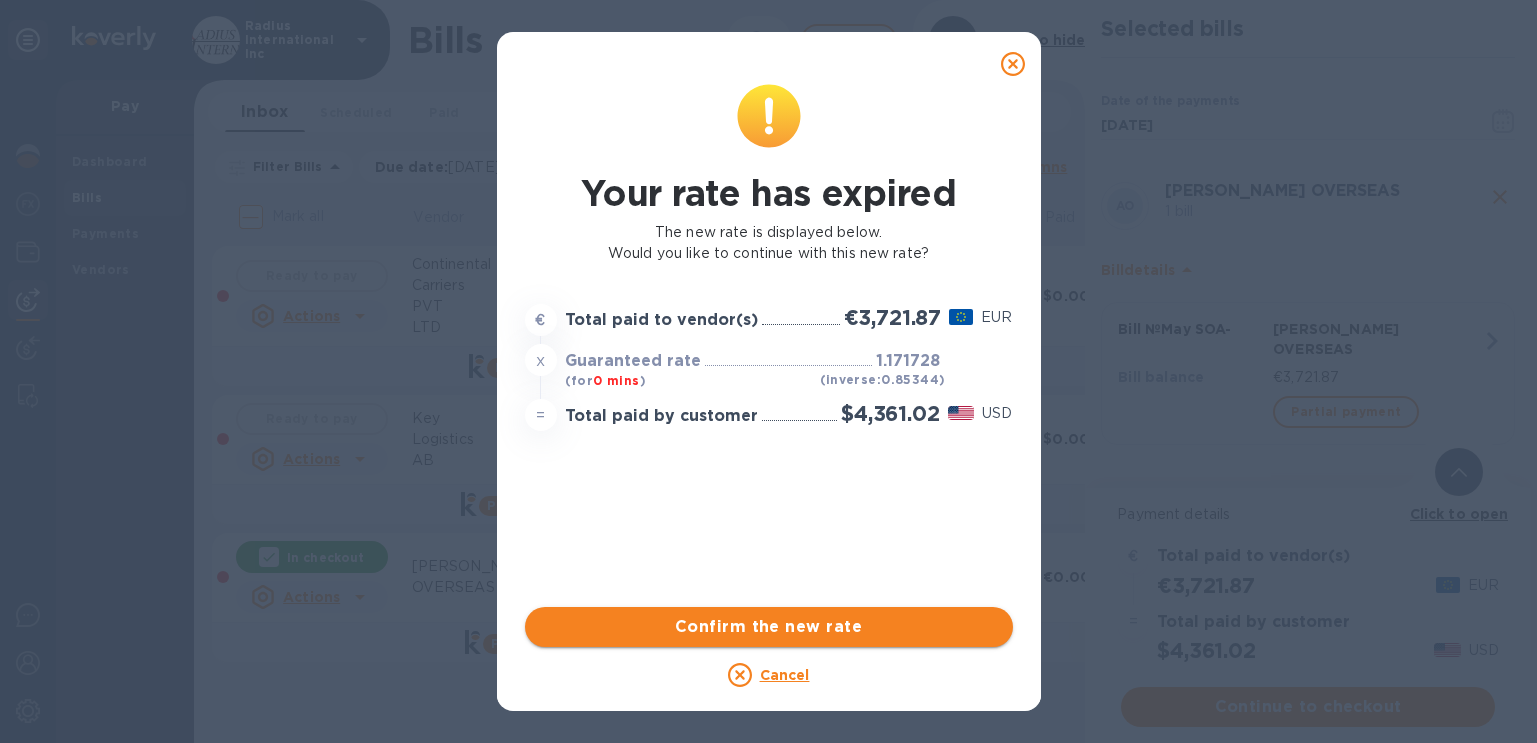 click on "Confirm the new rate" at bounding box center (769, 627) 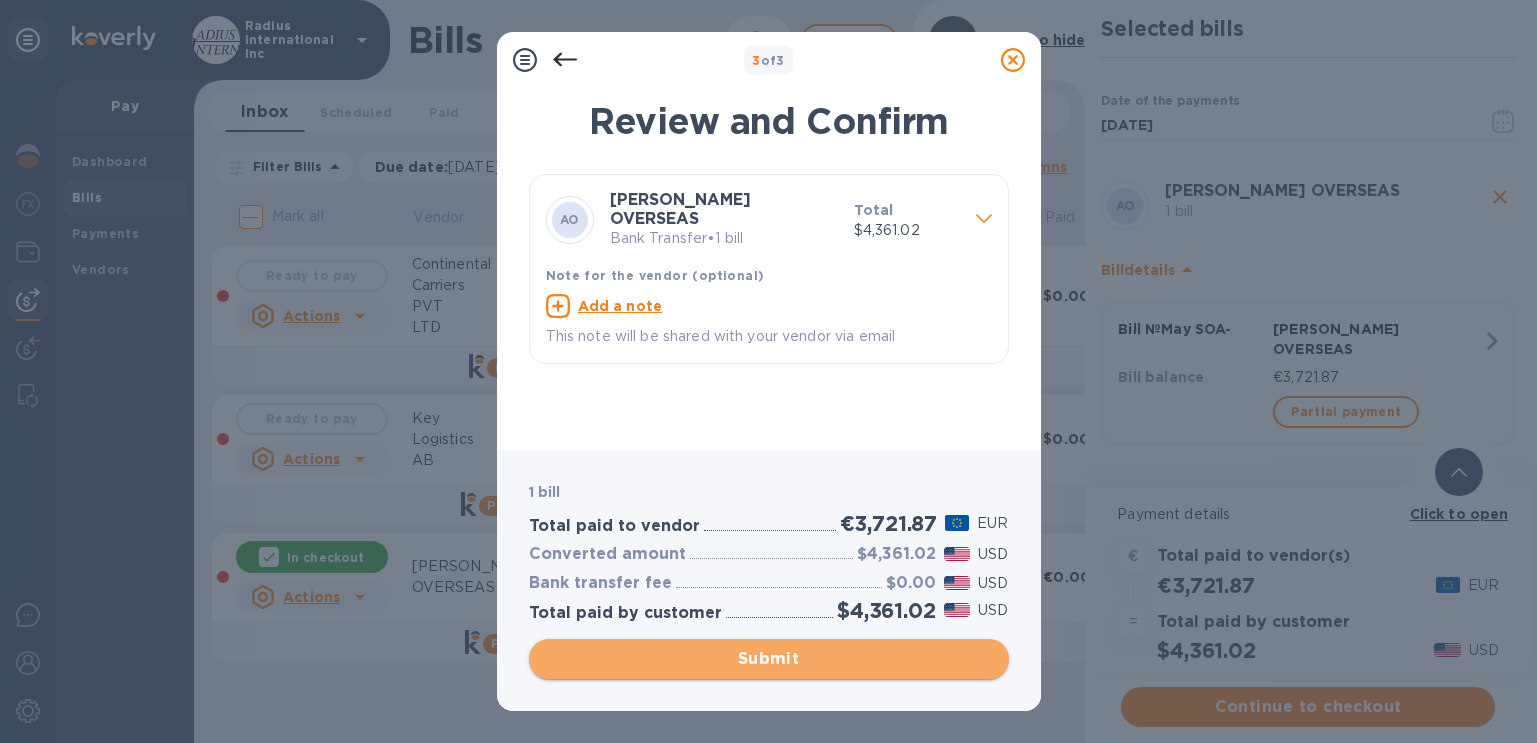 click on "Submit" at bounding box center [769, 659] 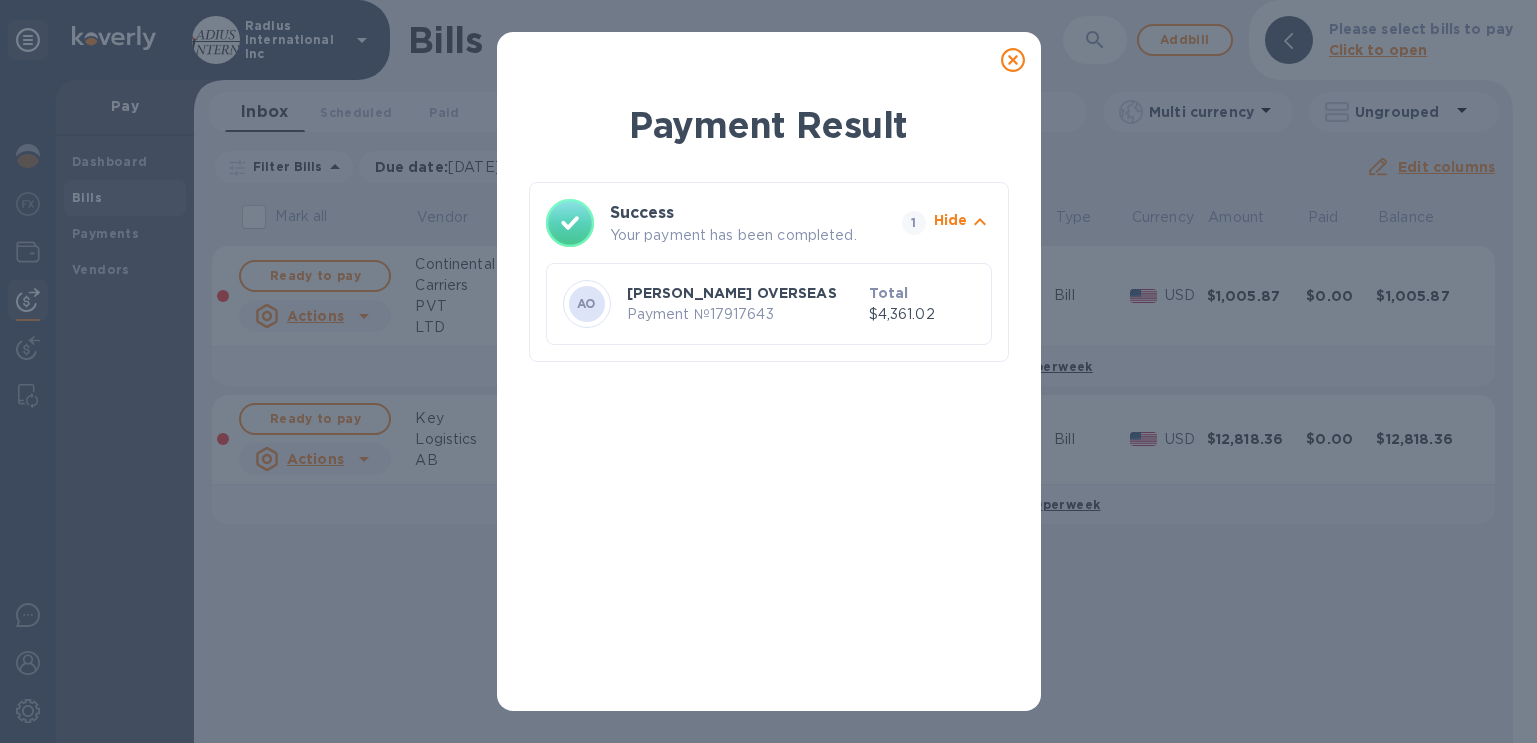 click 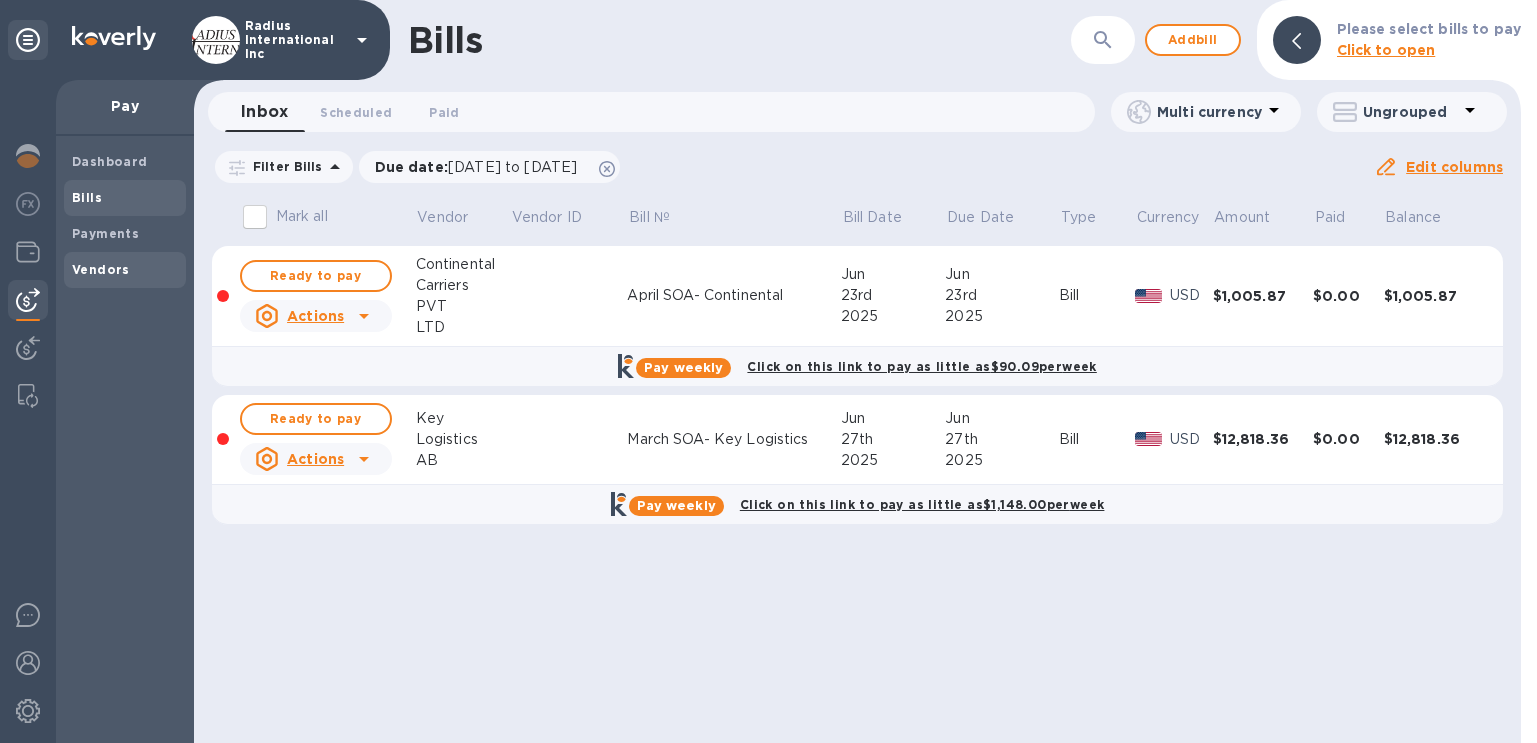 click on "Vendors" at bounding box center [101, 269] 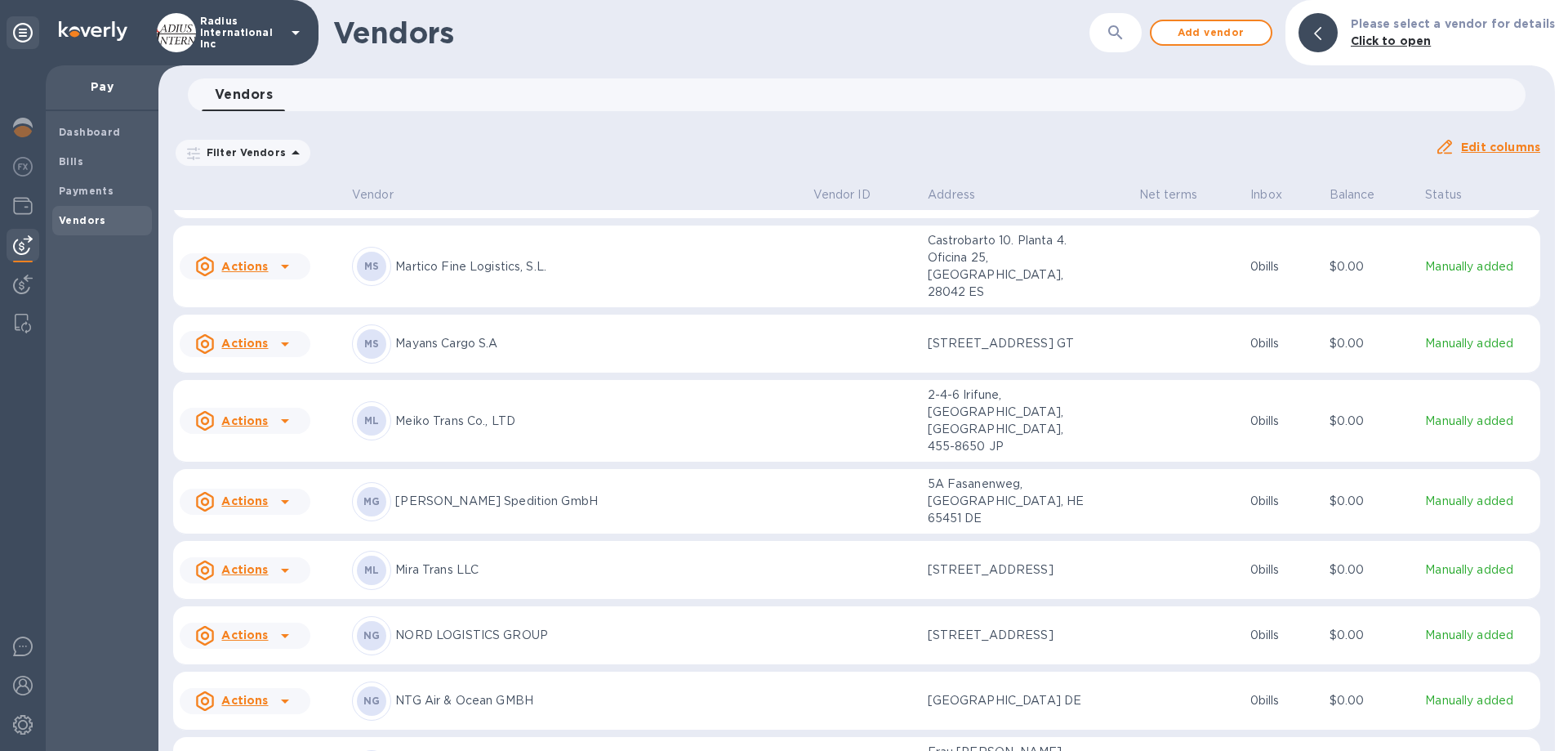 scroll, scrollTop: 8655, scrollLeft: 0, axis: vertical 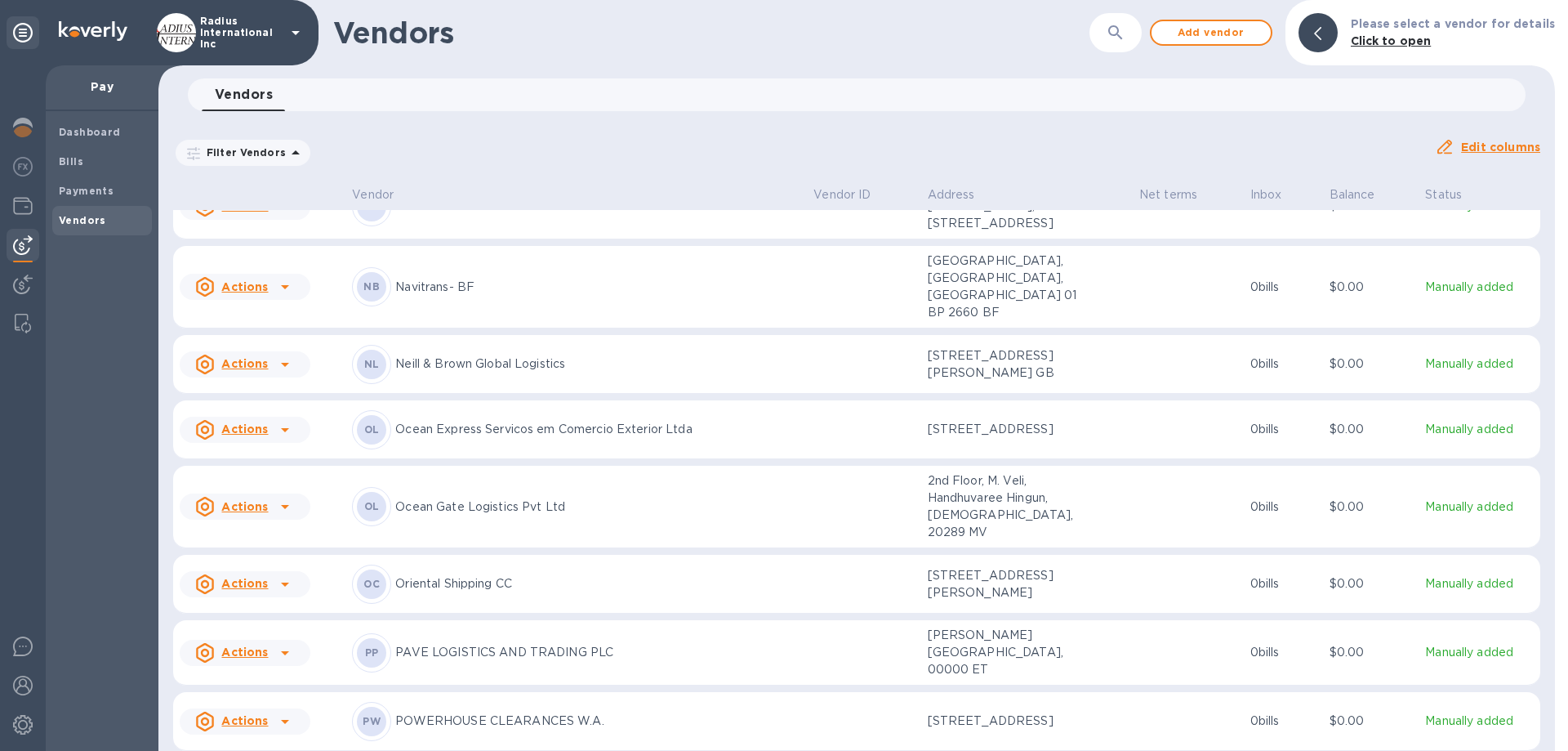 click on "POWERHOUSE INTERNATIONAL (QLD) PTY LTD" at bounding box center [598, 786] 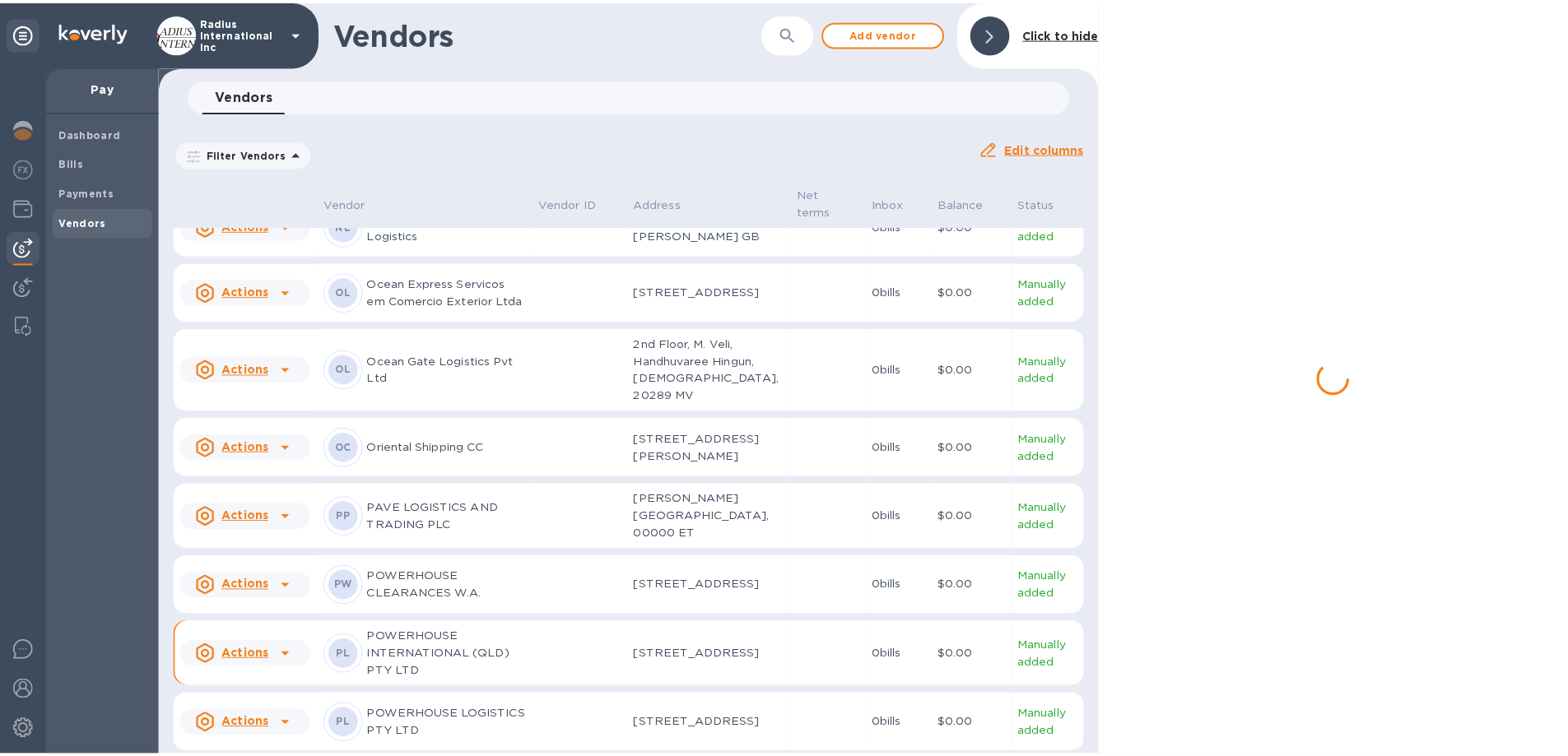 scroll, scrollTop: 8942, scrollLeft: 0, axis: vertical 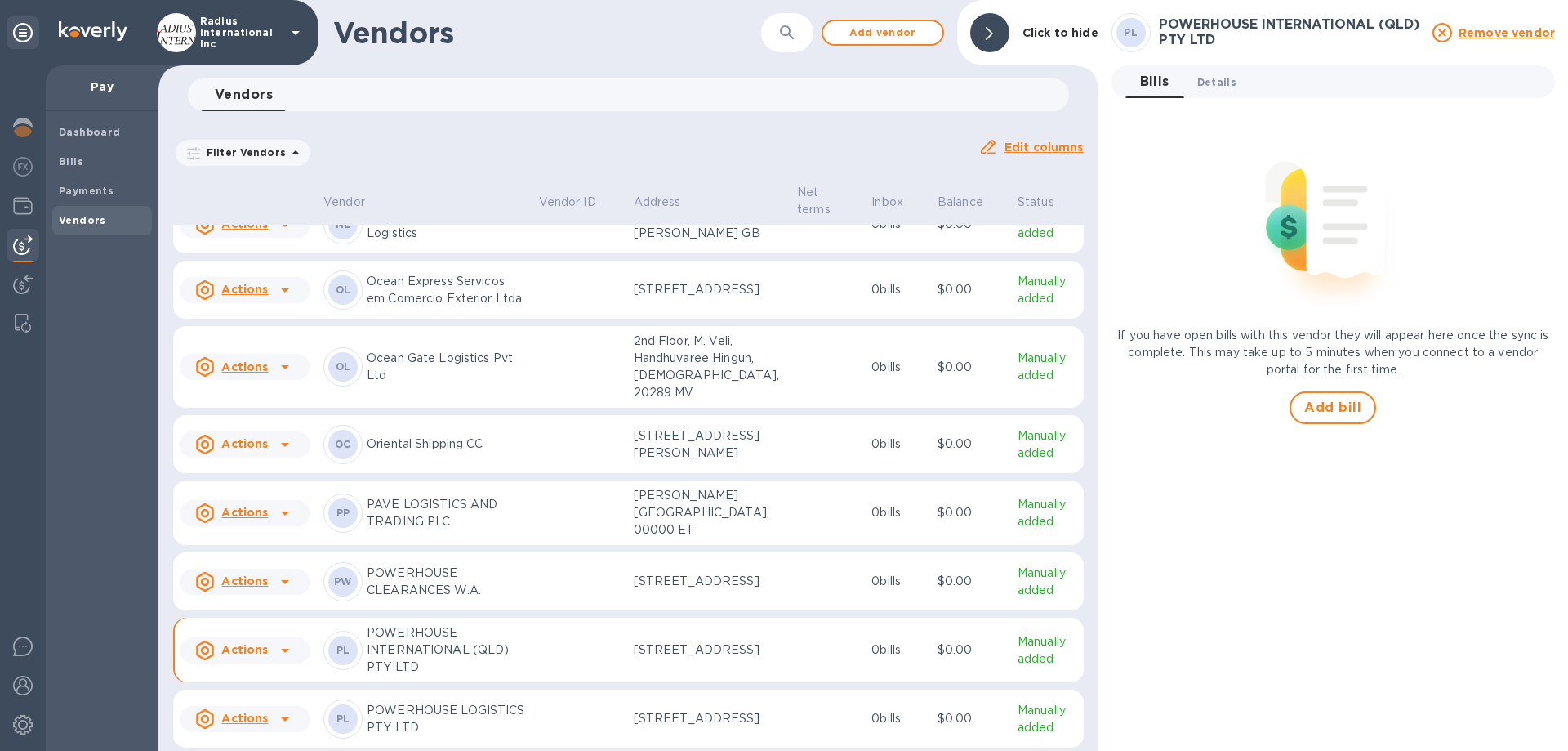 click on "Details 0" at bounding box center [1217, 82] 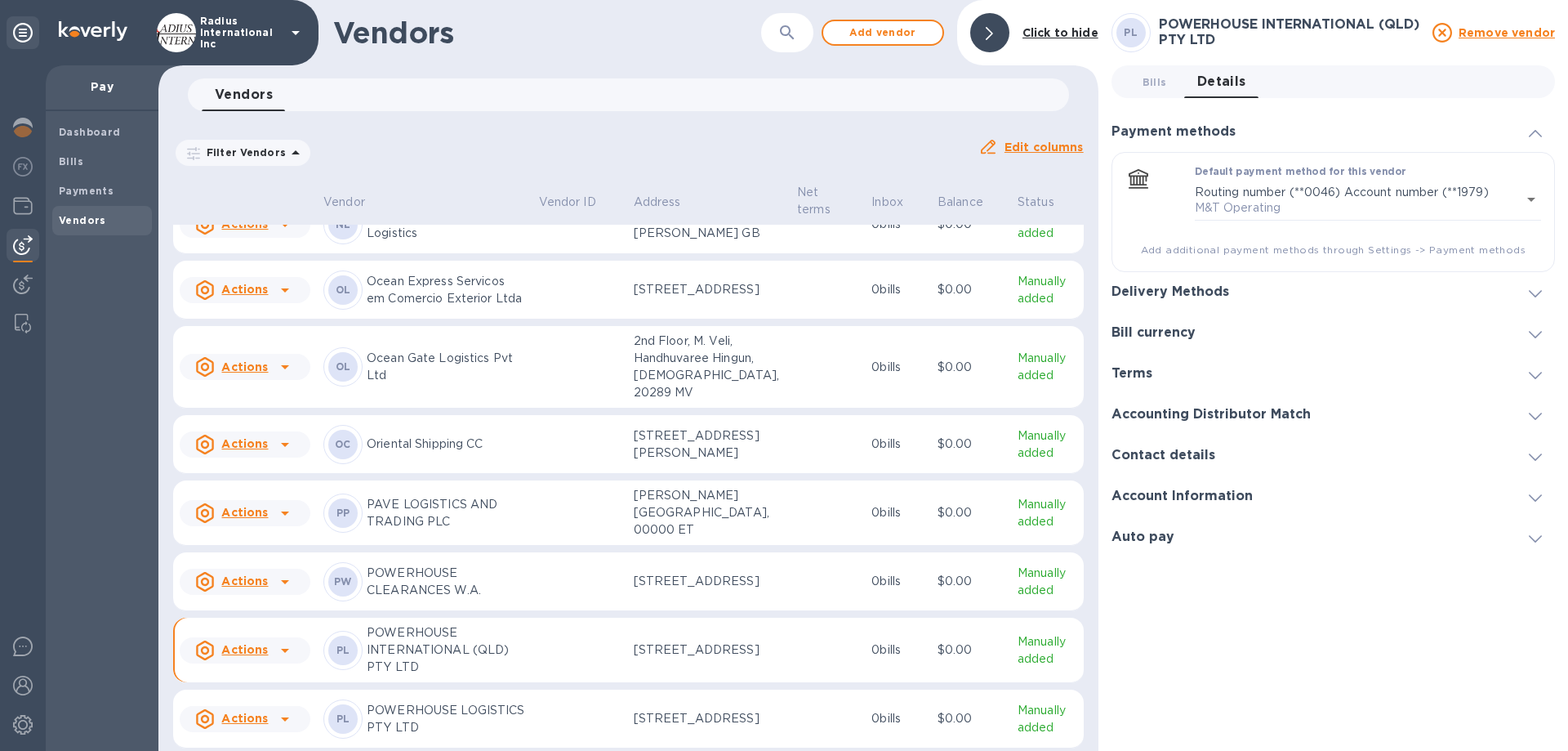 drag, startPoint x: 1178, startPoint y: 292, endPoint x: 1209, endPoint y: 281, distance: 32.89377 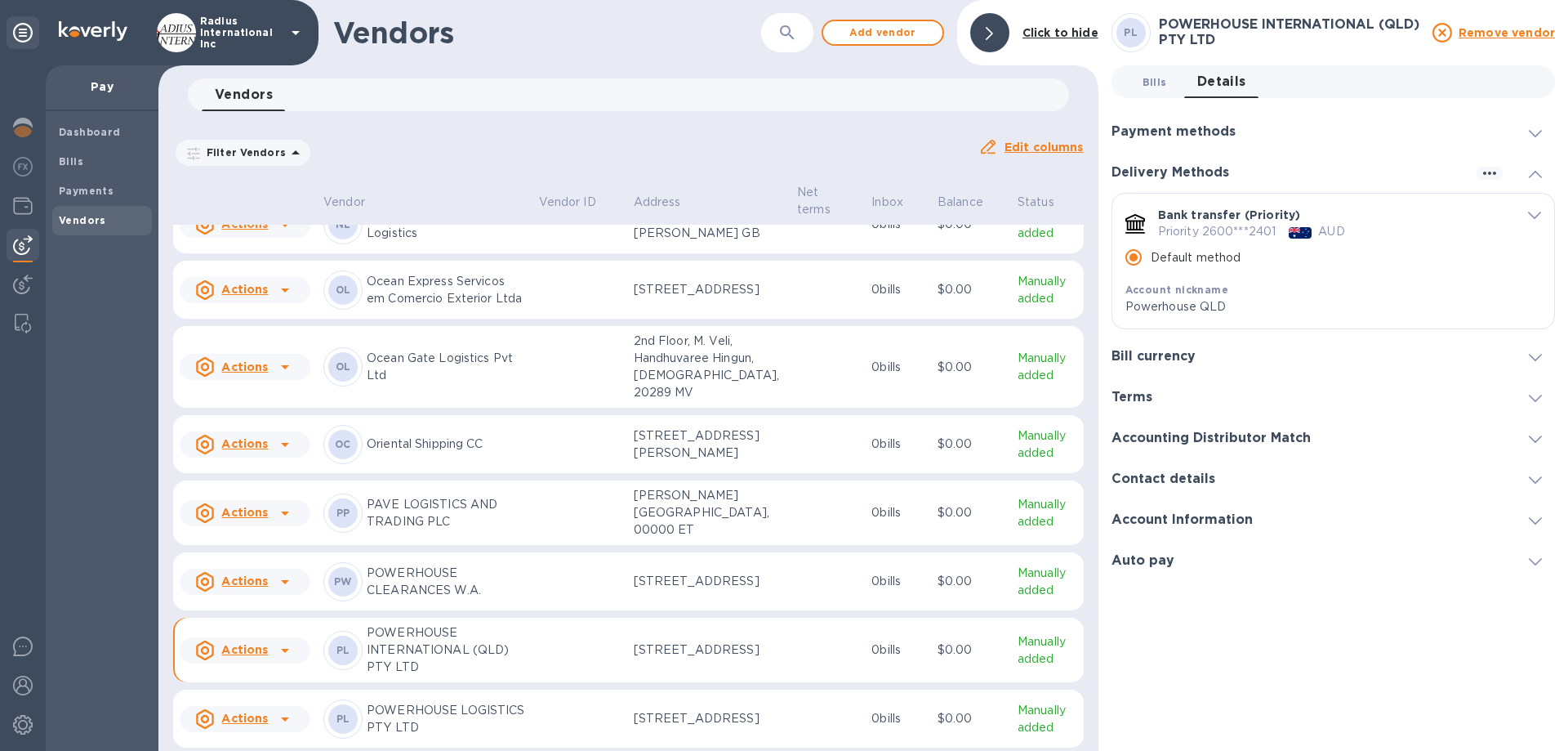 click on "Bills 0" at bounding box center [1155, 82] 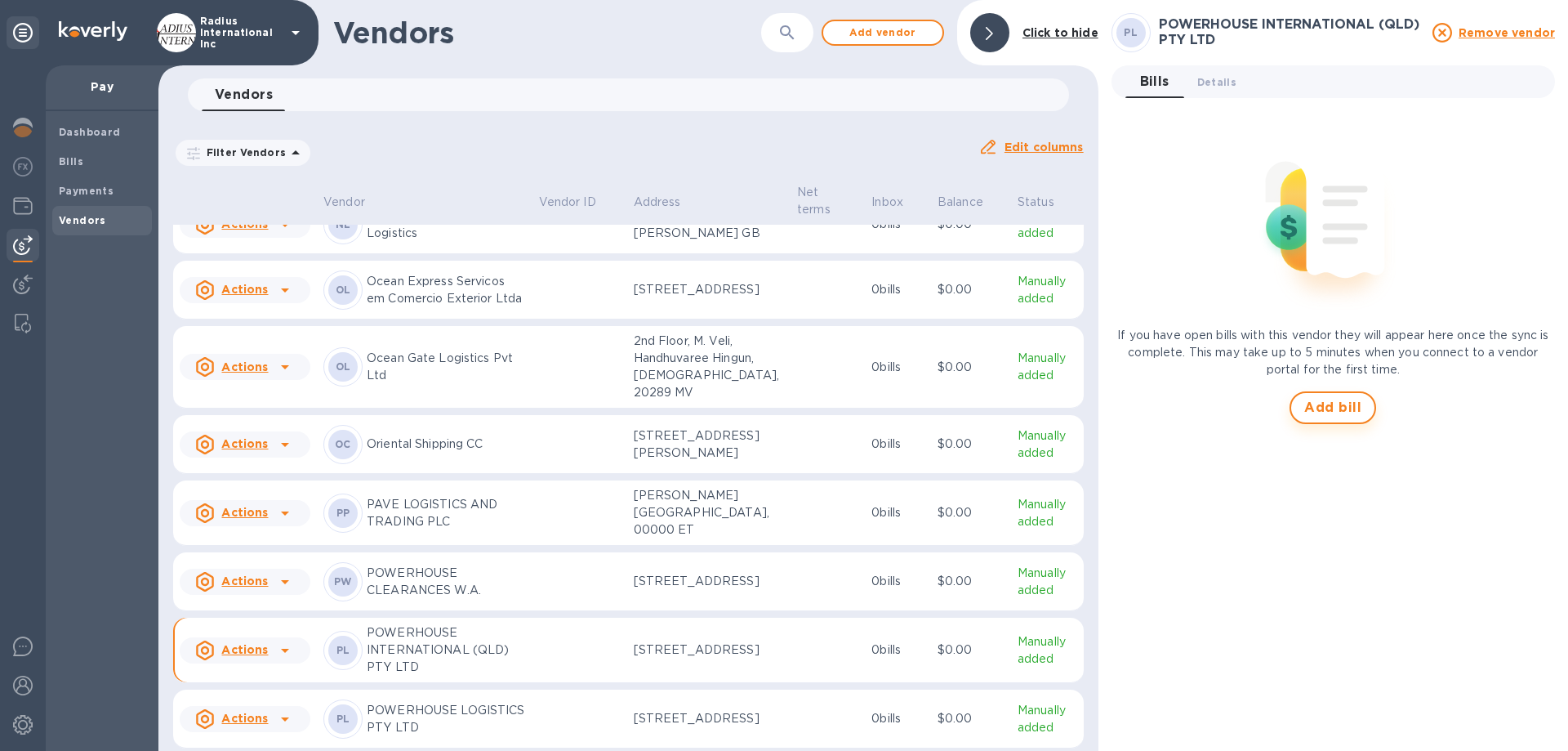 click on "Add bill" at bounding box center [1333, 408] 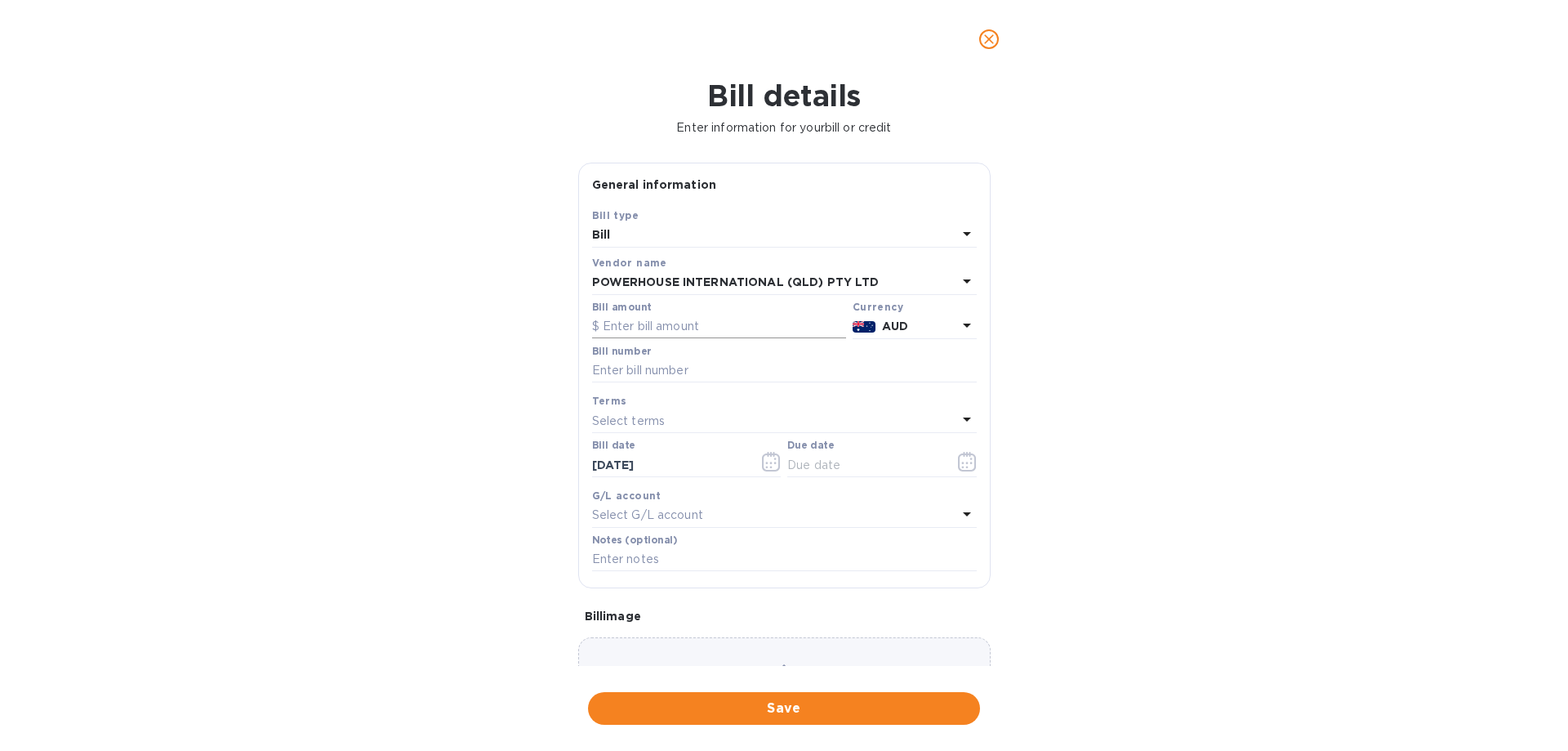 click at bounding box center (719, 327) 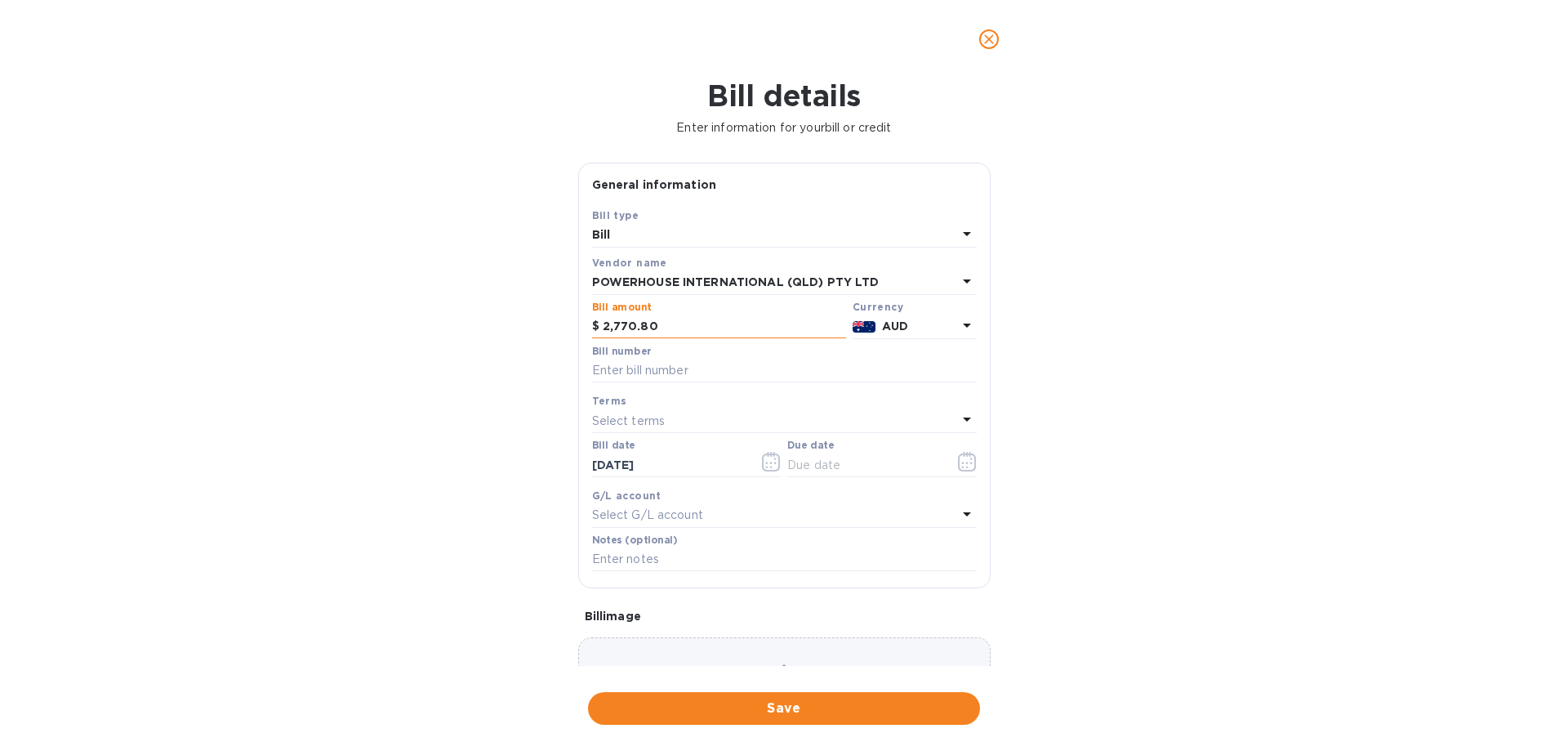 type on "2,770.80" 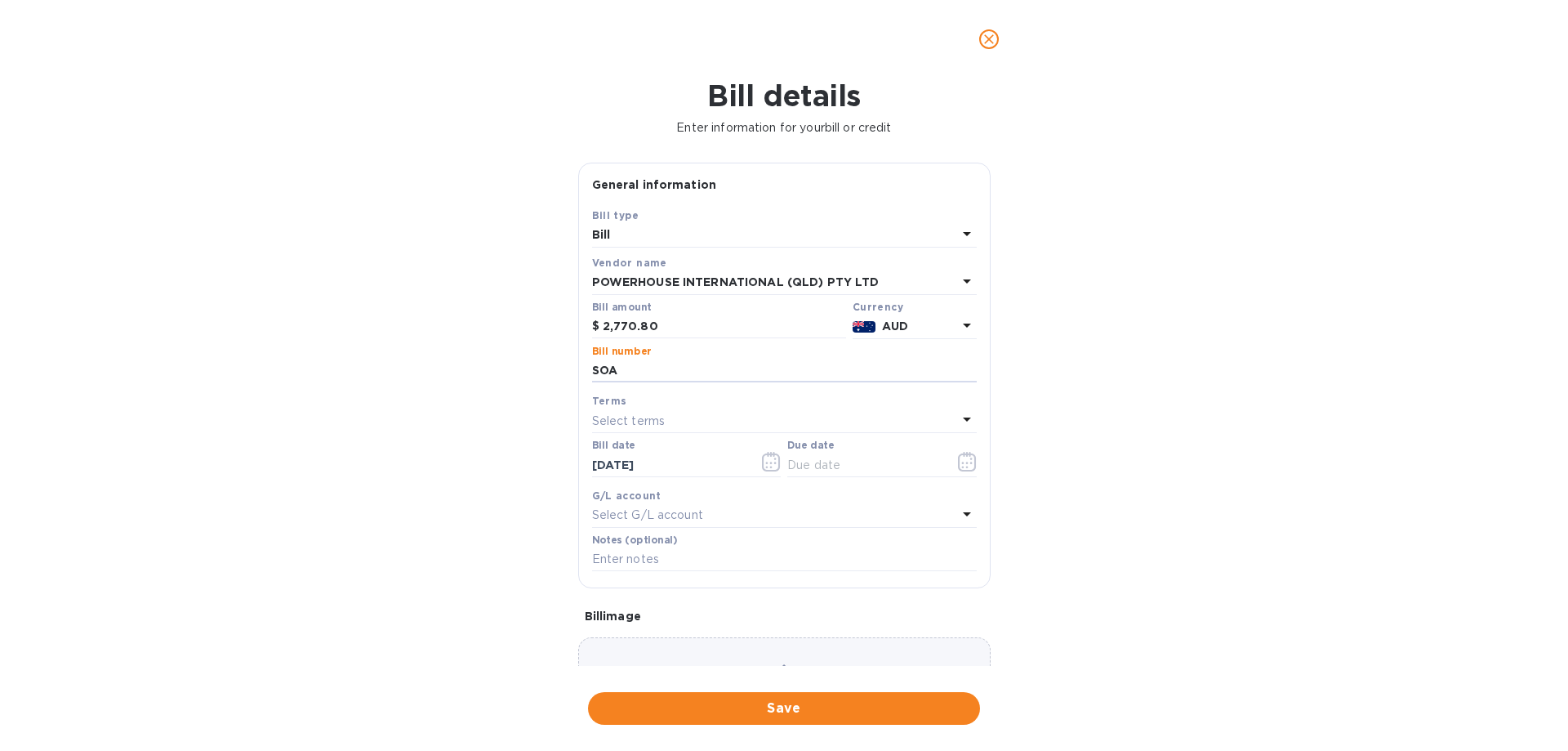 type on "SOA" 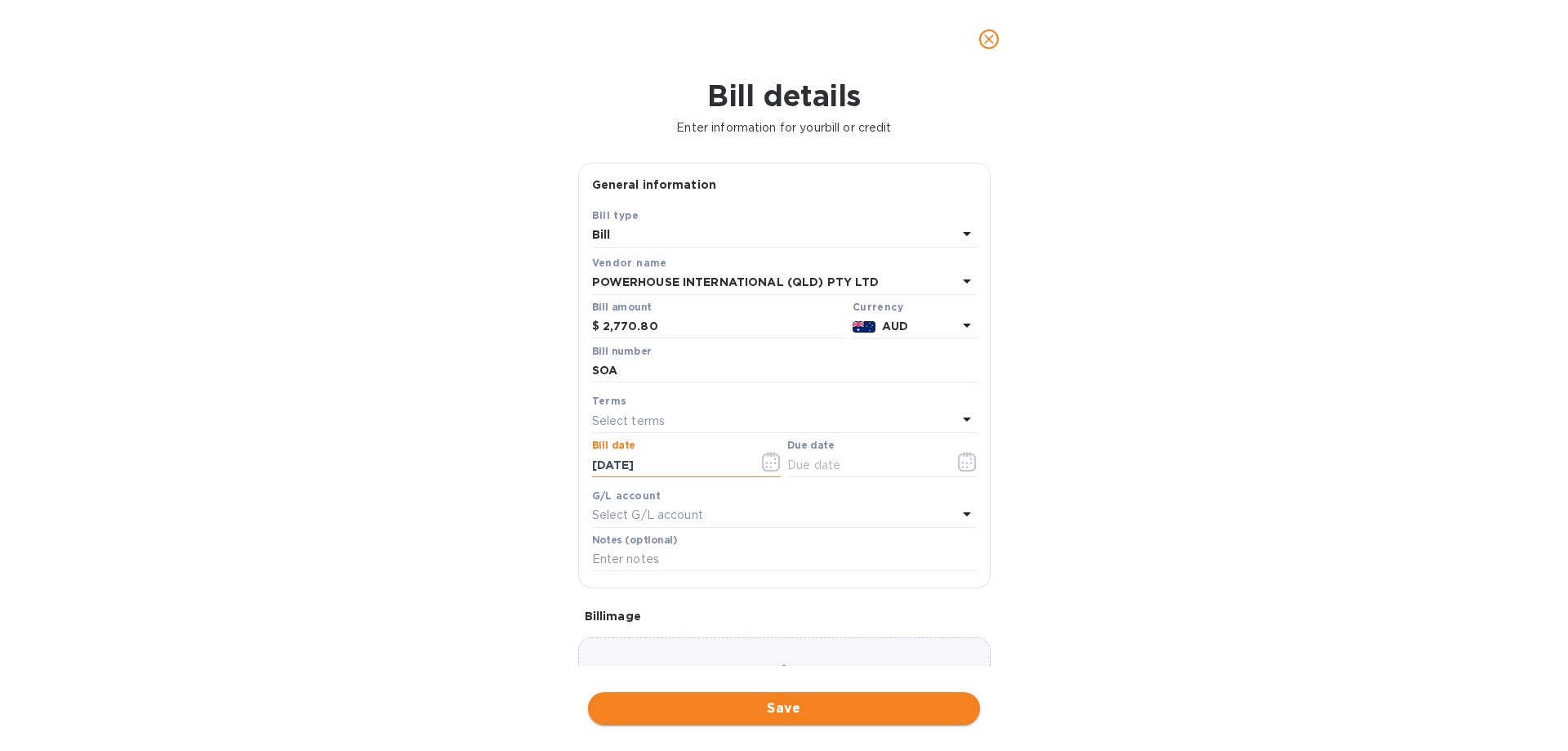 click on "Save" at bounding box center [784, 709] 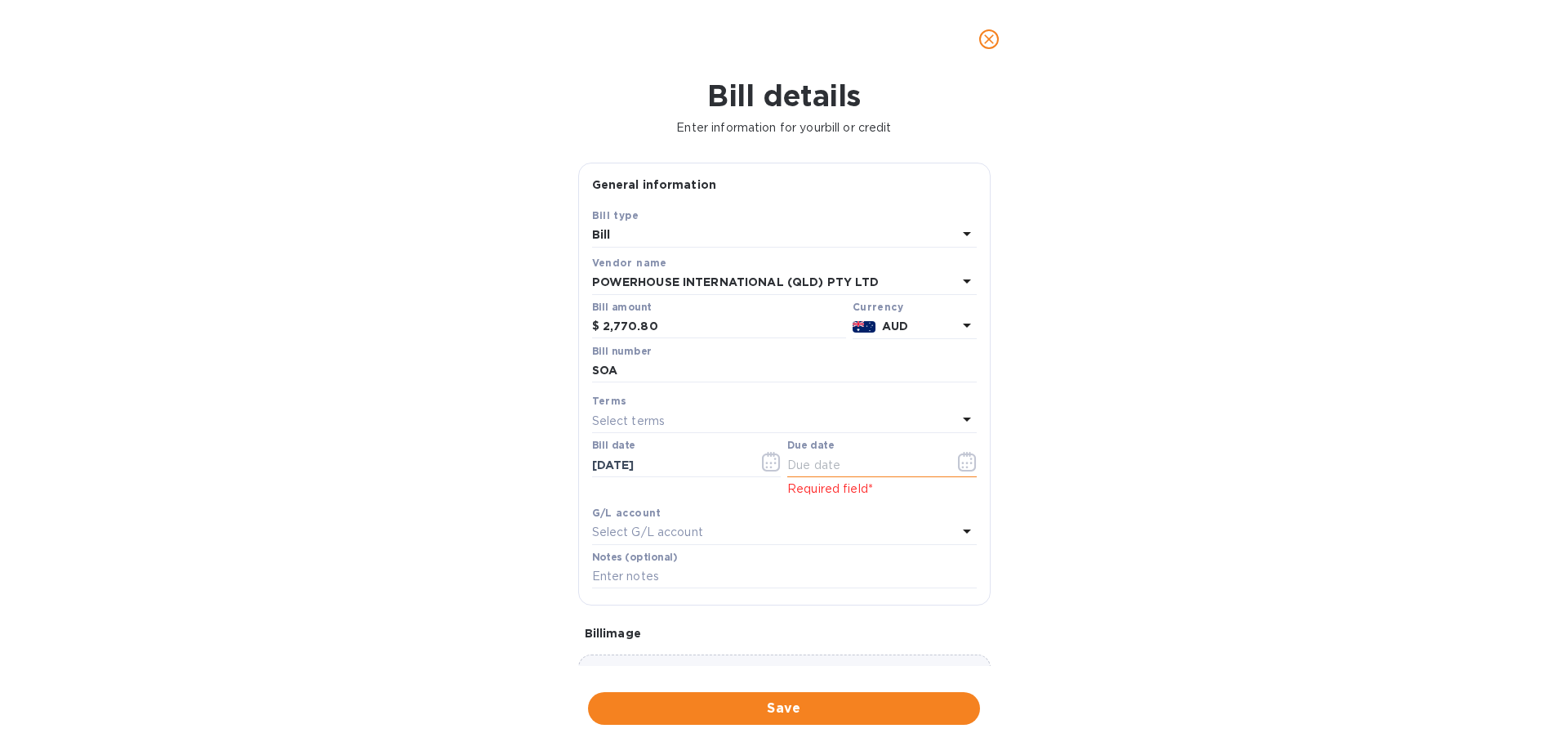 click at bounding box center [864, 465] 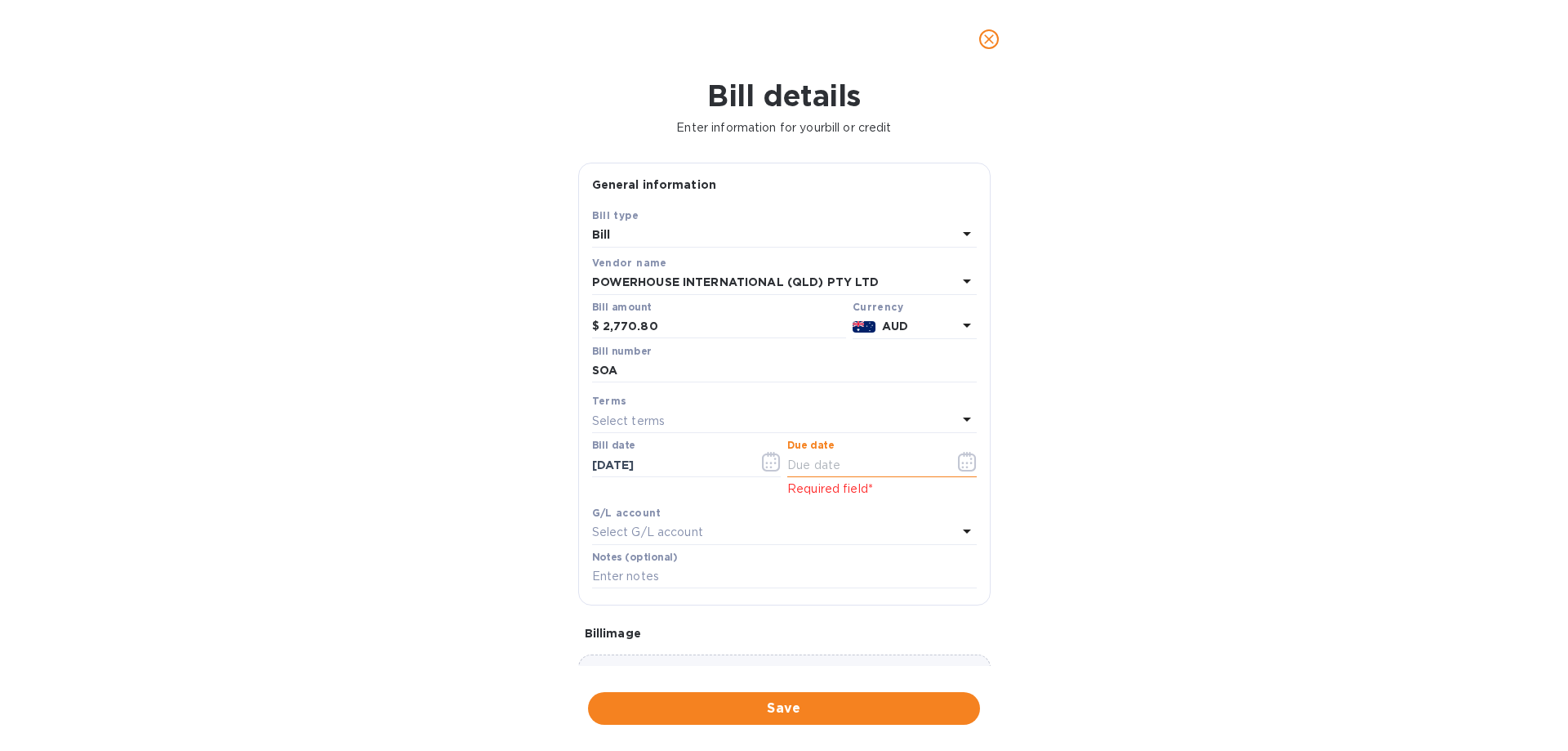 click 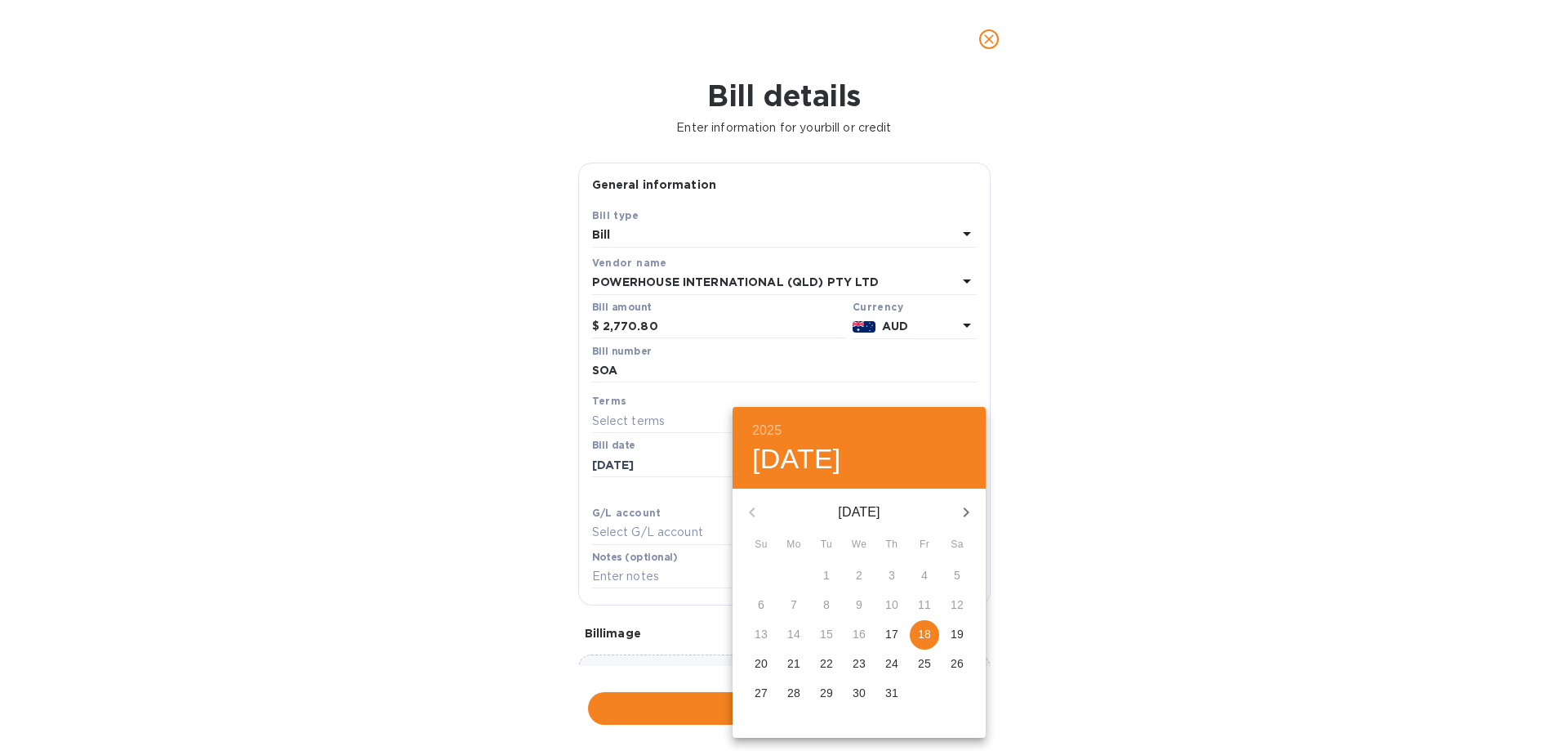 click on "18" at bounding box center [924, 634] 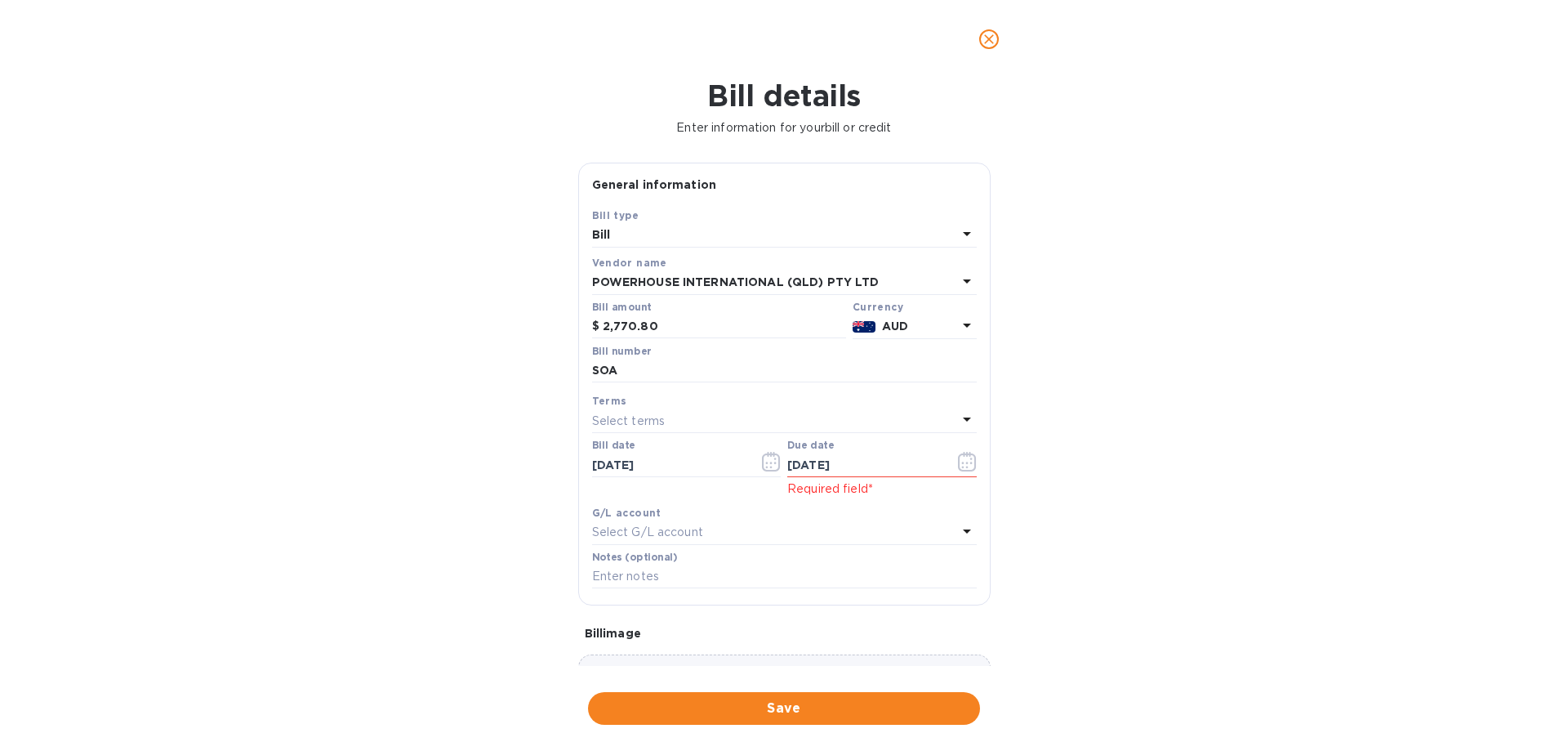 drag, startPoint x: 1044, startPoint y: 633, endPoint x: 907, endPoint y: 695, distance: 150.37619 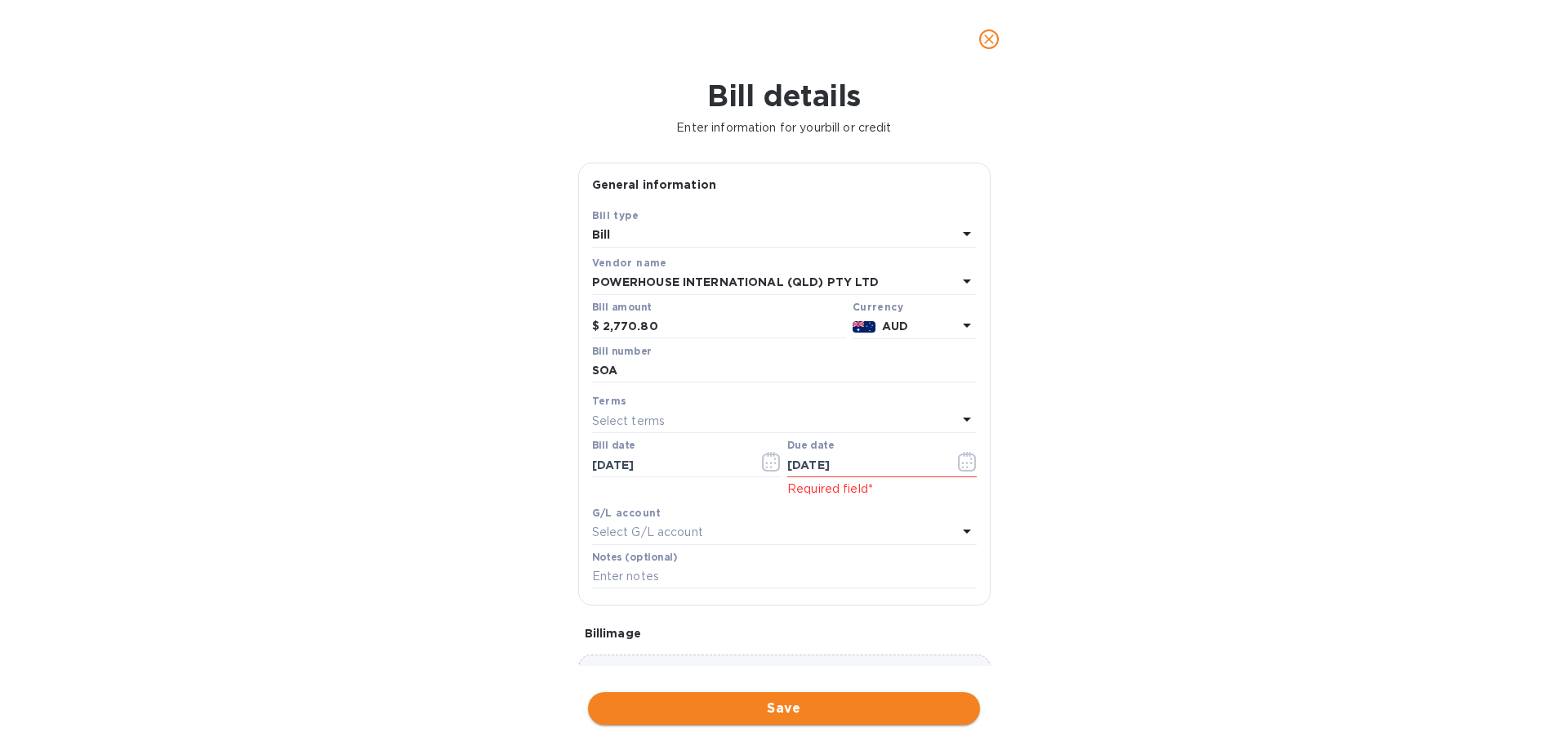 click on "Save" at bounding box center [784, 709] 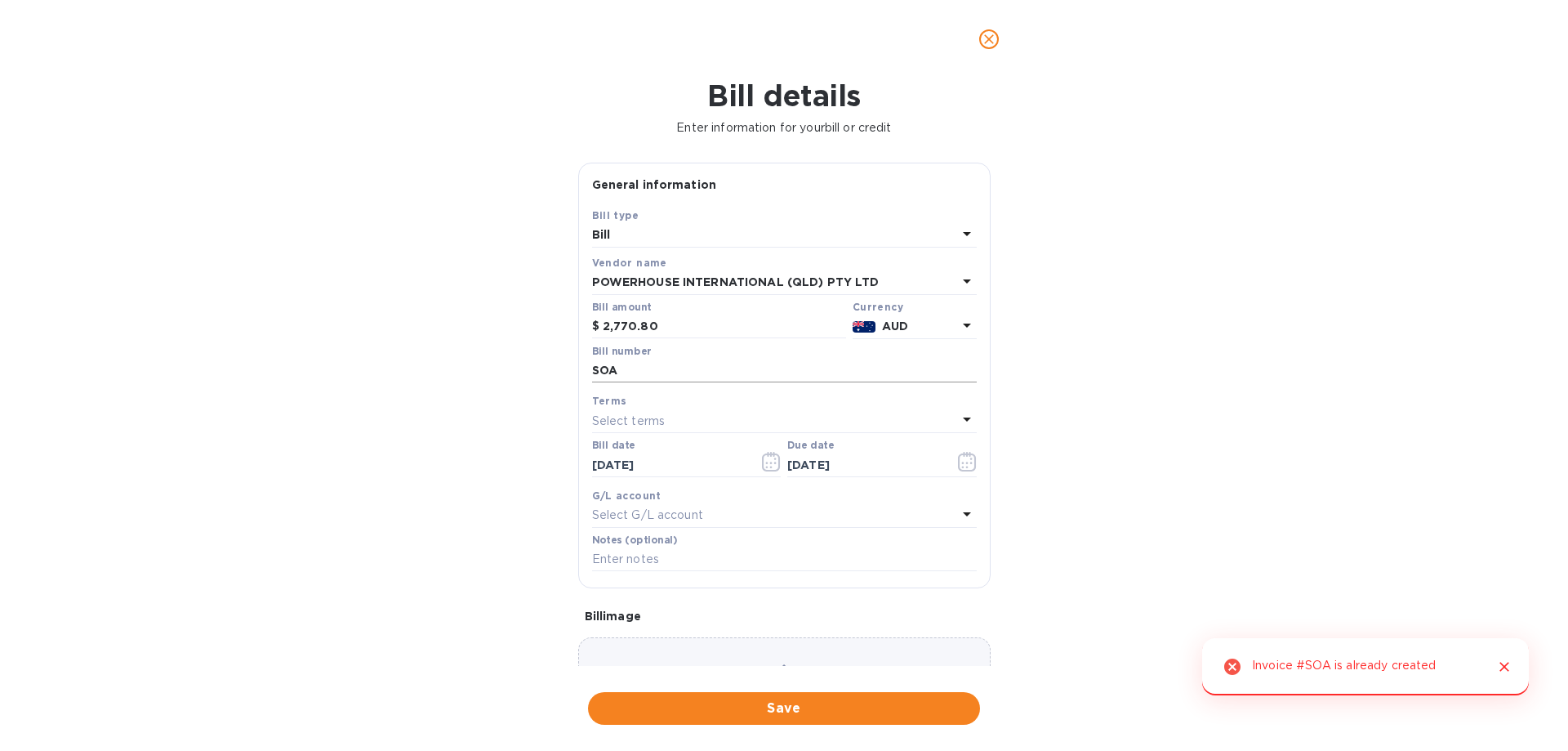 click on "SOA" at bounding box center (784, 371) 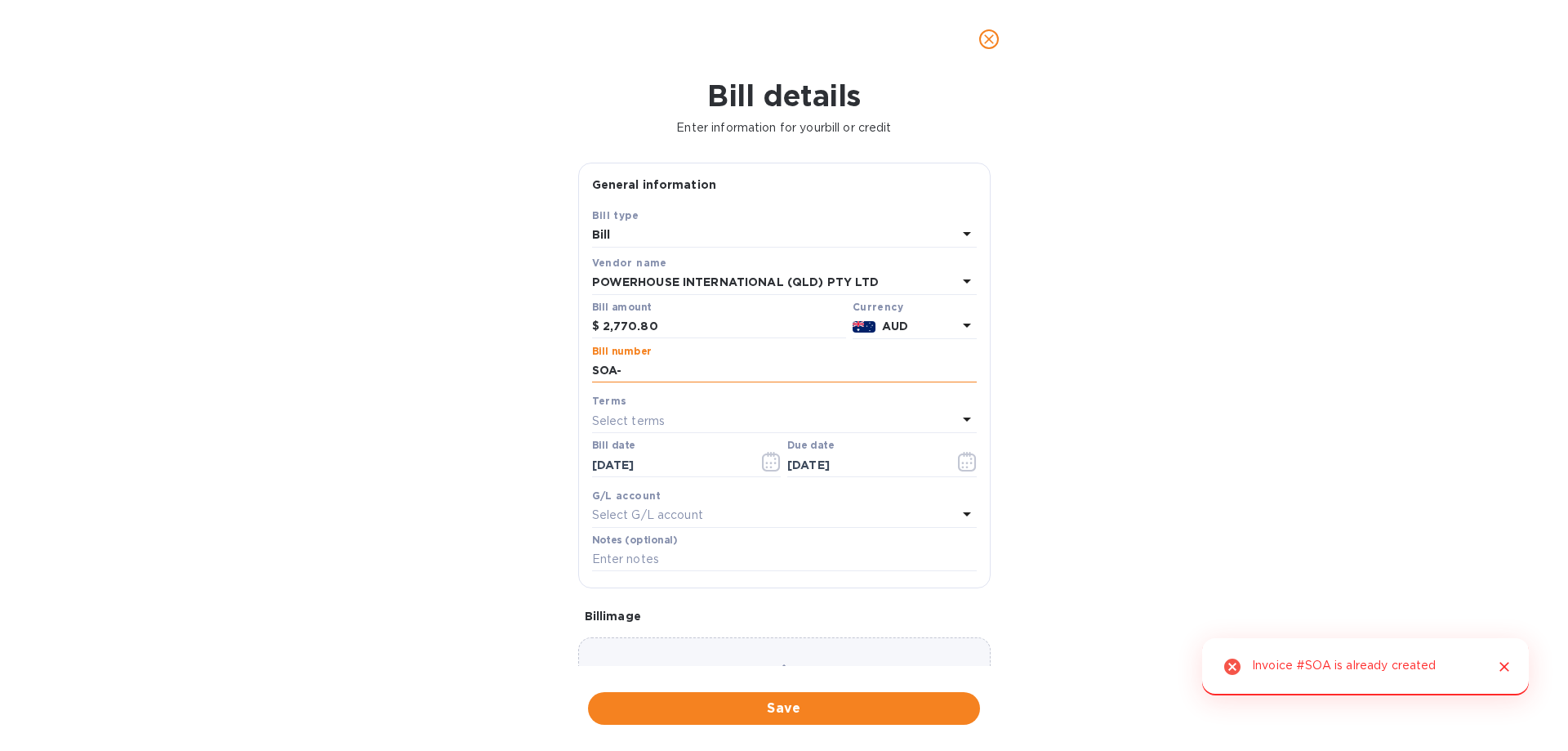 type on "SOA-" 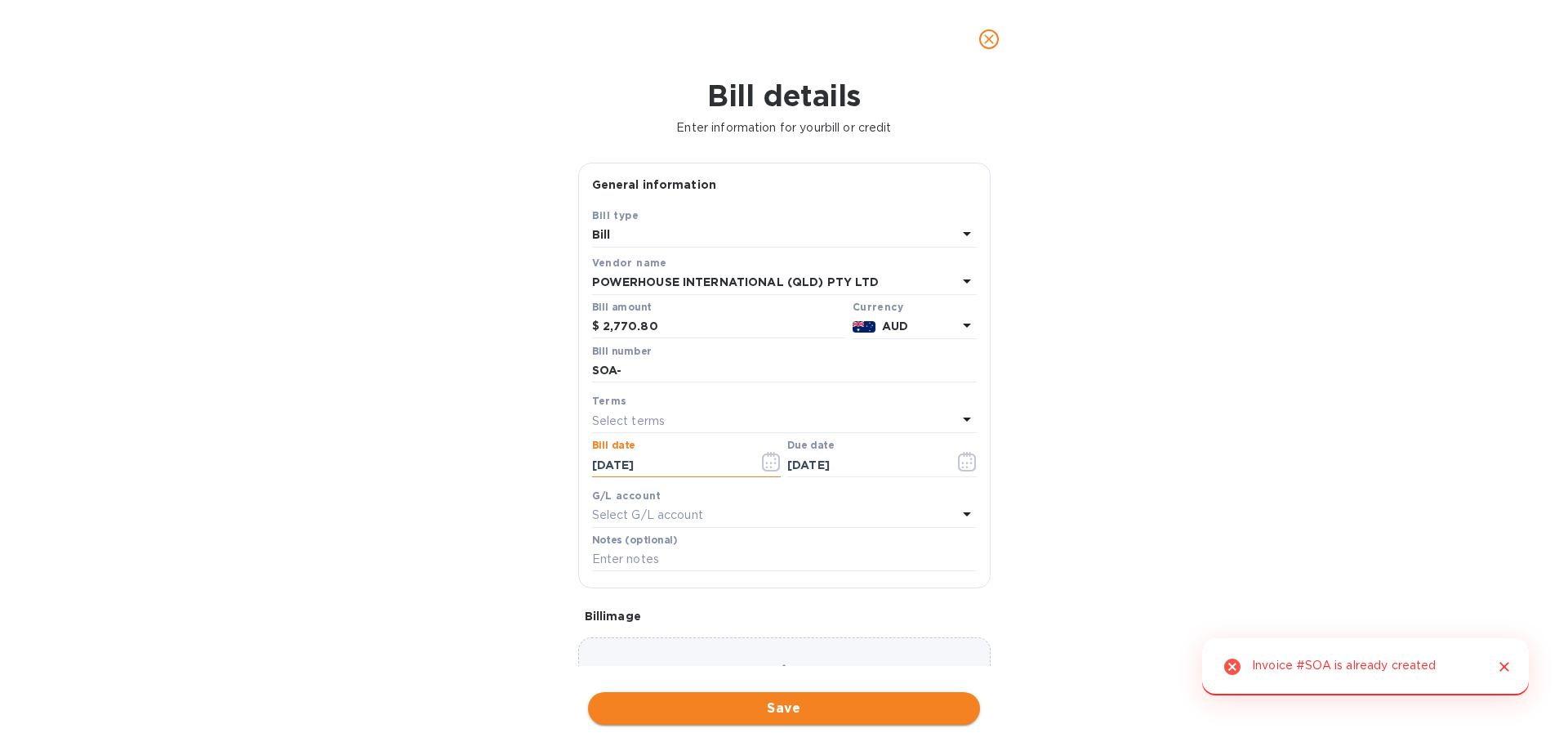 click on "Save" at bounding box center (784, 709) 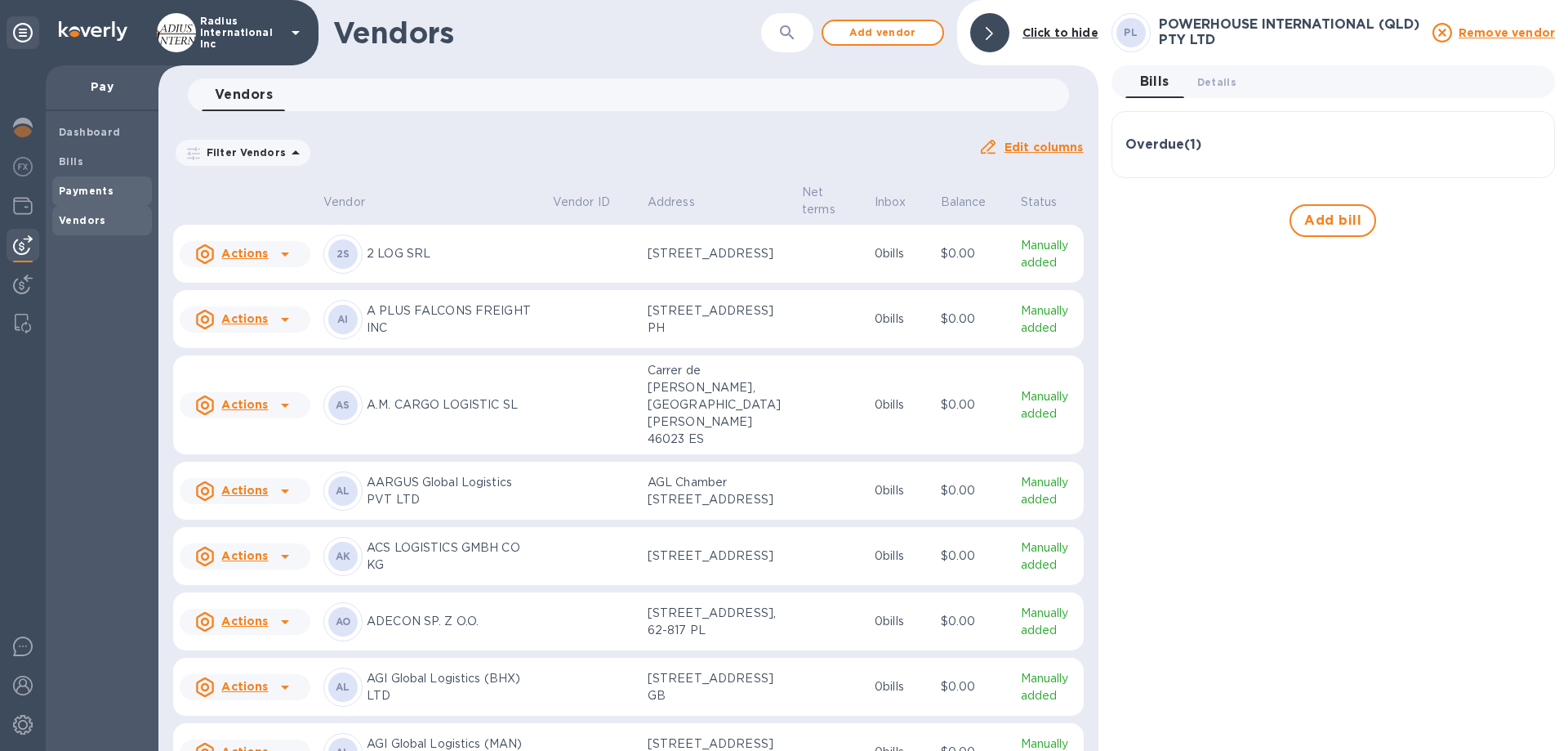 drag, startPoint x: 122, startPoint y: 183, endPoint x: 132, endPoint y: 188, distance: 11.18034 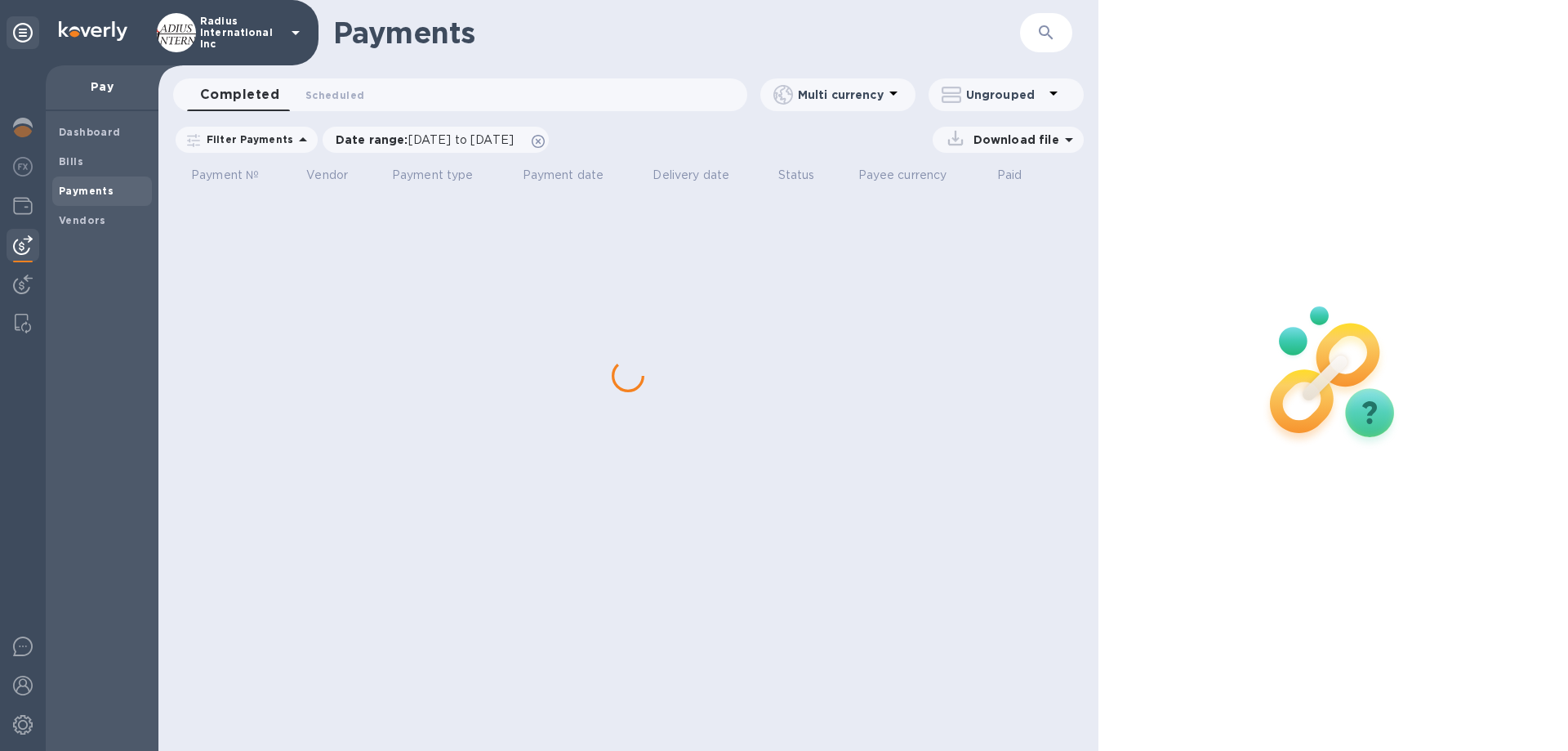 click on "Bills" at bounding box center (102, 162) 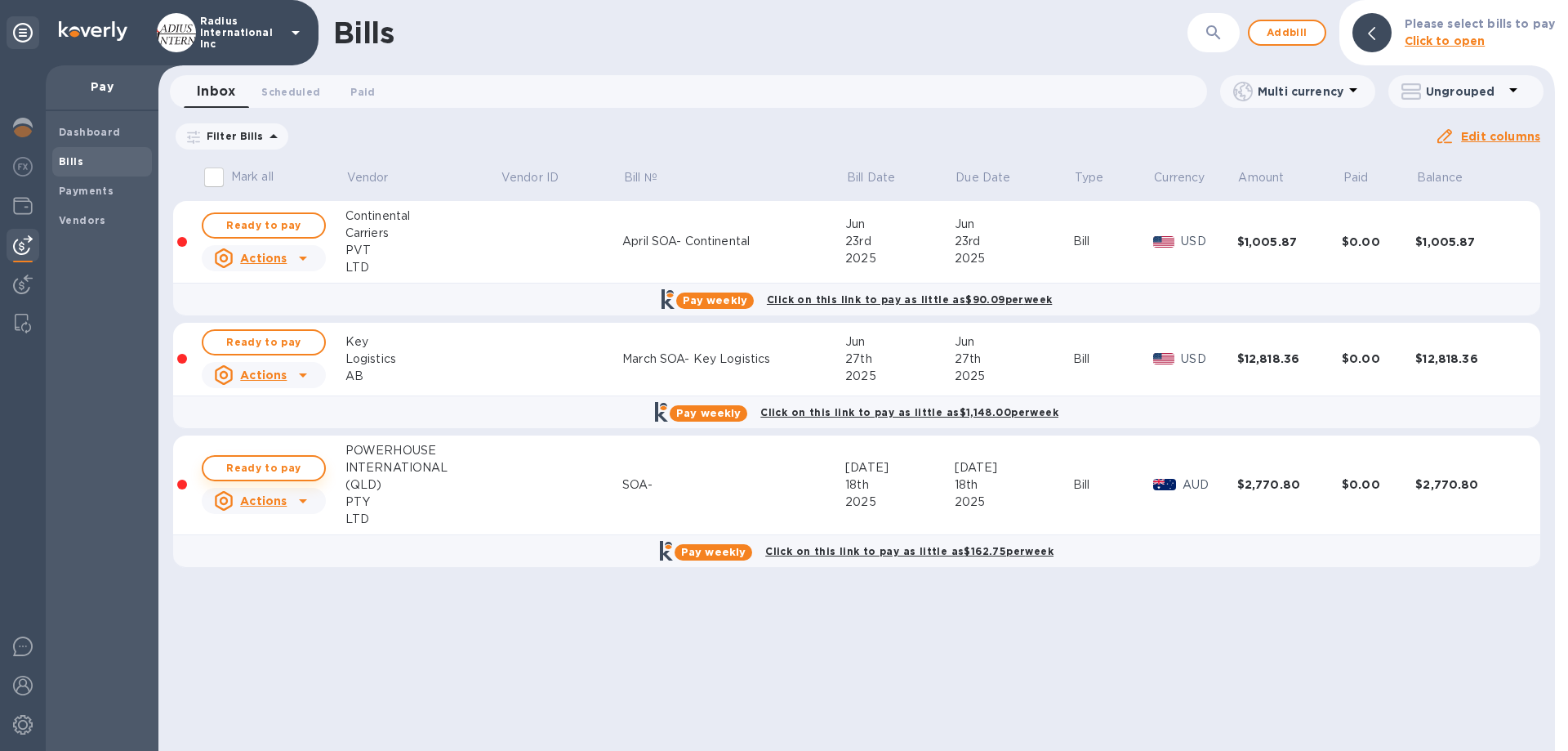 click on "Ready to pay" at bounding box center [264, 468] 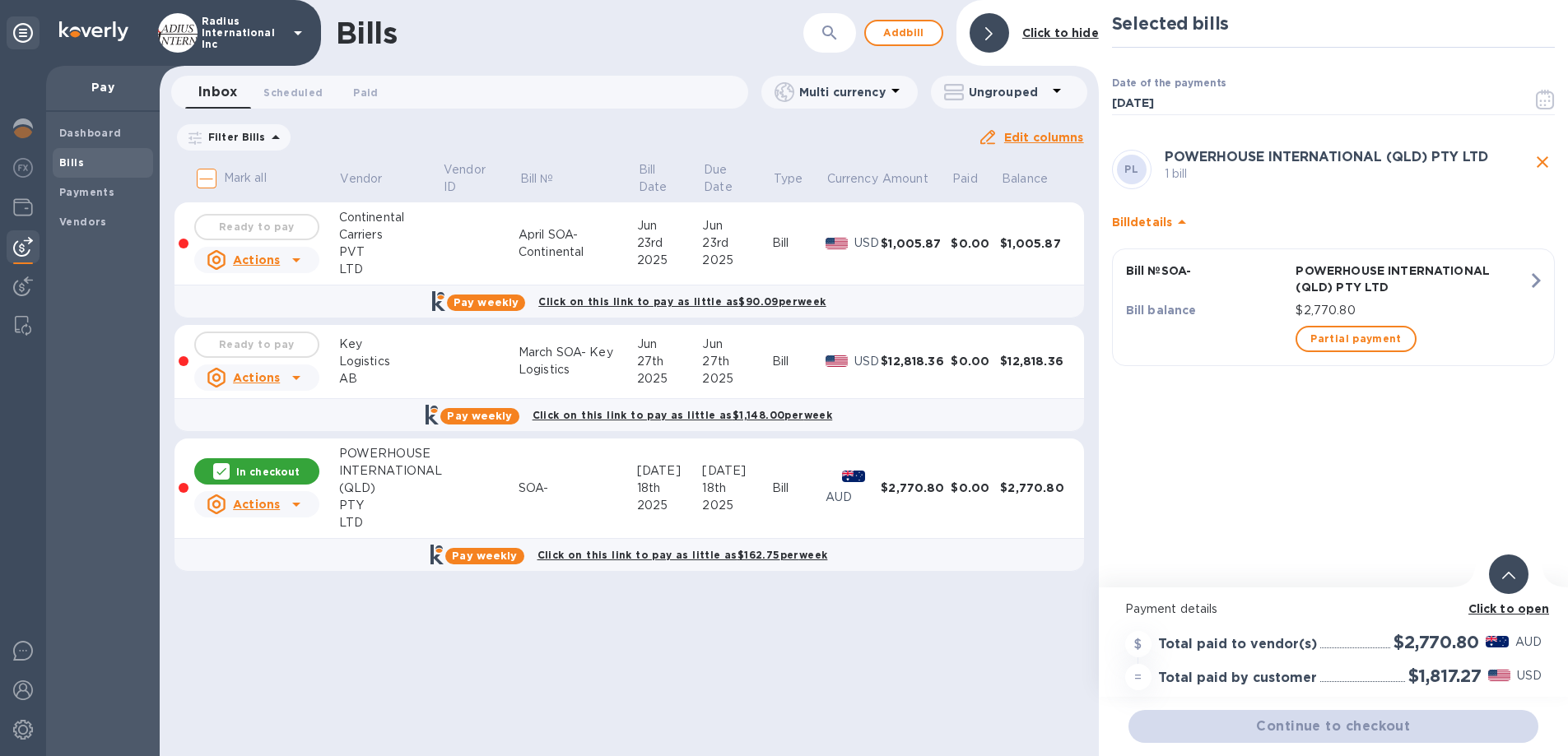 scroll, scrollTop: 12, scrollLeft: 0, axis: vertical 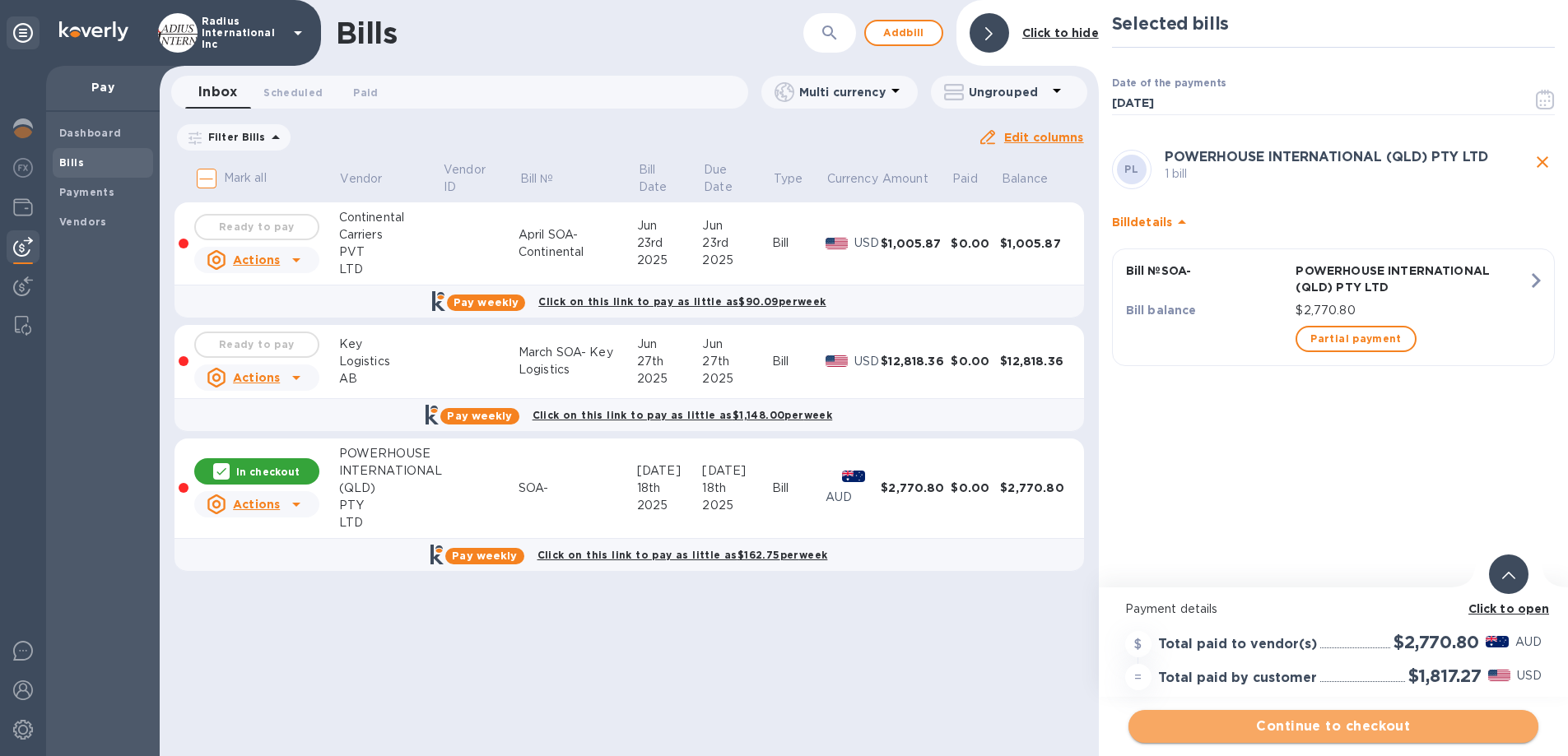 click on "Continue to checkout" at bounding box center [1333, 726] 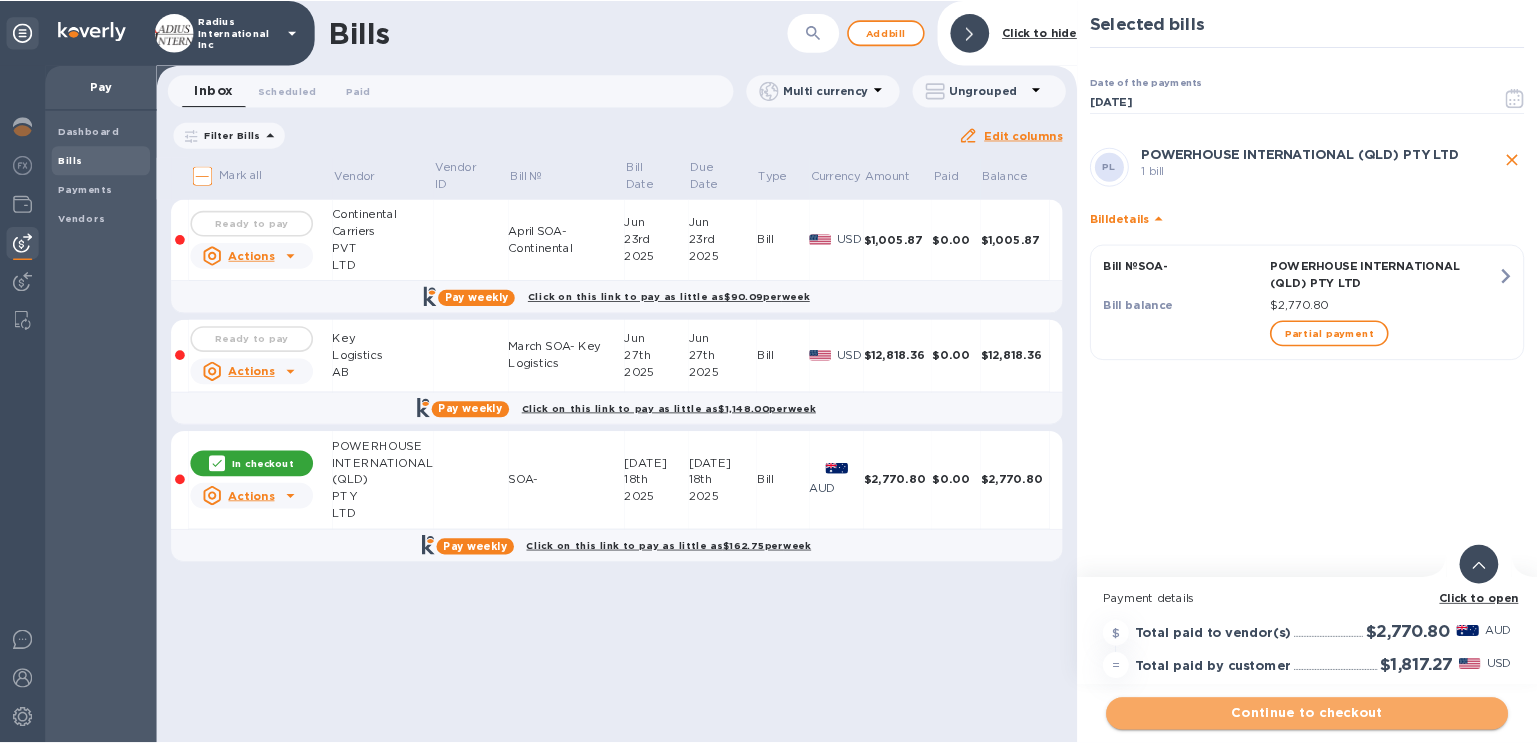 scroll, scrollTop: 0, scrollLeft: 0, axis: both 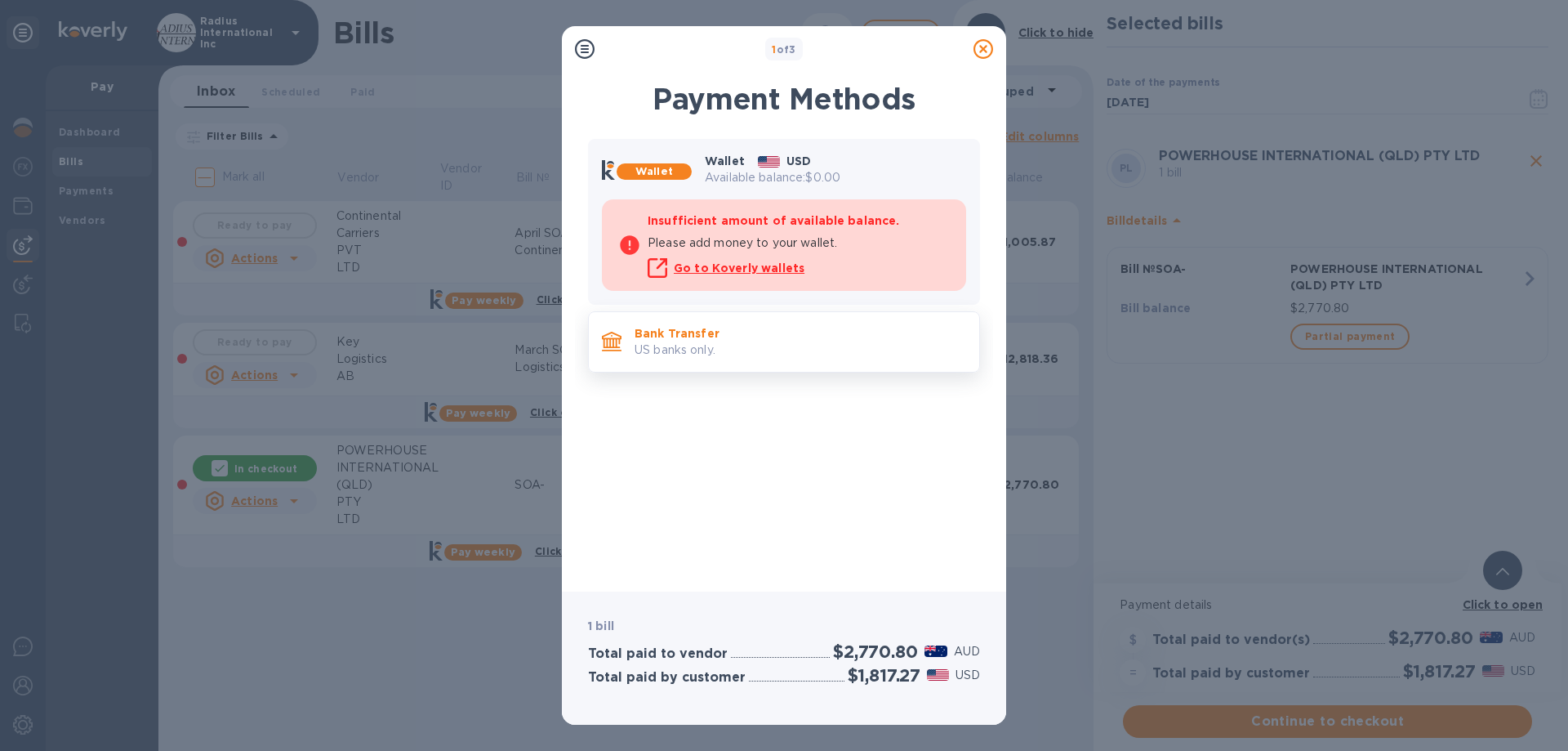 click on "Bank Transfer" at bounding box center (800, 333) 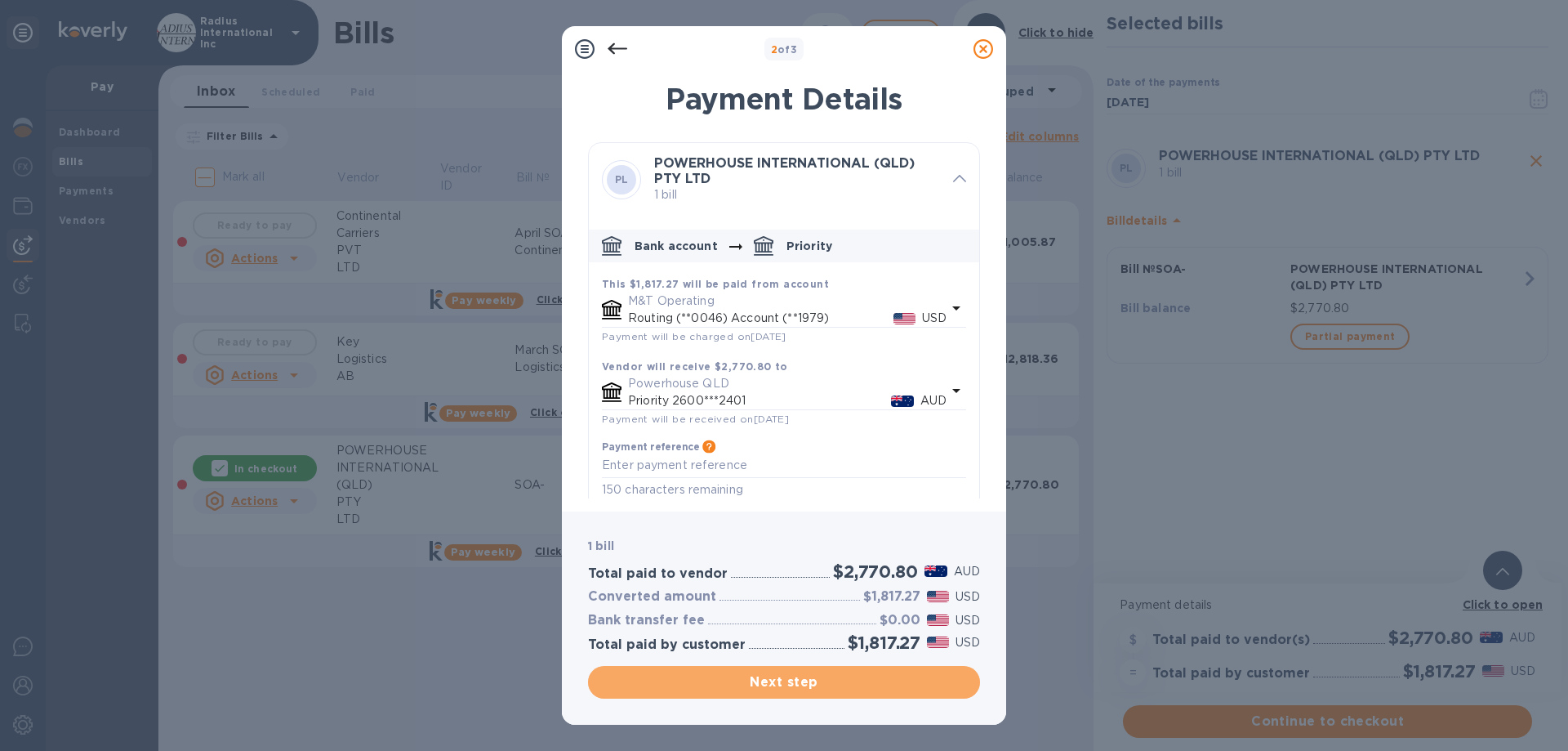 drag, startPoint x: 795, startPoint y: 677, endPoint x: 896, endPoint y: 538, distance: 171.81967 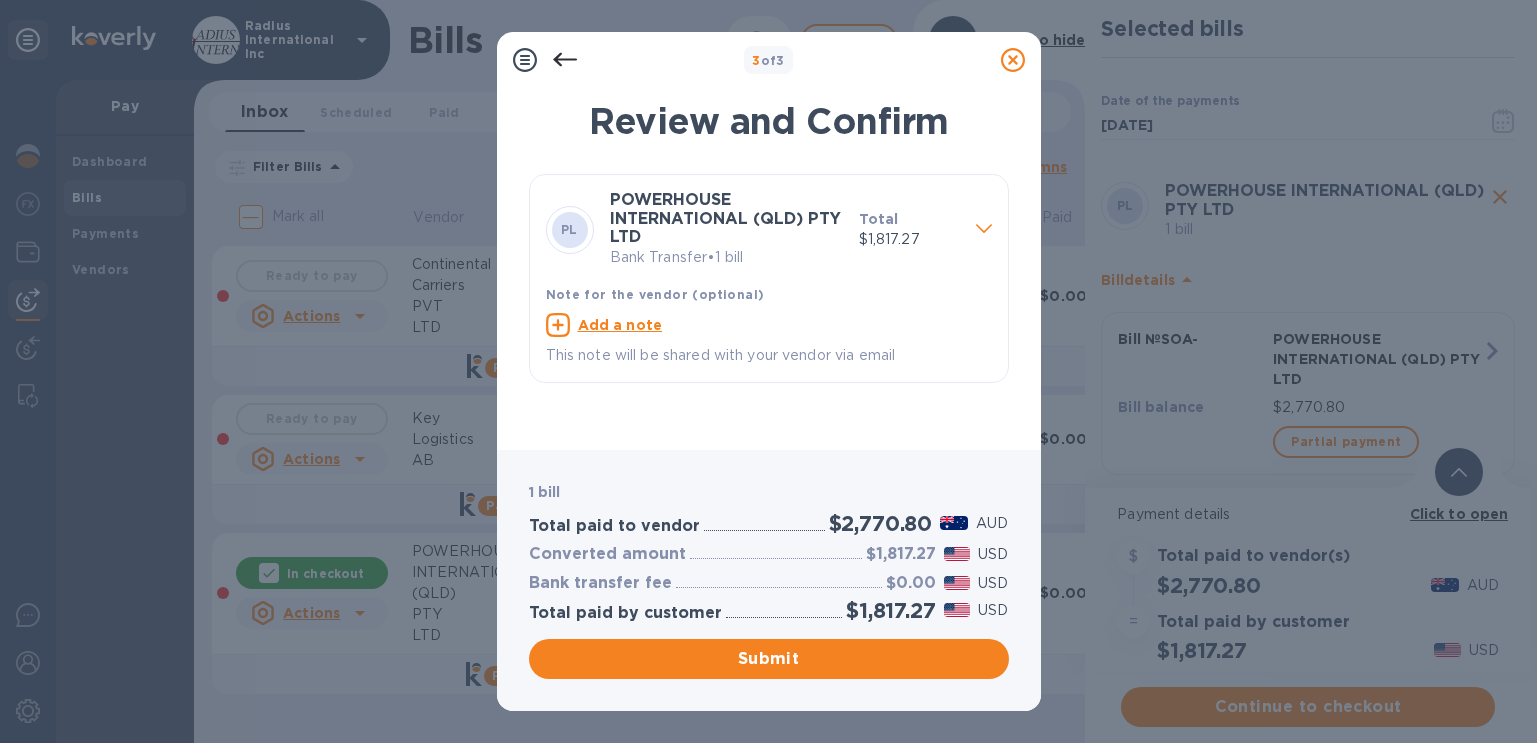 click on "Submit" at bounding box center [769, 659] 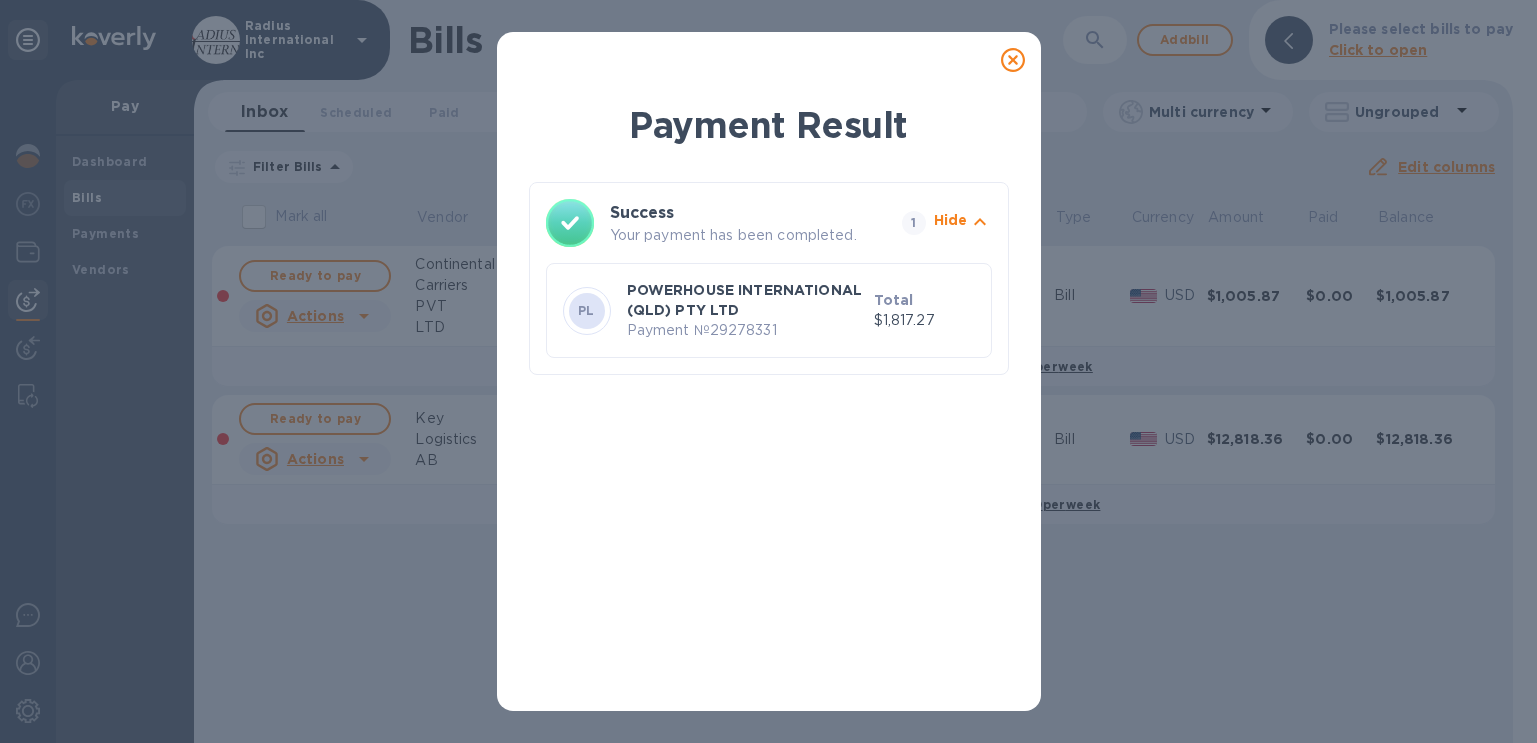 click 